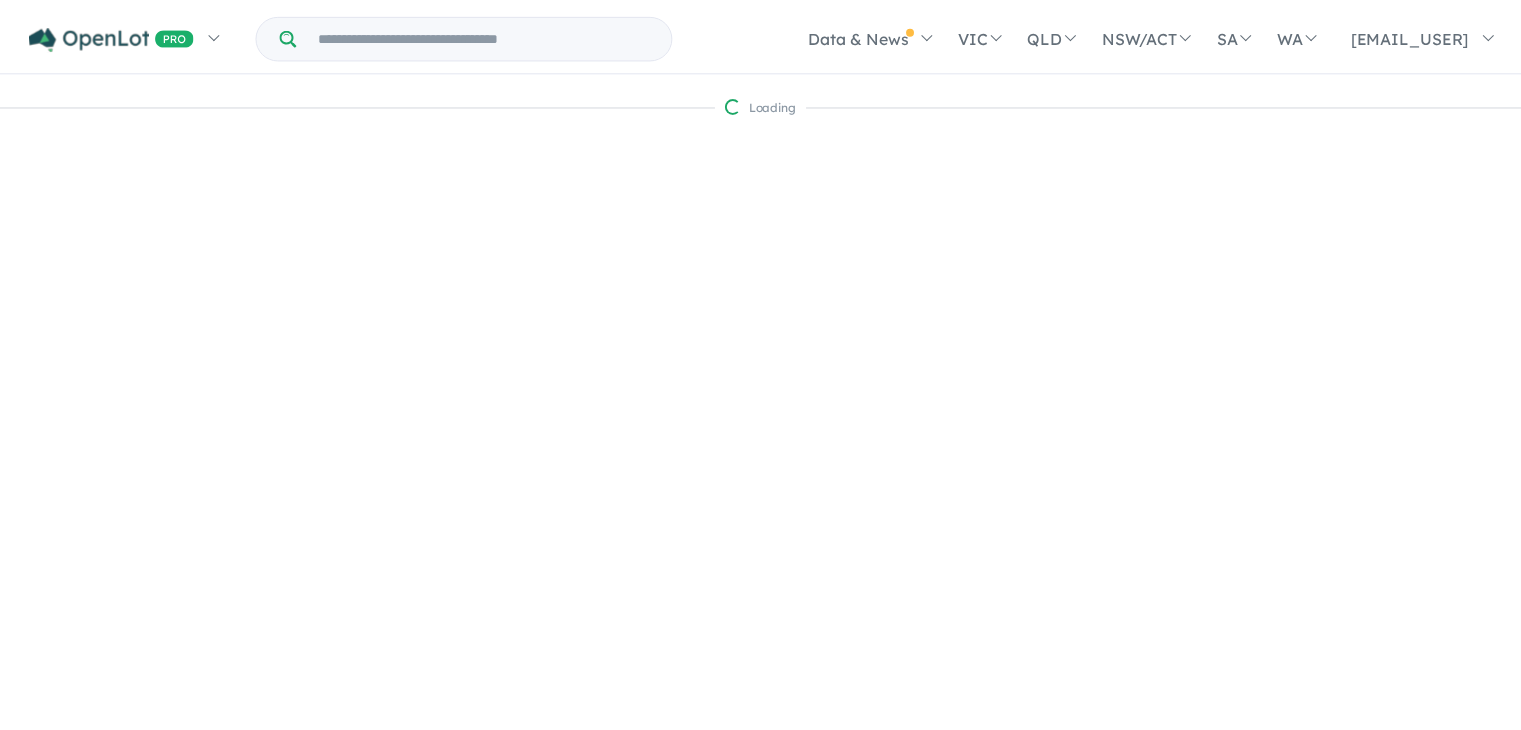 scroll, scrollTop: 0, scrollLeft: 0, axis: both 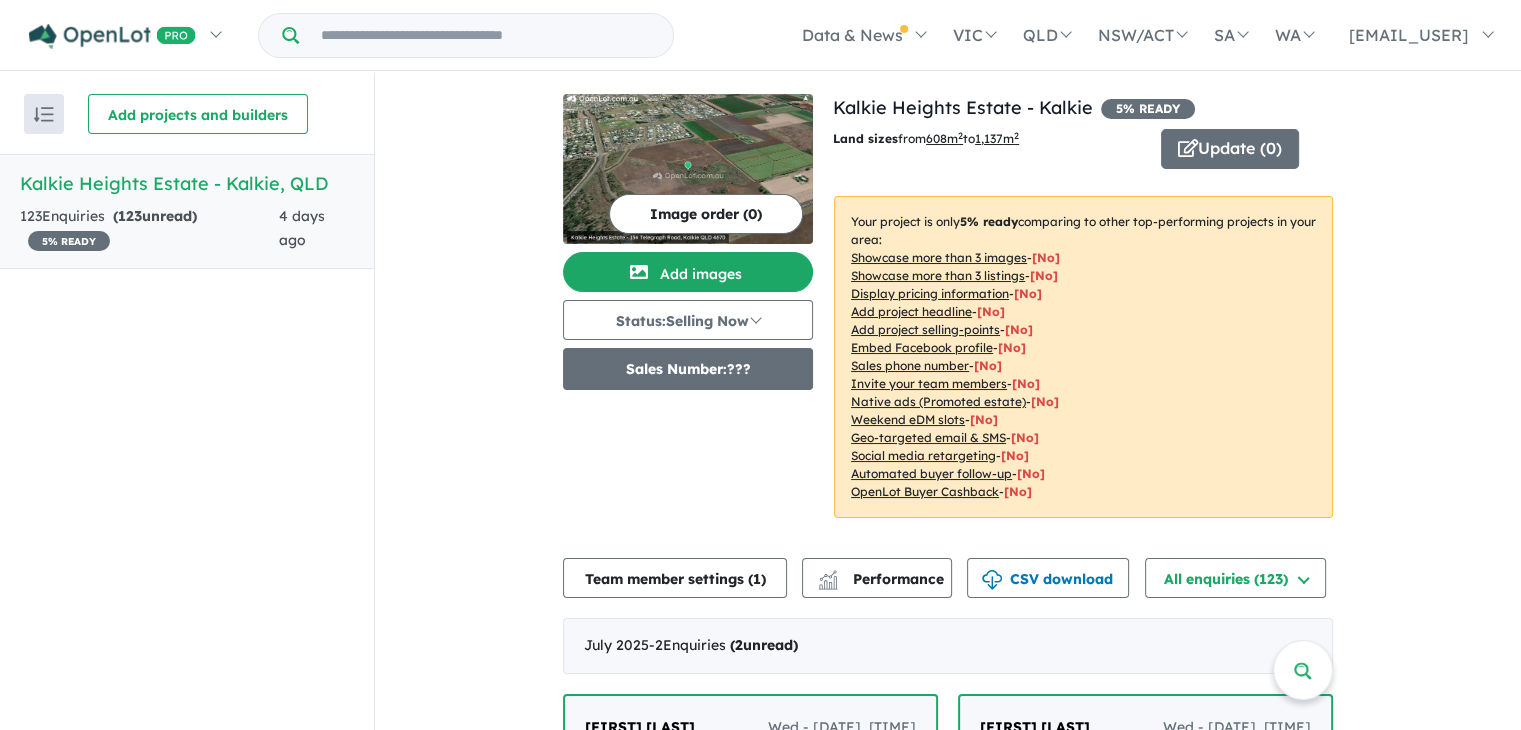 click on "Sales Number:  ???" at bounding box center [688, 369] 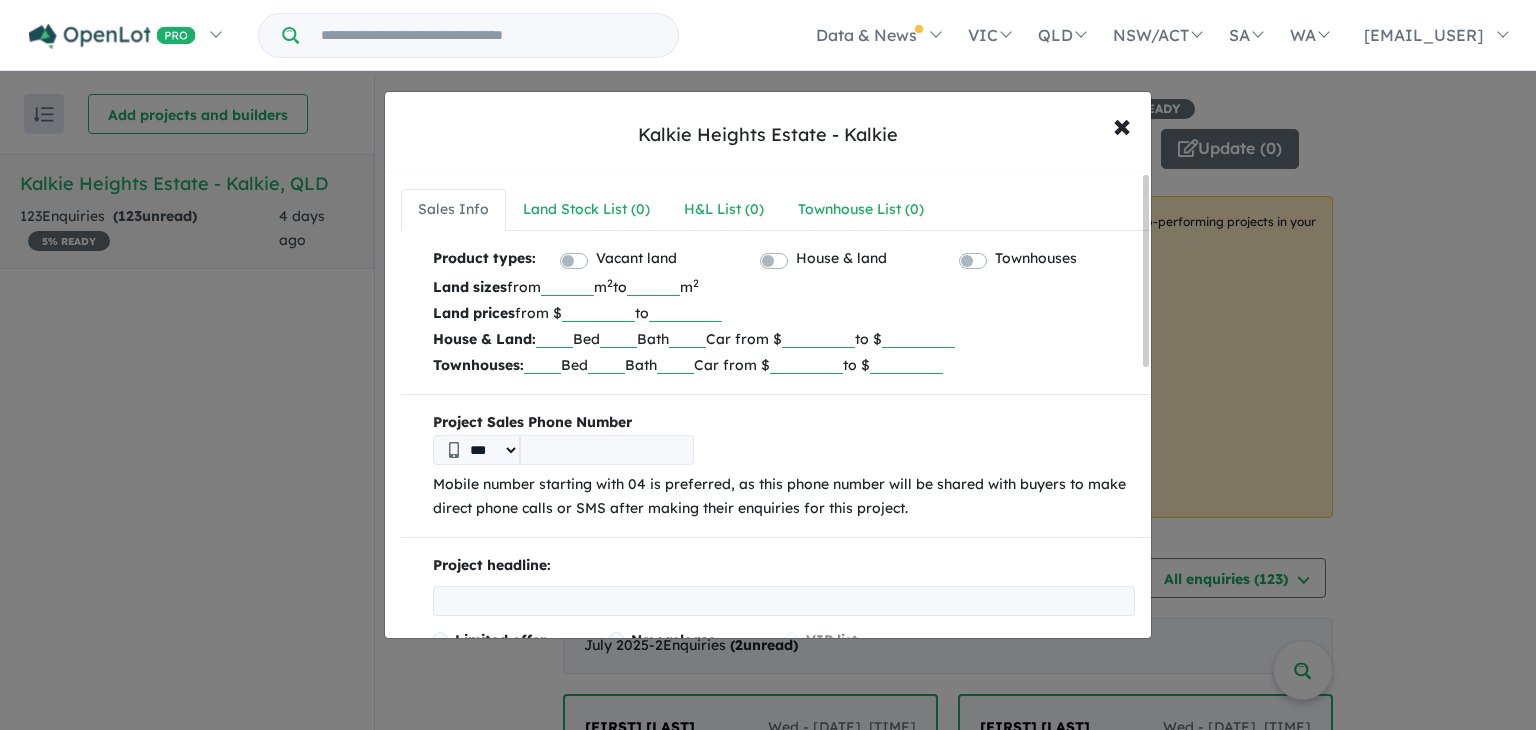 click on "House & land" at bounding box center (841, 259) 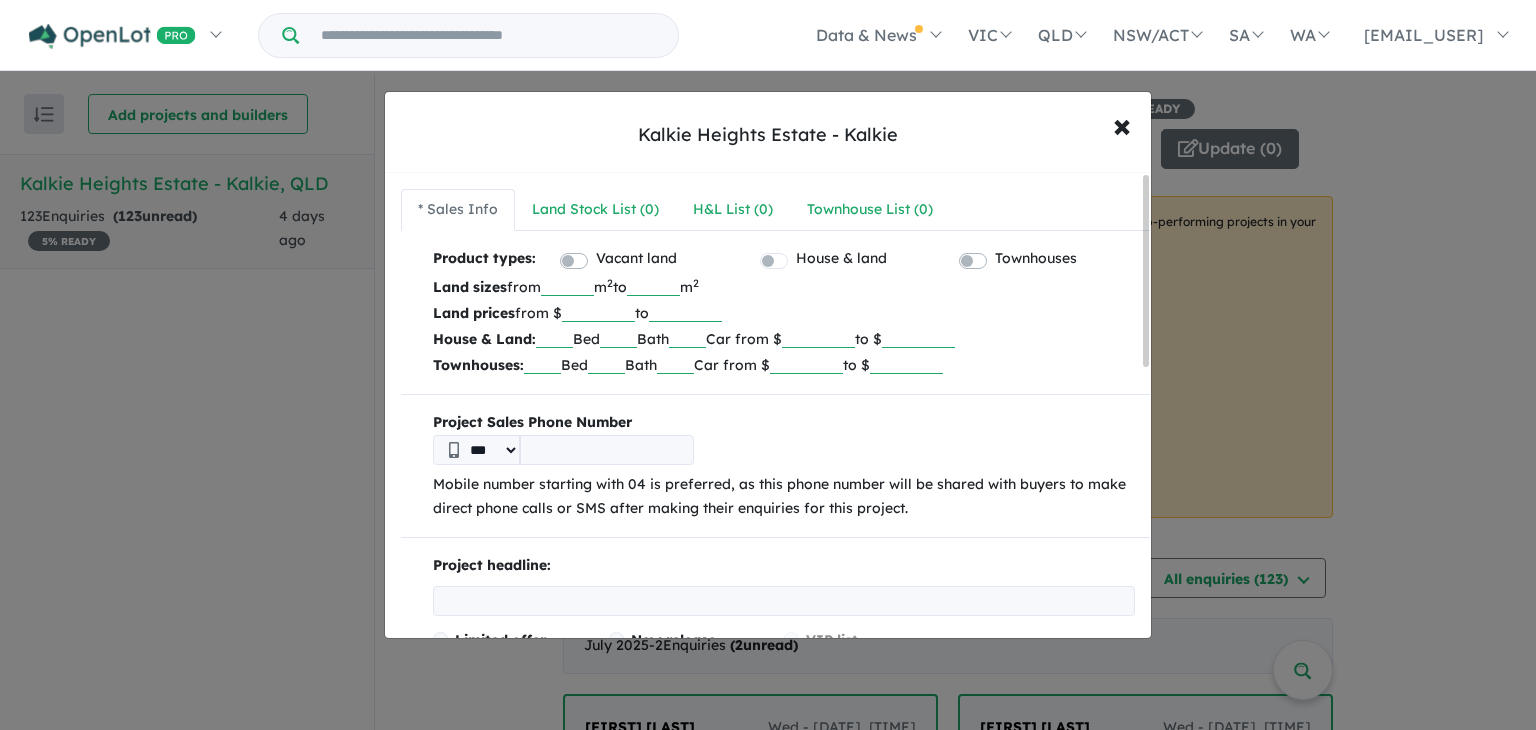 scroll, scrollTop: 200, scrollLeft: 0, axis: vertical 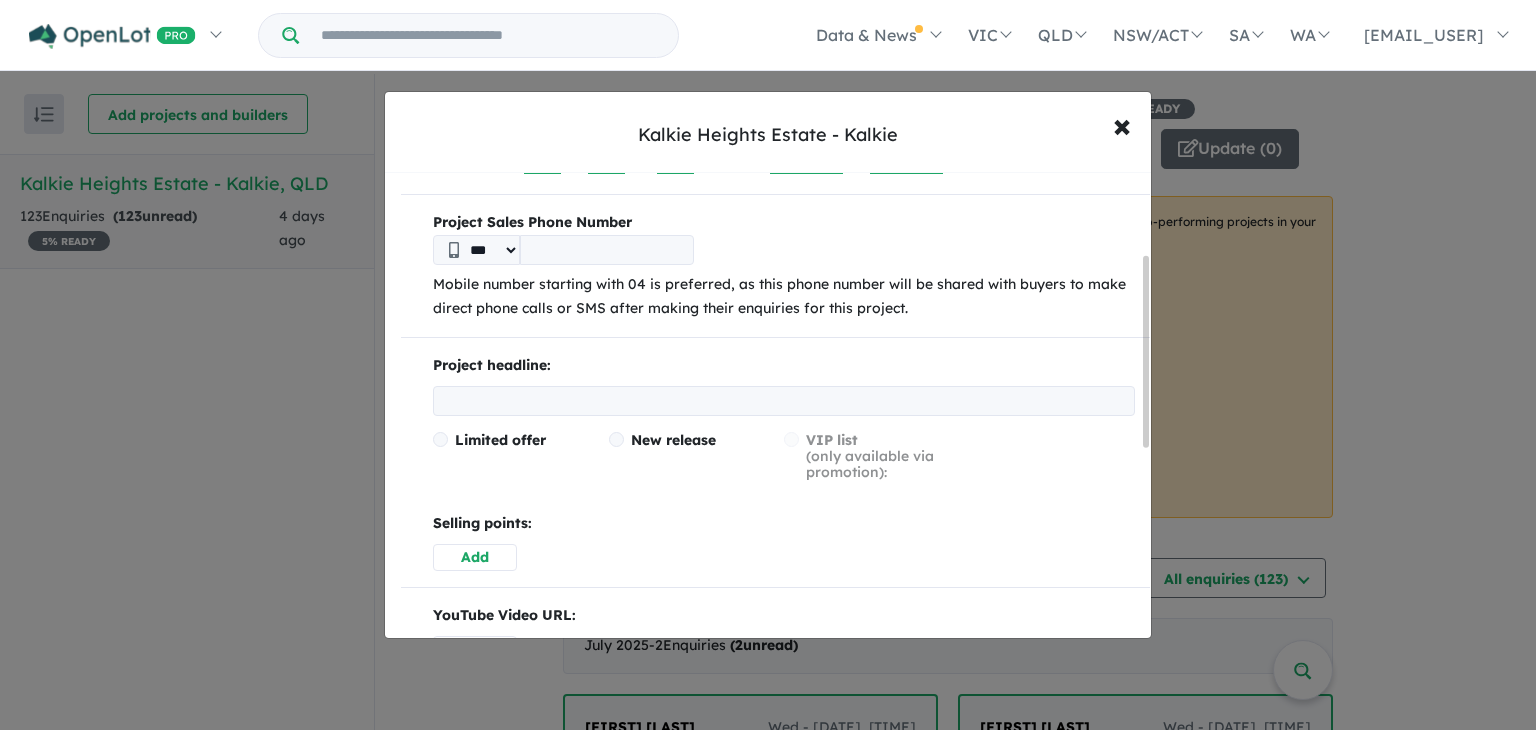 click at bounding box center [784, 401] 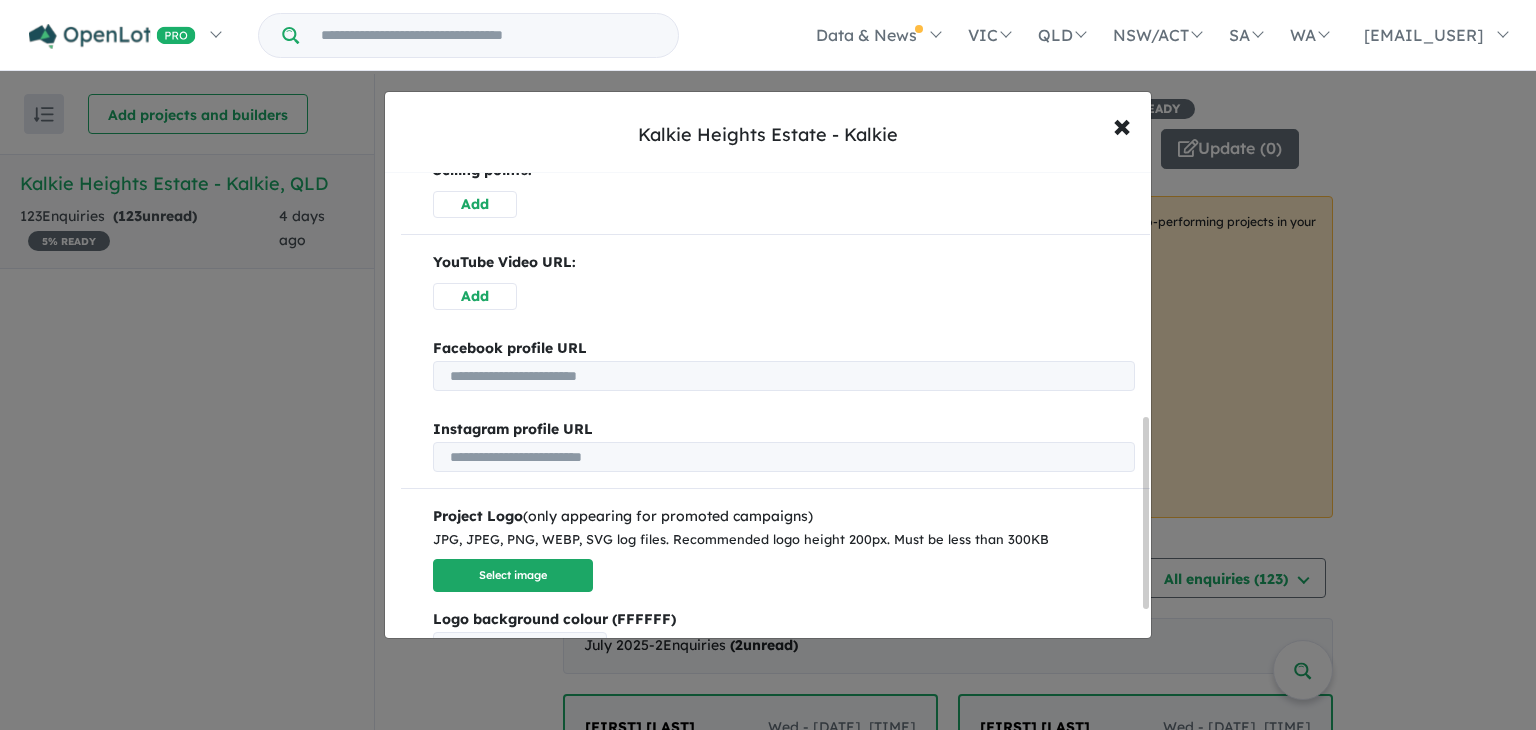 scroll, scrollTop: 600, scrollLeft: 0, axis: vertical 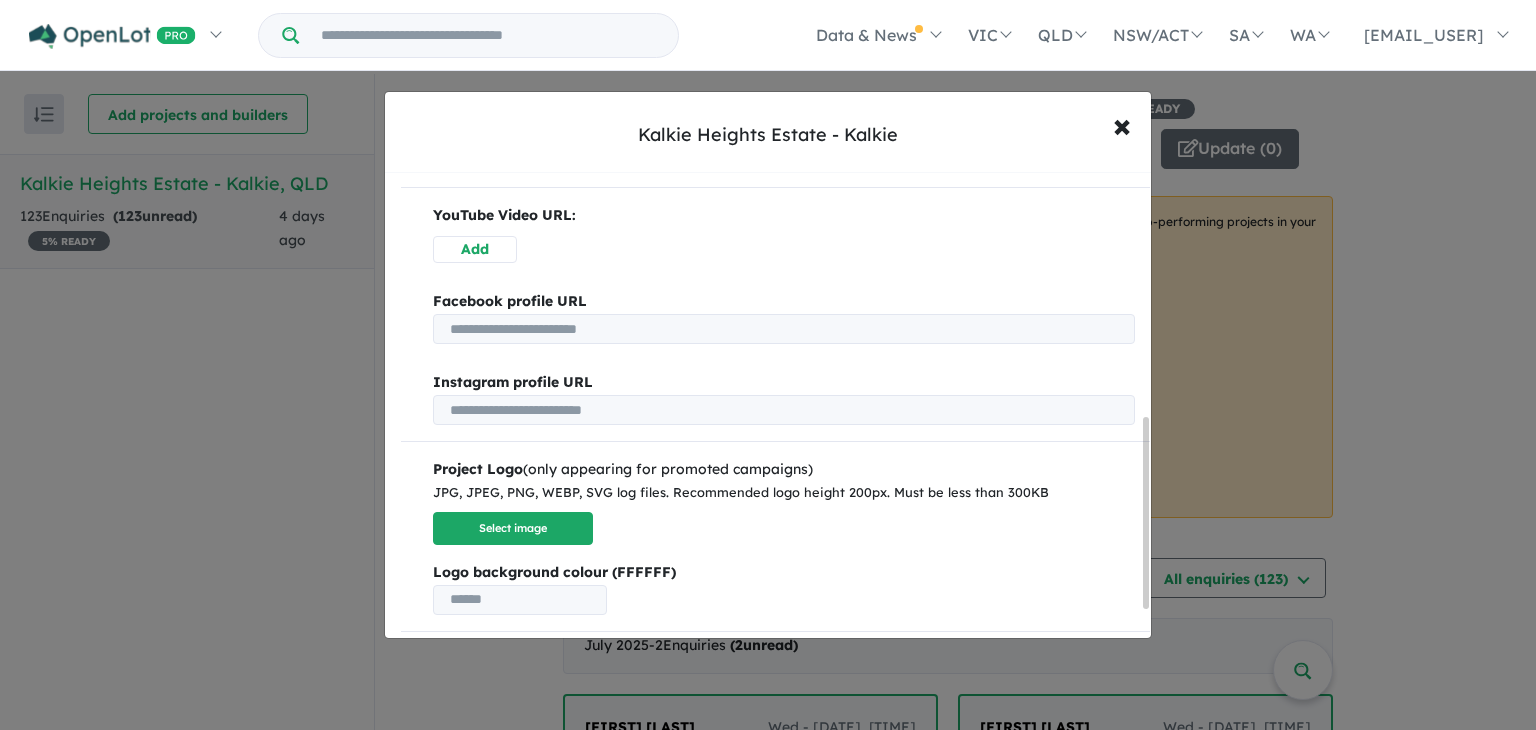 click on "Product types:  Vacant land House & land Townhouses Land sizes   from   ***    m 2  to   ****    m 2 Land prices   from $     to House & Land:   Bed     Bath     Car from $   to $  Townhouses:   Bed    Bath    Car from $   to $  Project Sales Phone Number *** Mobile number starting with 04 is preferred, as this phone number will be shared with buyers to make direct phone calls or SMS after making their enquiries for this project. Project headline:  Limited offer New release VIP list (only available via promotion): Selling points:  Add YouTube Video URL:  Add Facebook profile URL Instagram profile URL Project Logo  (only appearing for promoted campaigns) JPG, JPEG, PNG, WEBP, SVG log files. Recommended logo height 200px. Must be less than 300KB Select image Logo background colour (FFFFFF) Publish" at bounding box center [775, 169] 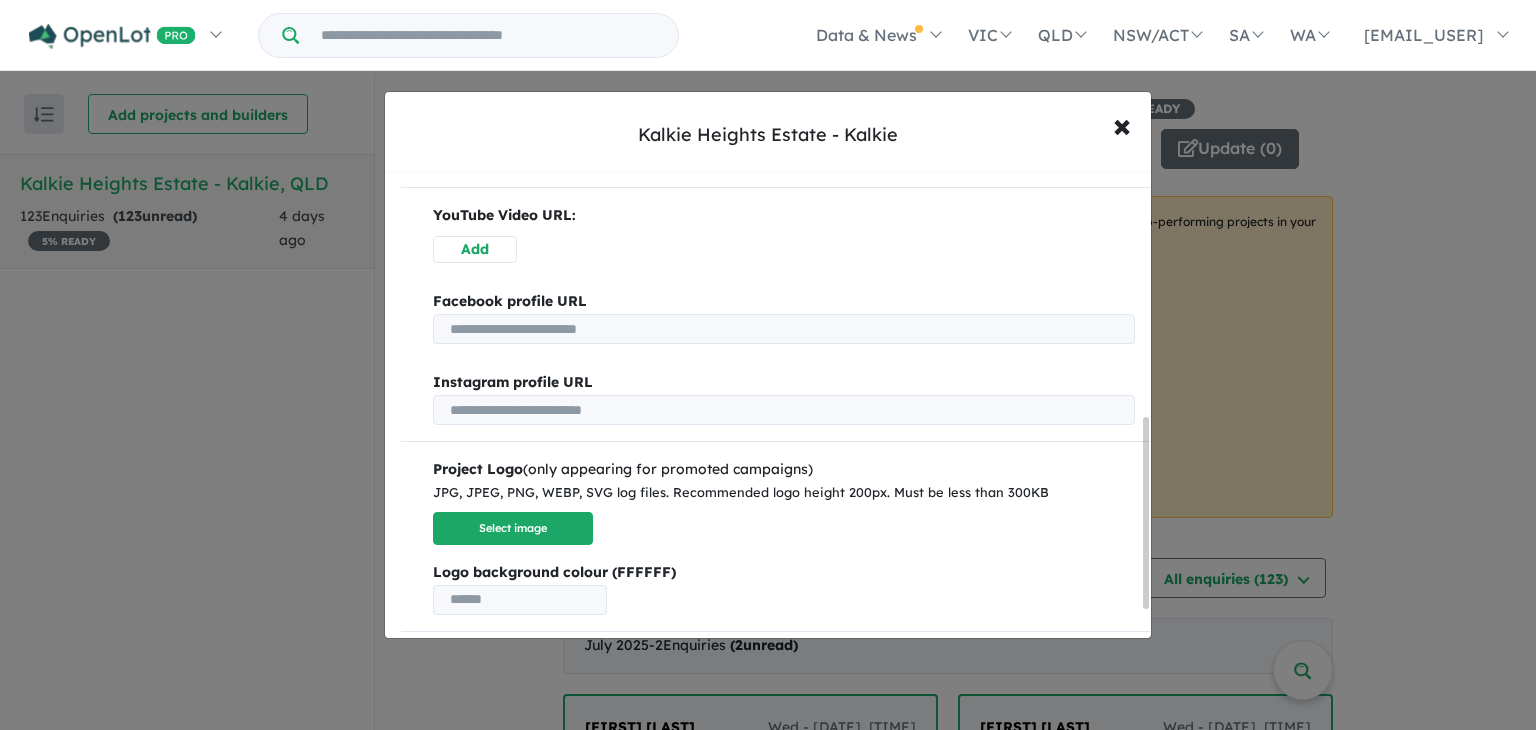 click at bounding box center [784, 329] 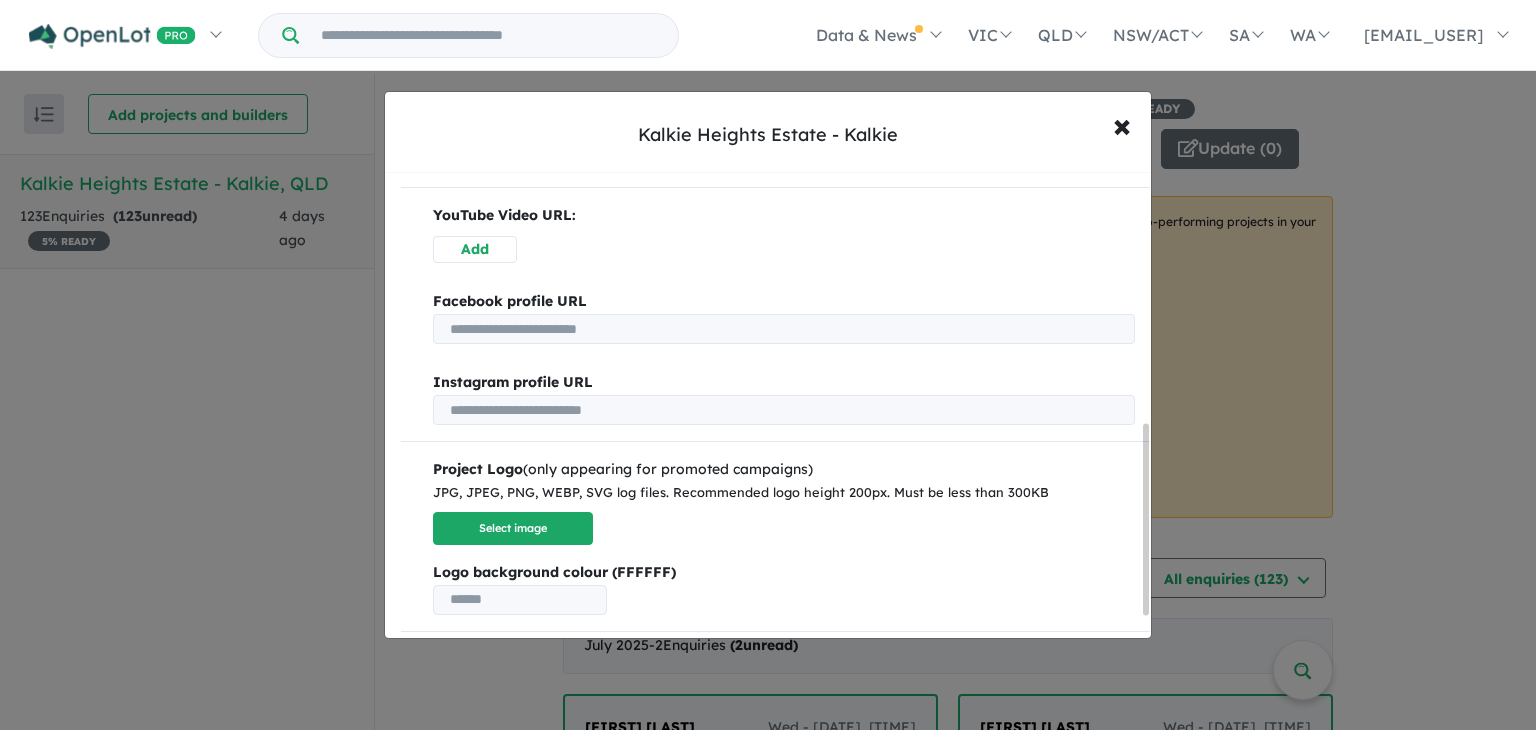 scroll, scrollTop: 666, scrollLeft: 0, axis: vertical 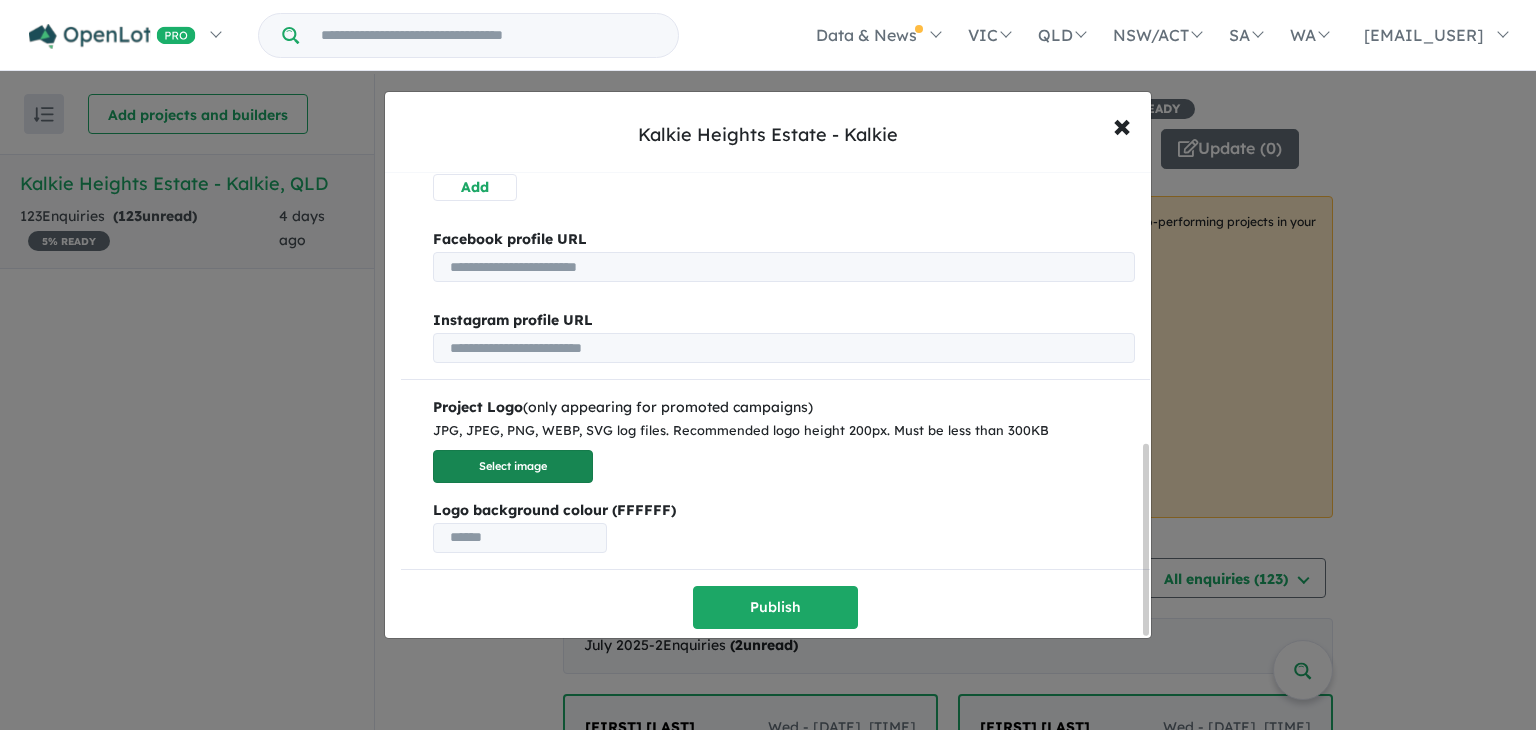 click on "Select image" at bounding box center (513, 466) 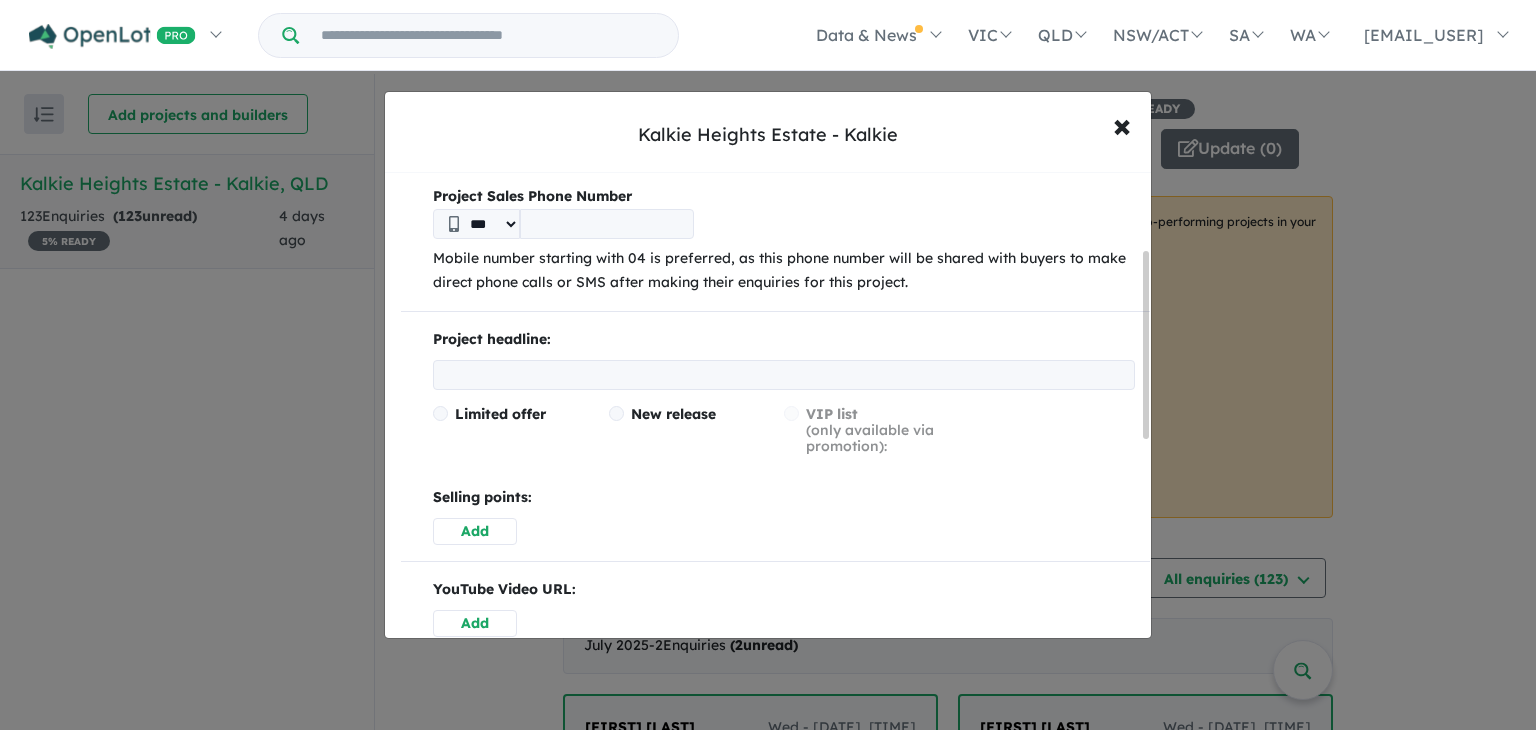 scroll, scrollTop: 192, scrollLeft: 0, axis: vertical 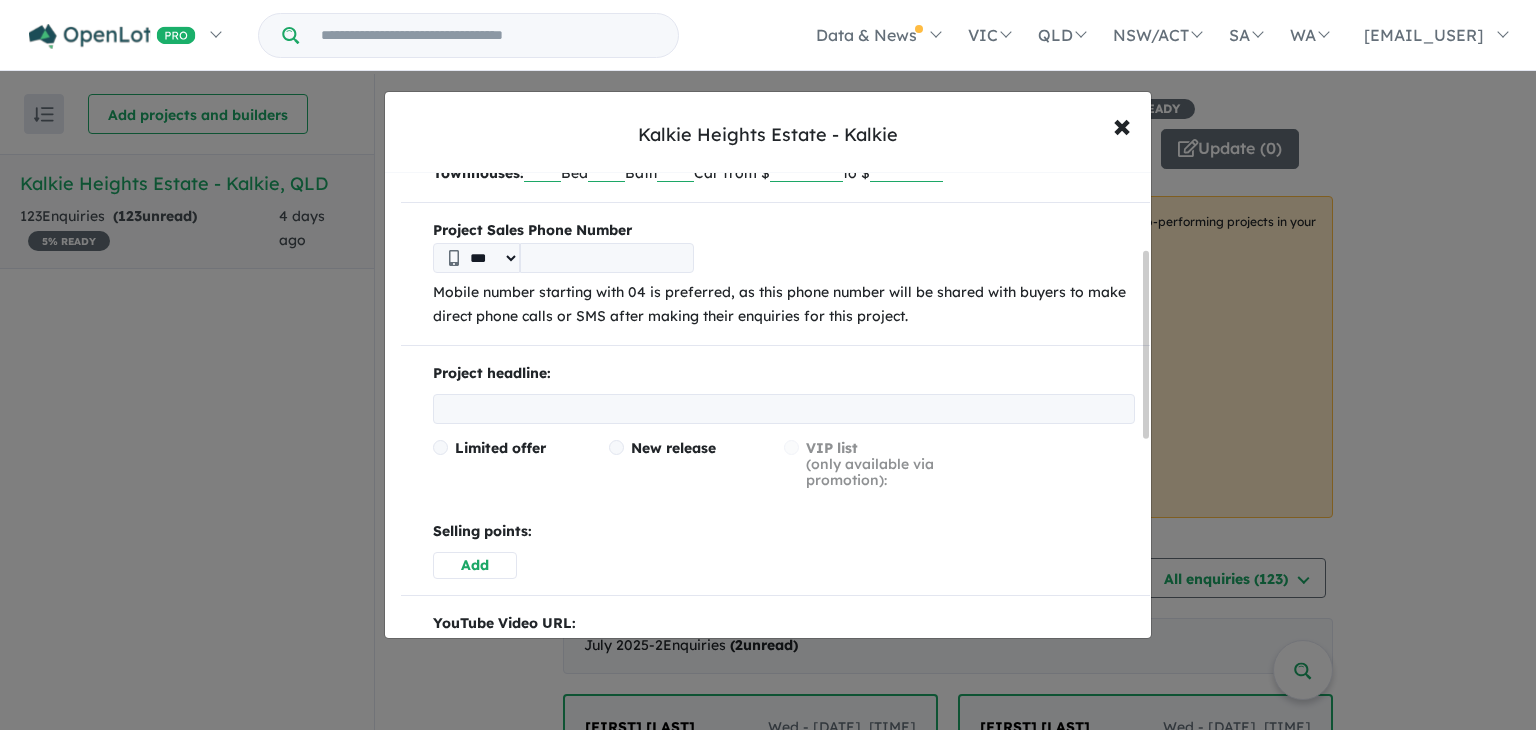 click at bounding box center [784, 409] 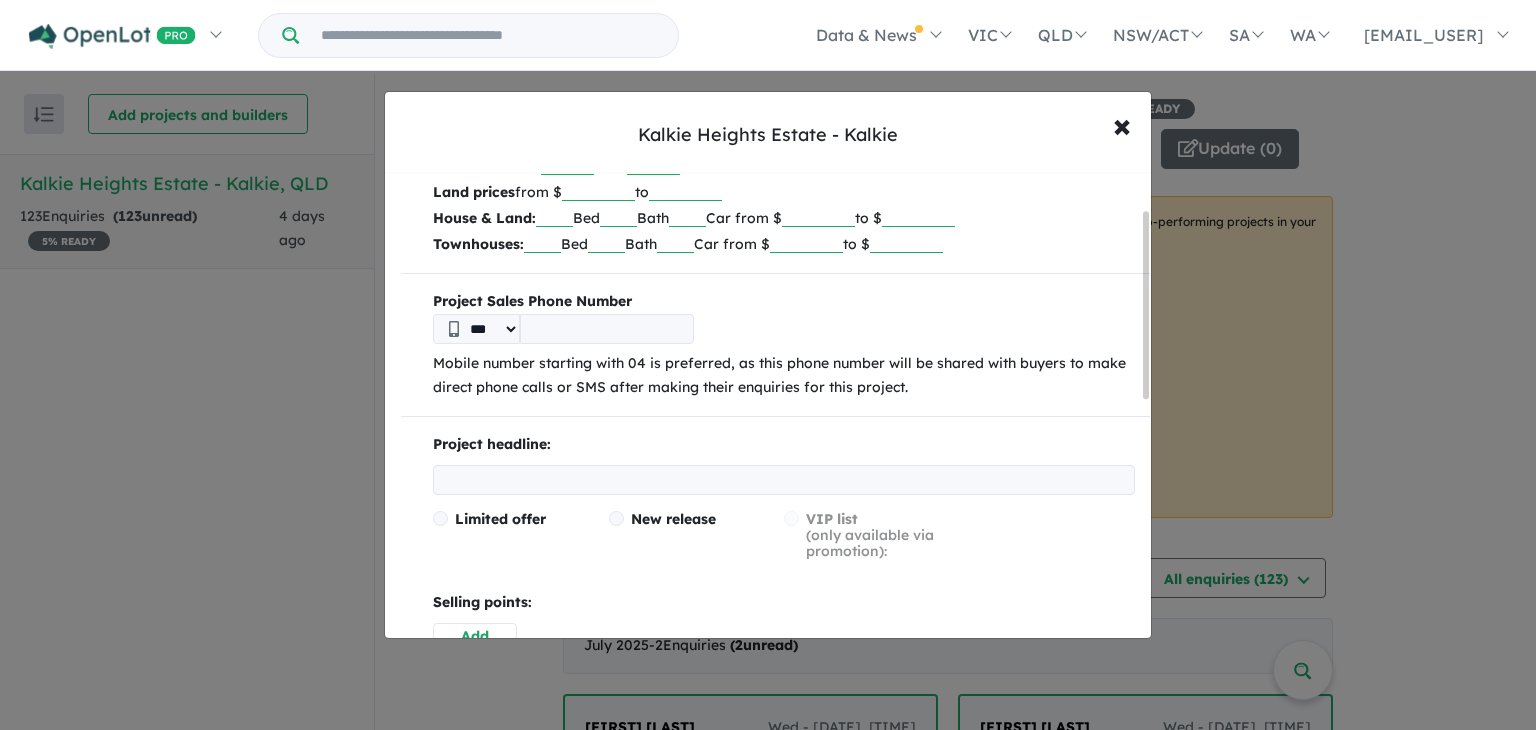 scroll, scrollTop: 92, scrollLeft: 0, axis: vertical 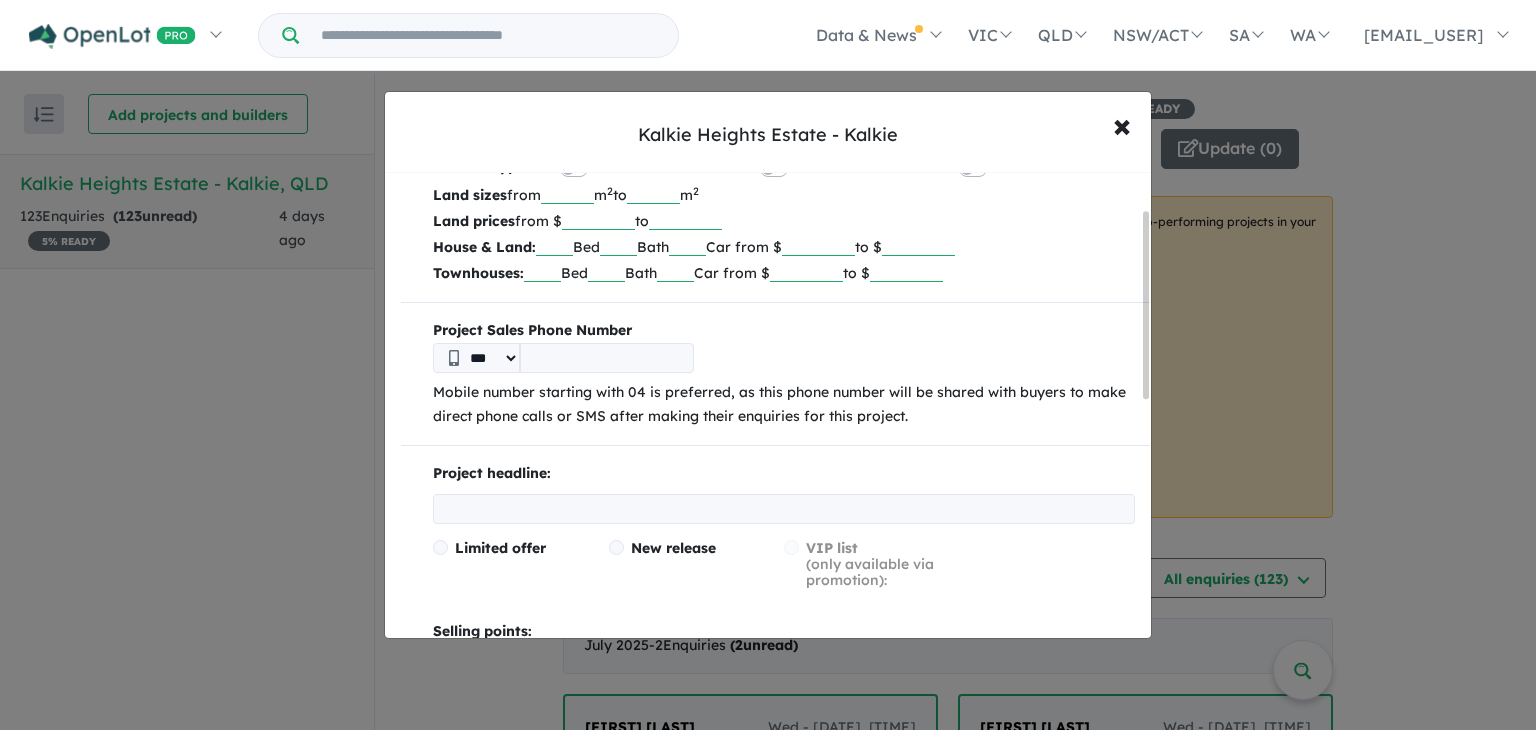 click at bounding box center [607, 358] 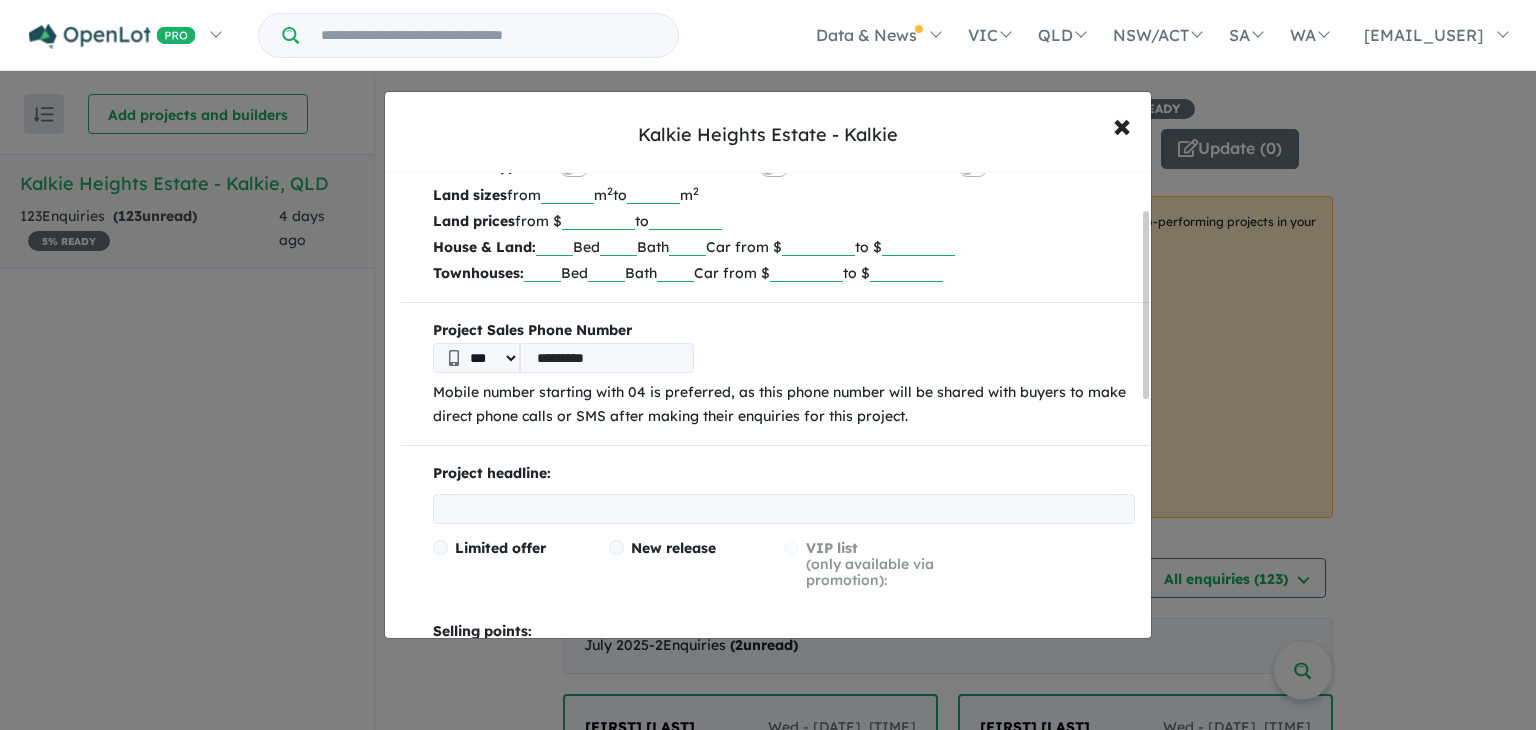 click on "*** *********" at bounding box center [784, 358] 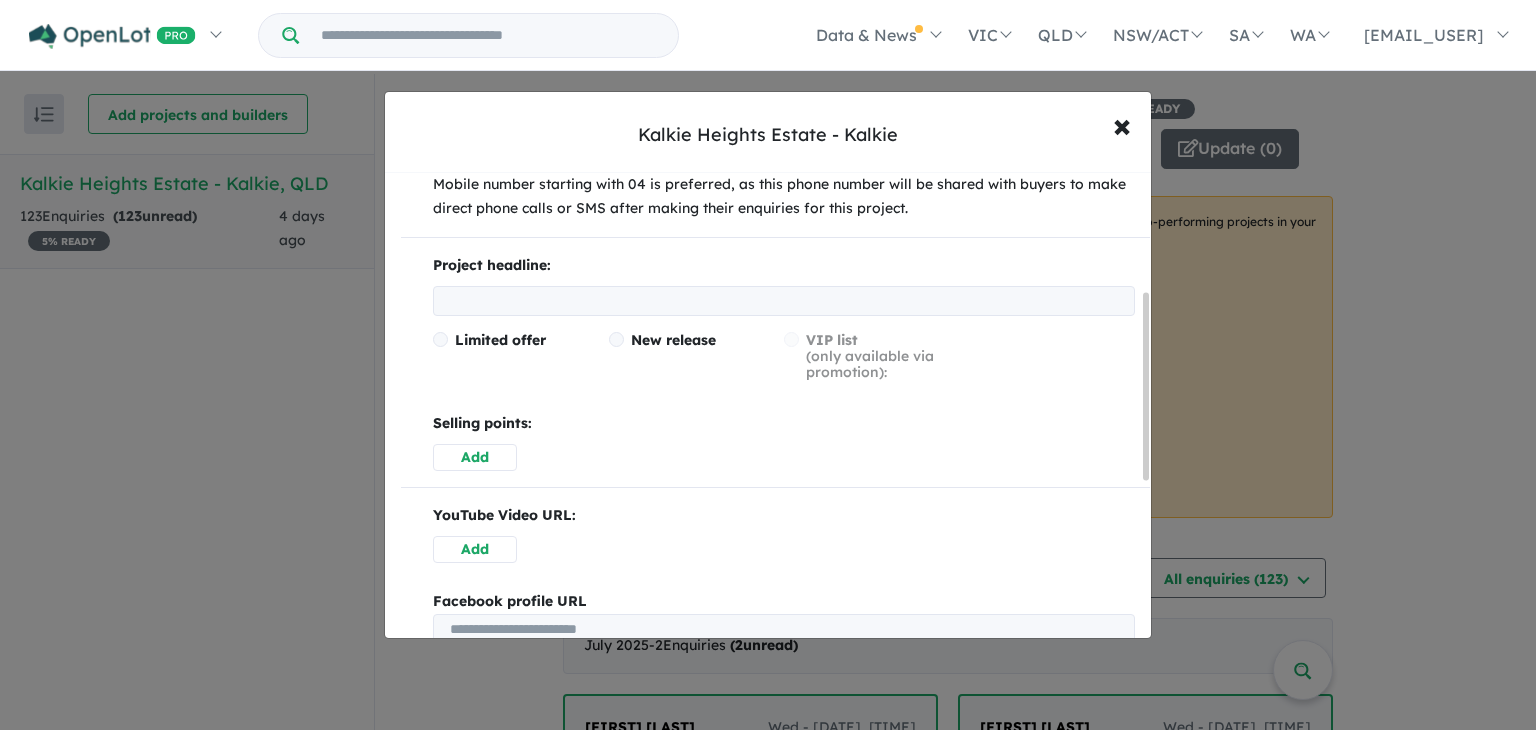 scroll, scrollTop: 100, scrollLeft: 0, axis: vertical 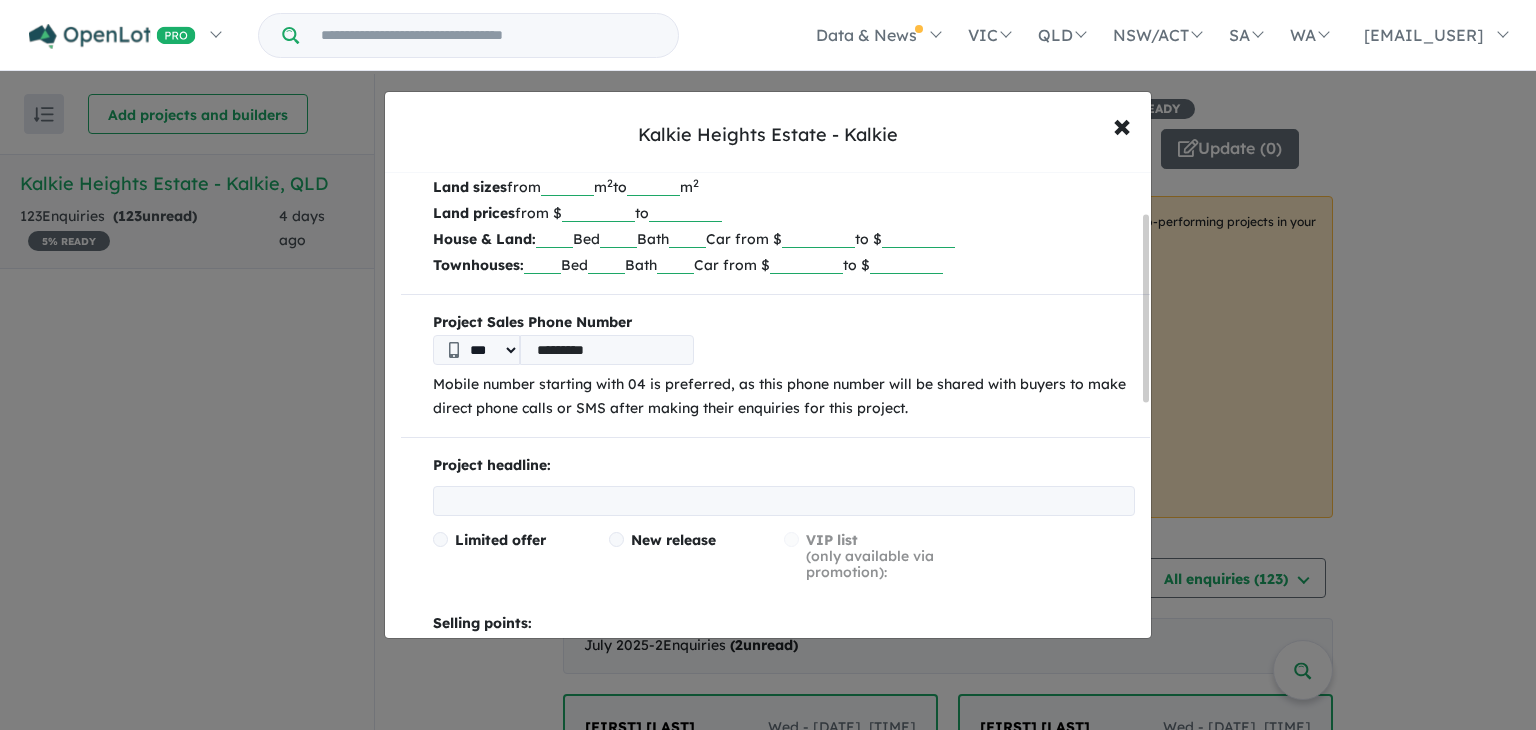 click on "*********" at bounding box center [607, 350] 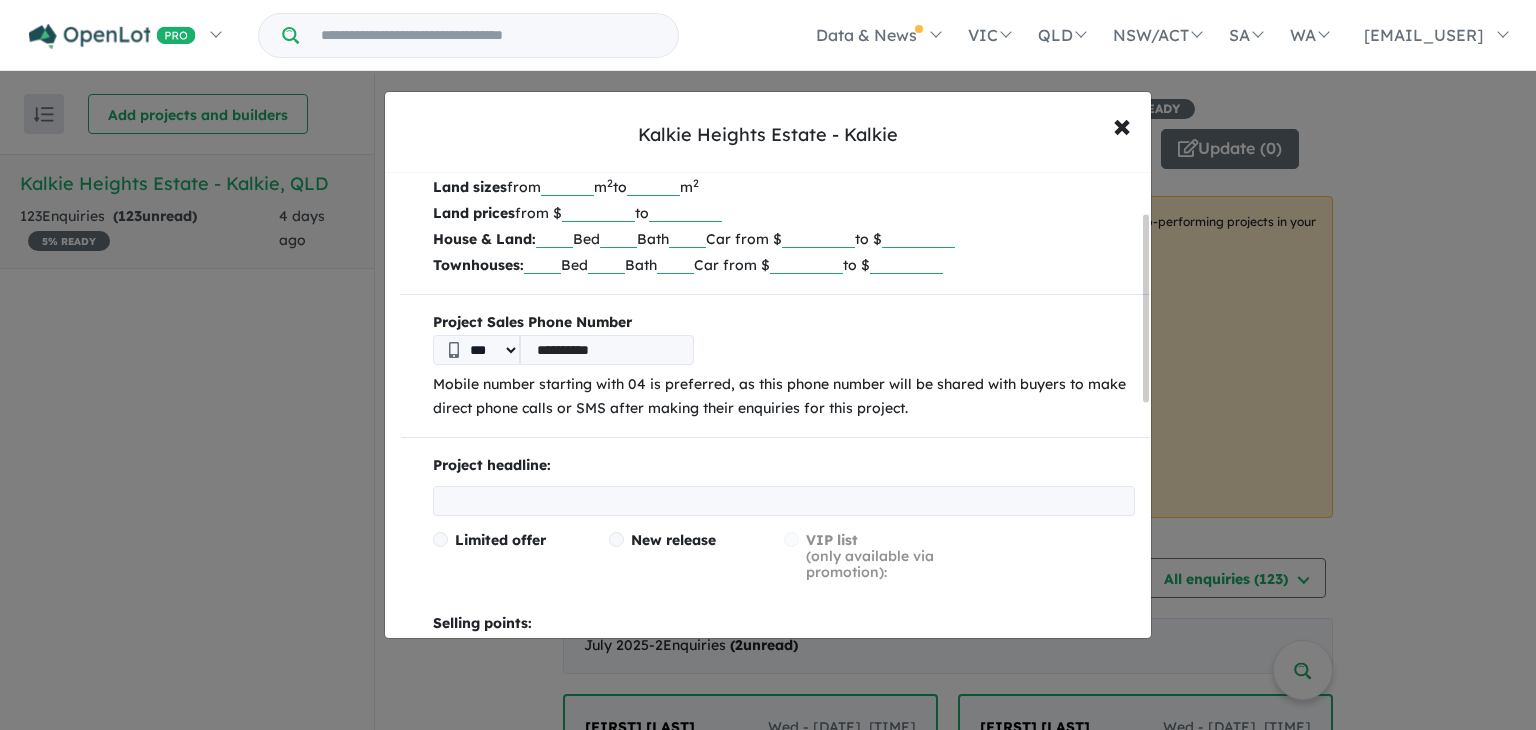 type on "**********" 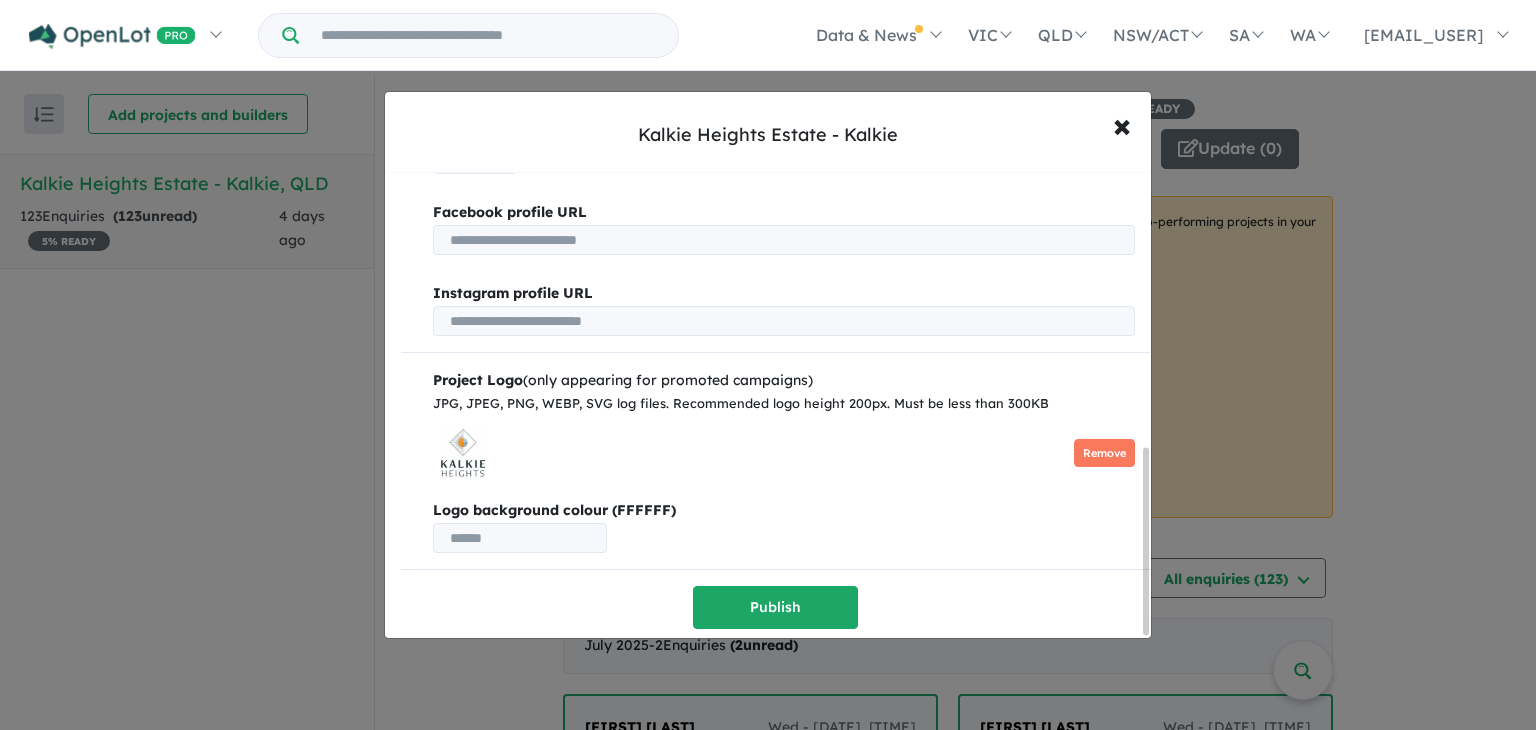 scroll, scrollTop: 692, scrollLeft: 0, axis: vertical 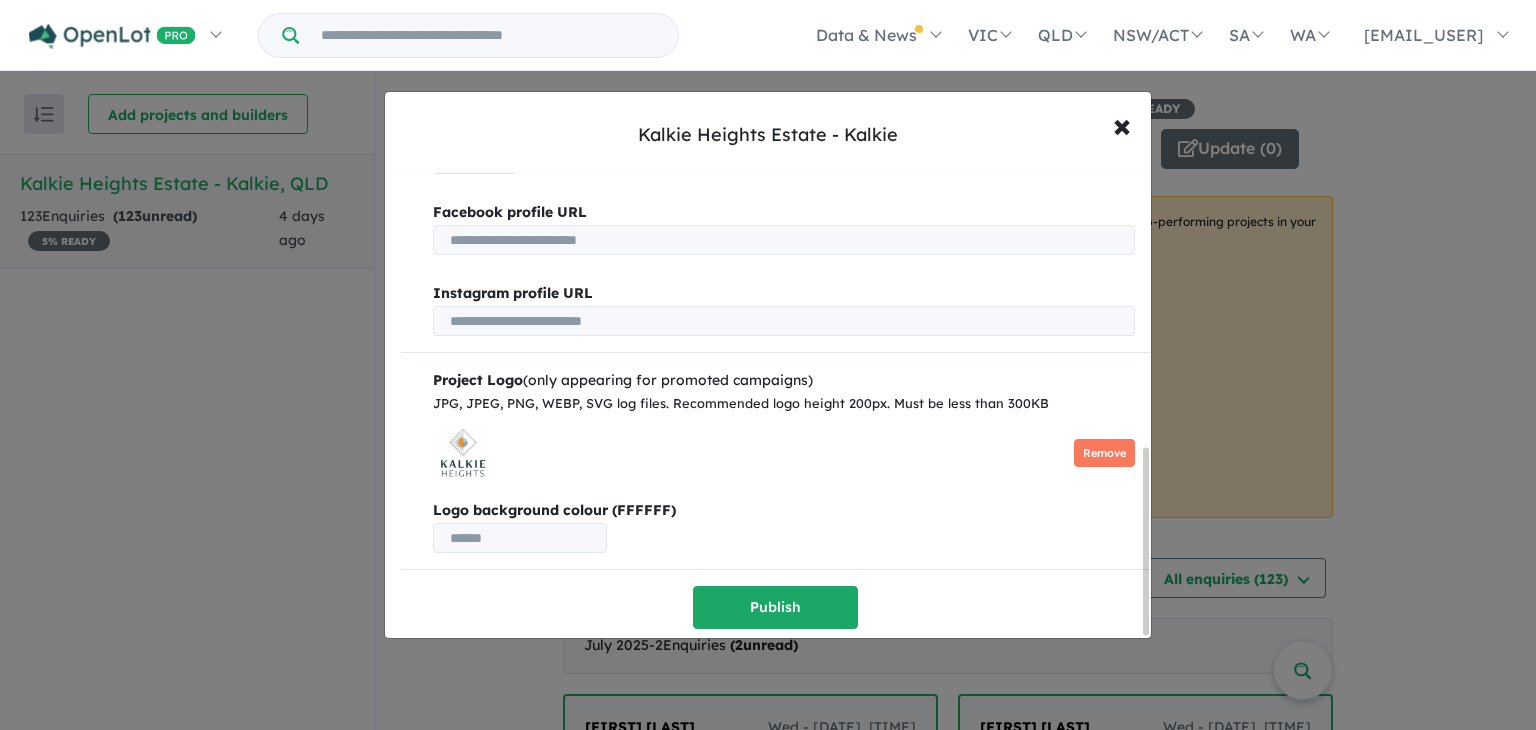 click at bounding box center (784, 240) 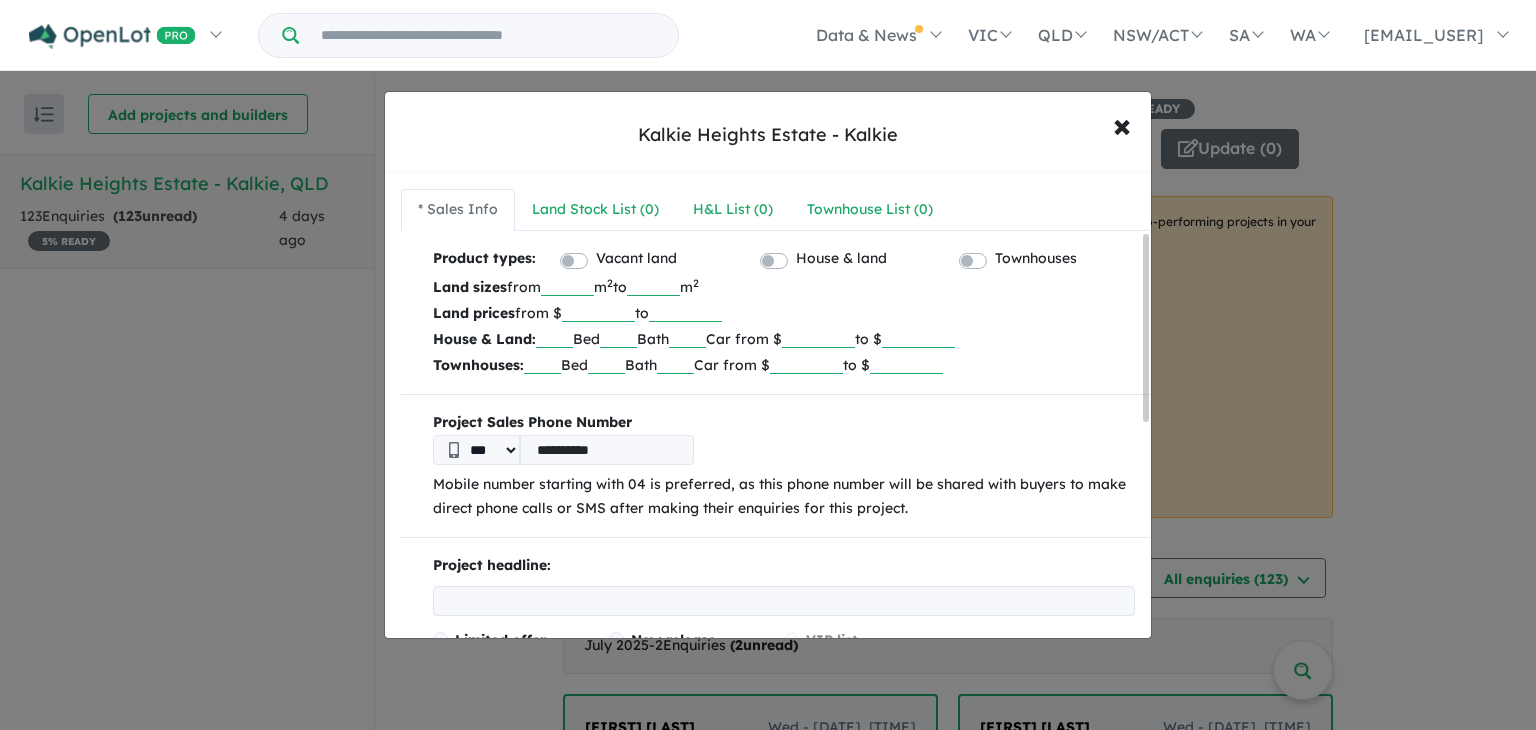 scroll, scrollTop: 692, scrollLeft: 0, axis: vertical 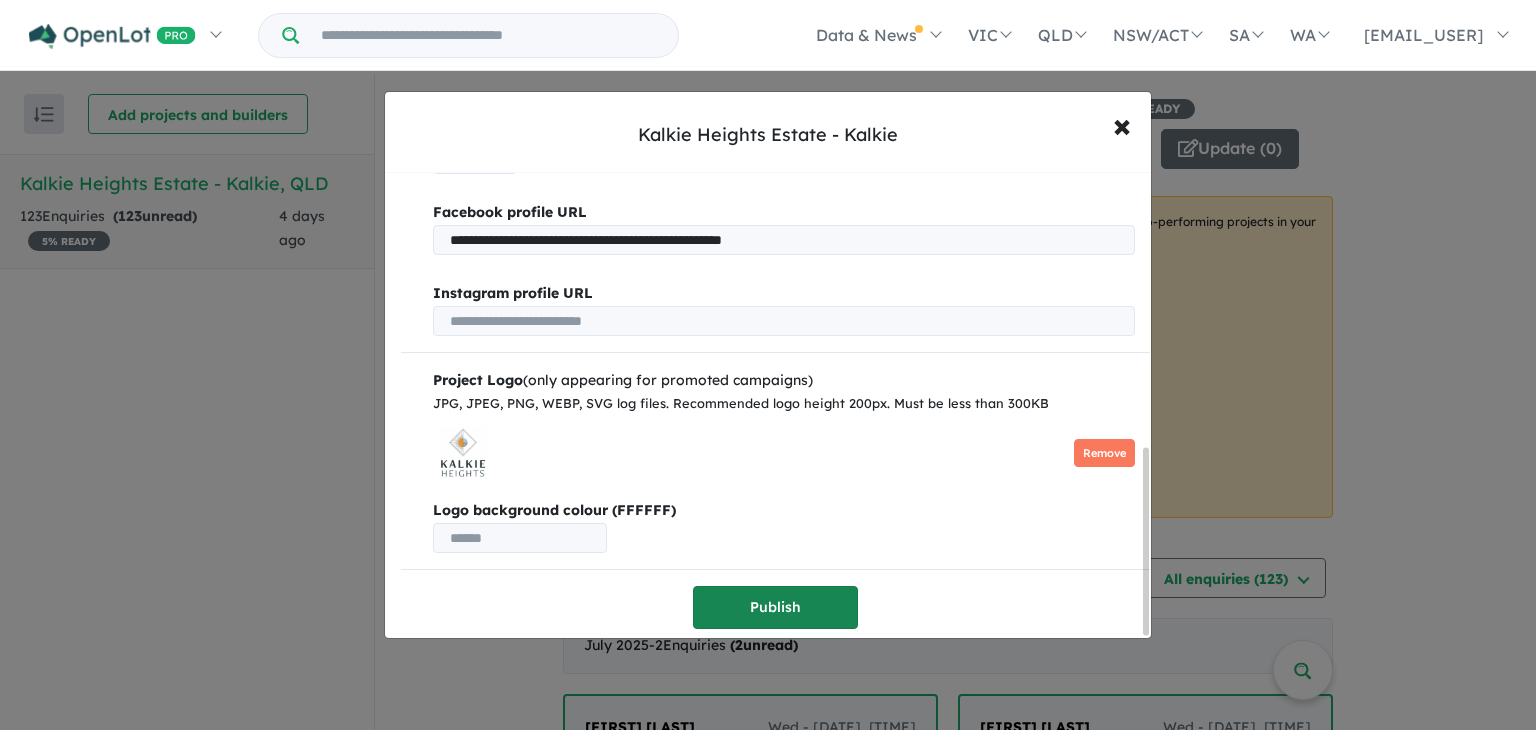 type on "**********" 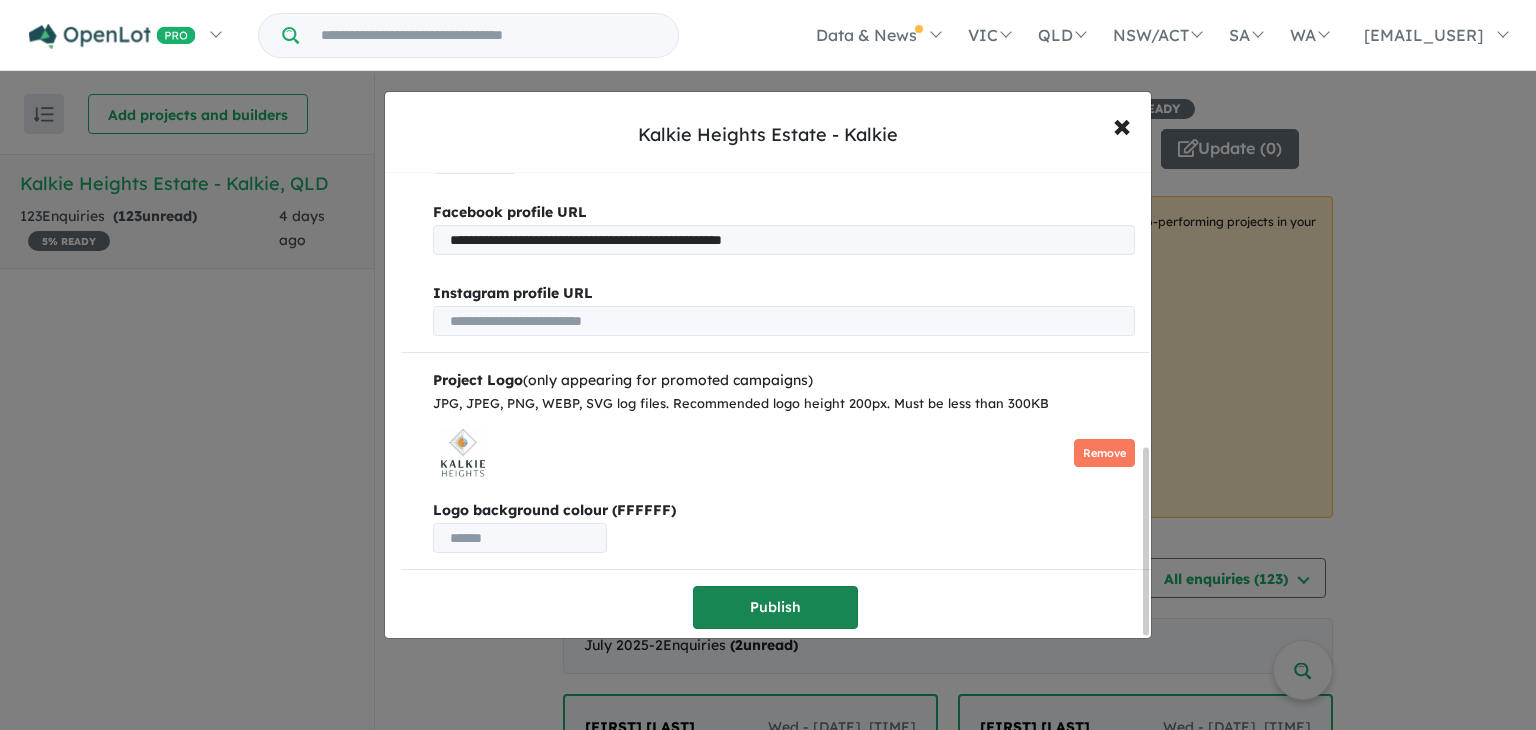 click on "Publish" at bounding box center (775, 607) 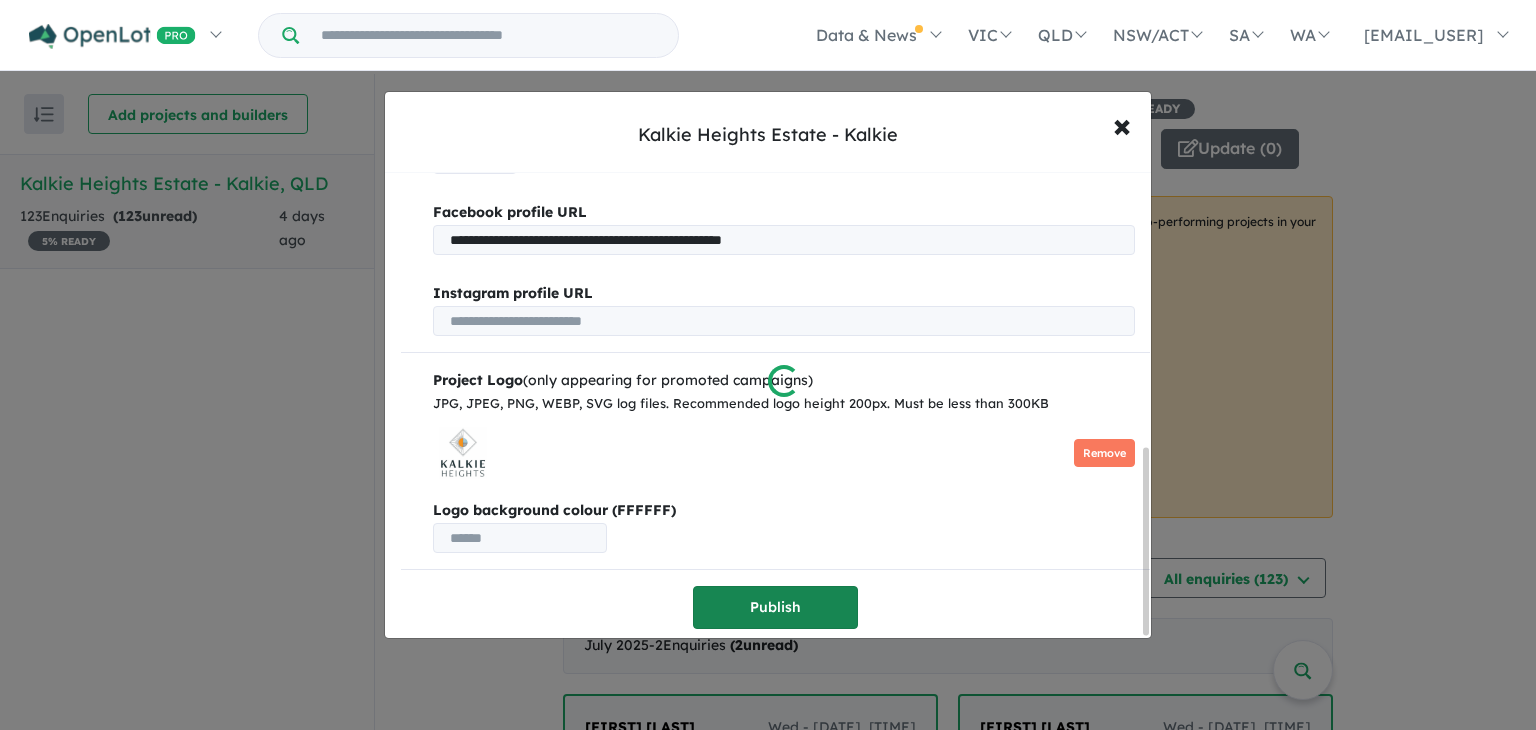 scroll, scrollTop: 0, scrollLeft: 0, axis: both 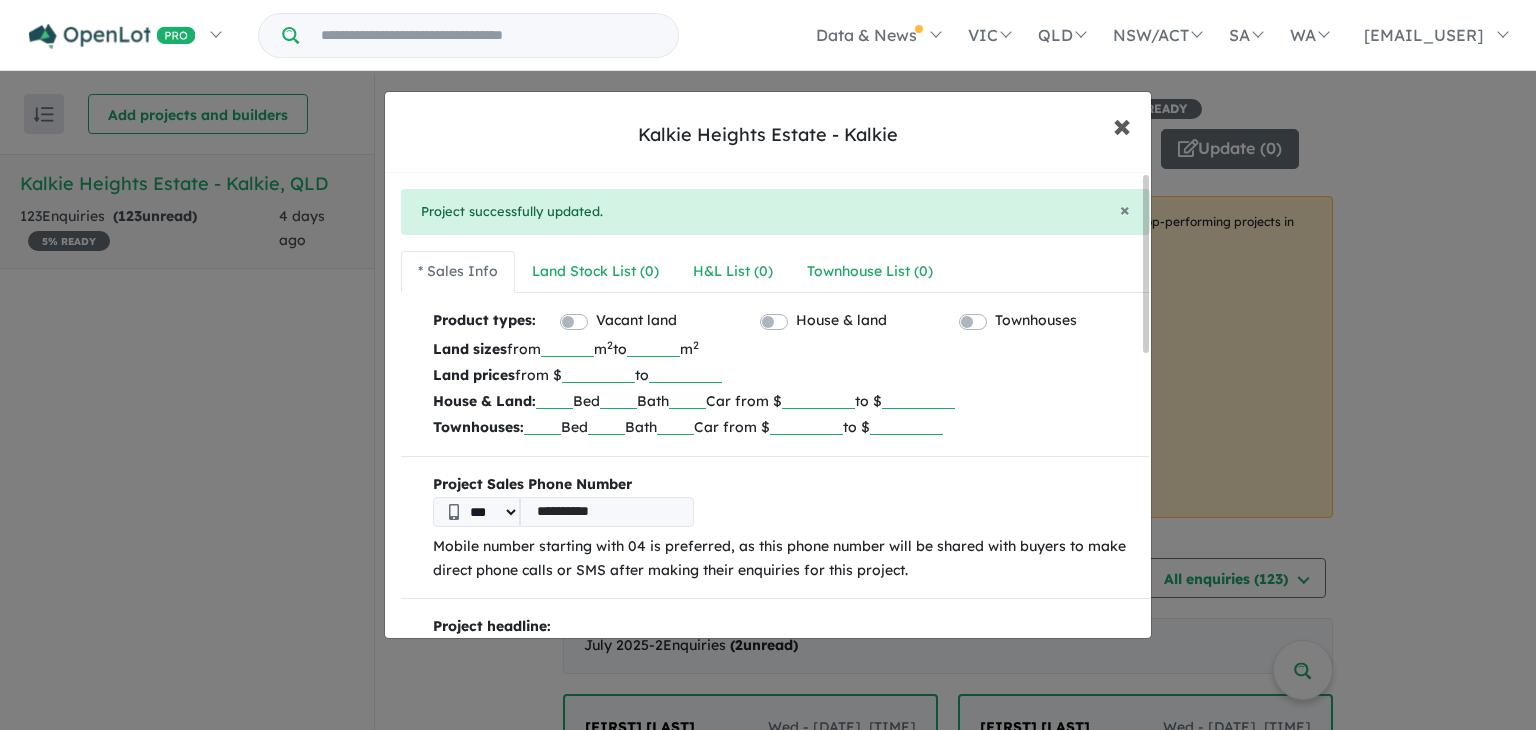 click on "×" at bounding box center (1122, 124) 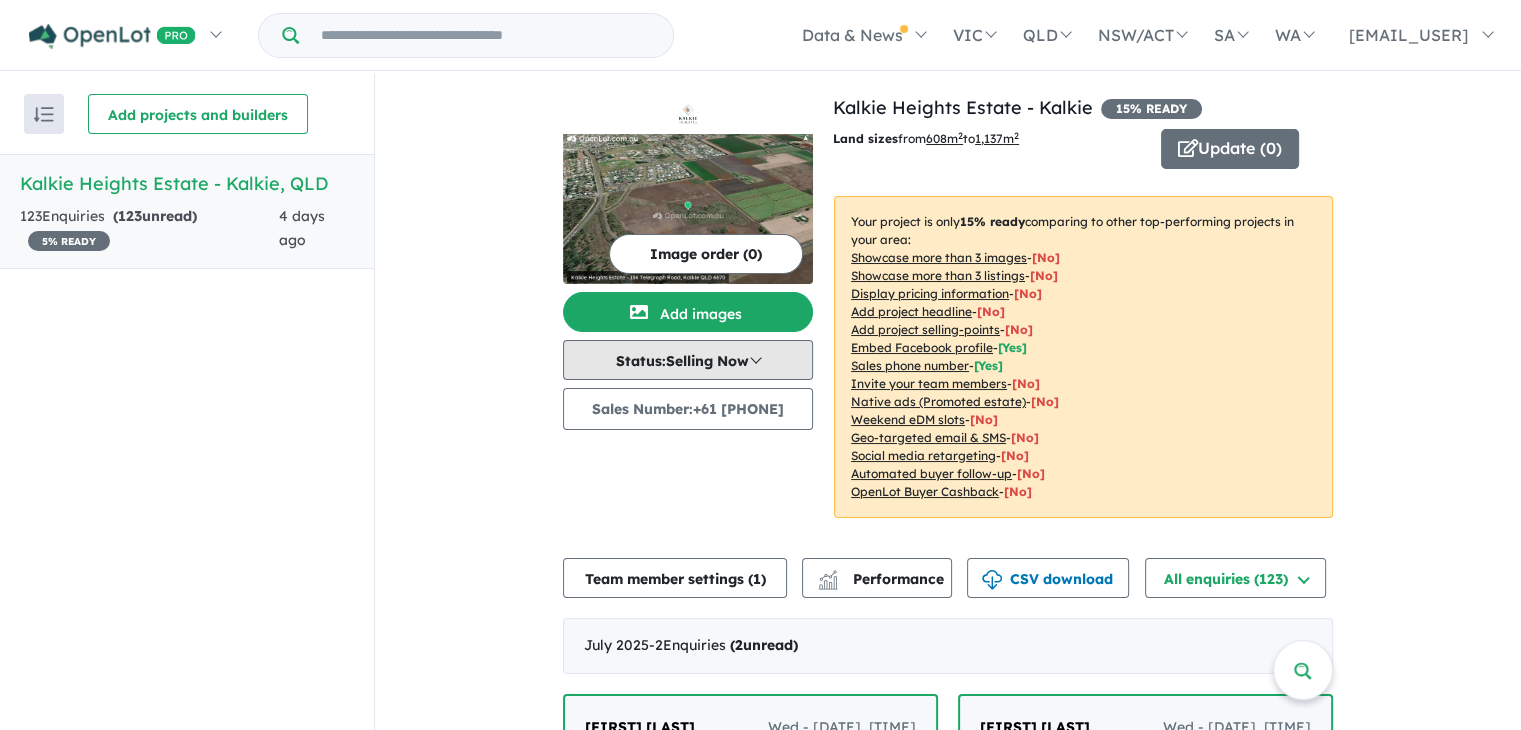 click on "Status:  Selling Now" at bounding box center [688, 360] 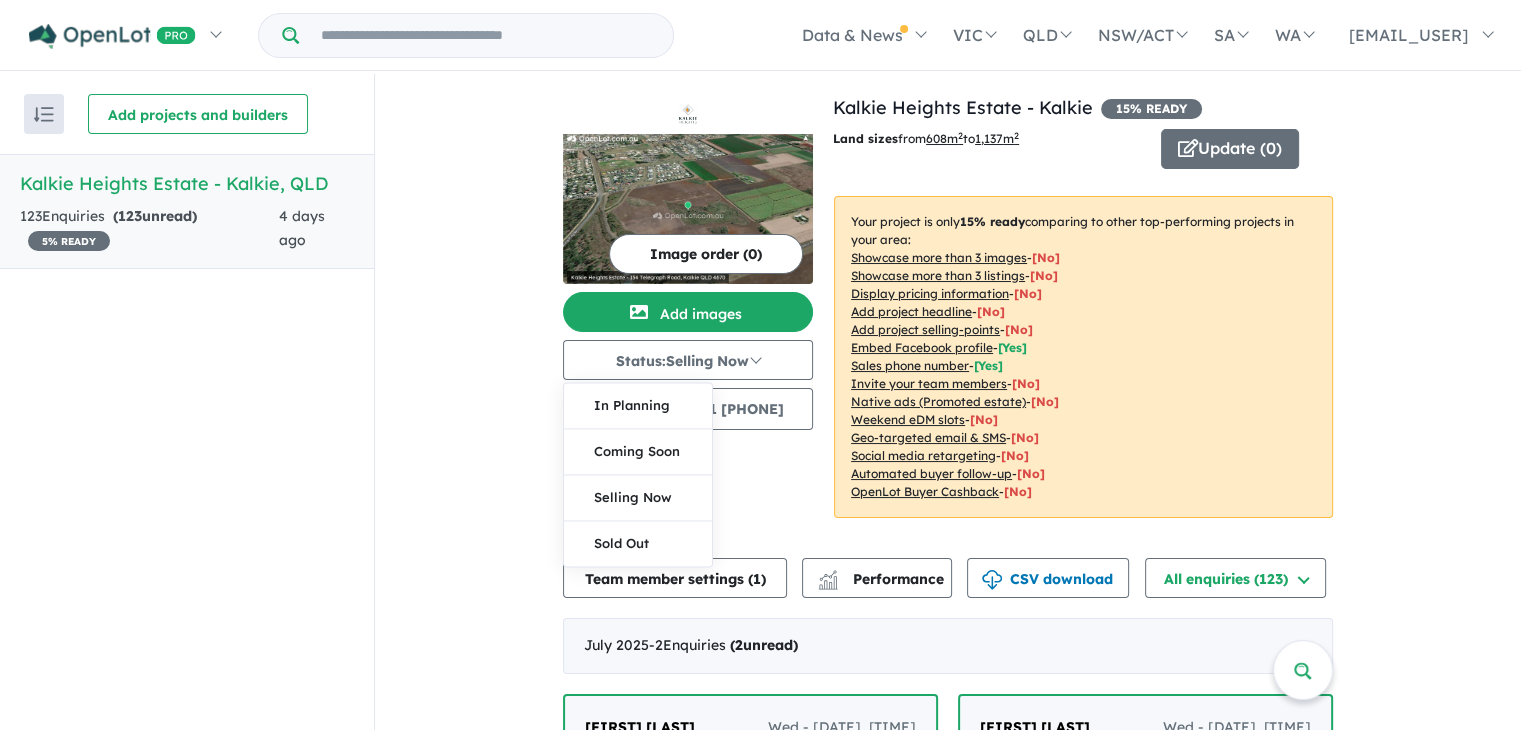 click on "View  all  projects in your account Kalkie Heights Estate - Kalkie 15 % READY Land sizes  from   608 m 2  to  1,137 m 2 Update ( 0 ) Your project is only  15 % ready  comparing to other top-performing projects in your area: Showcase more than 3 images  -  [ No ] Showcase more than 3 listings  -  [ No ] Display pricing information  -  [ No ] Add project headline  -  [ No ] Add project selling-points  -  [ No ] Embed Facebook profile  -  [ Yes ] Sales phone number  -  [ Yes ] Invite your team members  -  [ No ] Native ads (Promoted estate)  -  [No] Weekend eDM slots  -  [No] Geo-targeted email & SMS  -  [No] Social media retargeting  -  [No] Automated buyer follow-up  -  [No] OpenLot Buyer Cashback  -  [No] 123  Enquir ies ( 123  unread) 15 % READY 4 days ago Image order ( 0 ) Add images Status:  Selling Now In Planning Coming Soon Selling Now Sold Out Sales Number:  +610401861641 Land sizes  from   608 m 2  to  1,137 m 2 Update ( 0 ) Your project is only  15 % ready Showcase more than 3 images  -  [ No ]  -" at bounding box center (948, 2011) 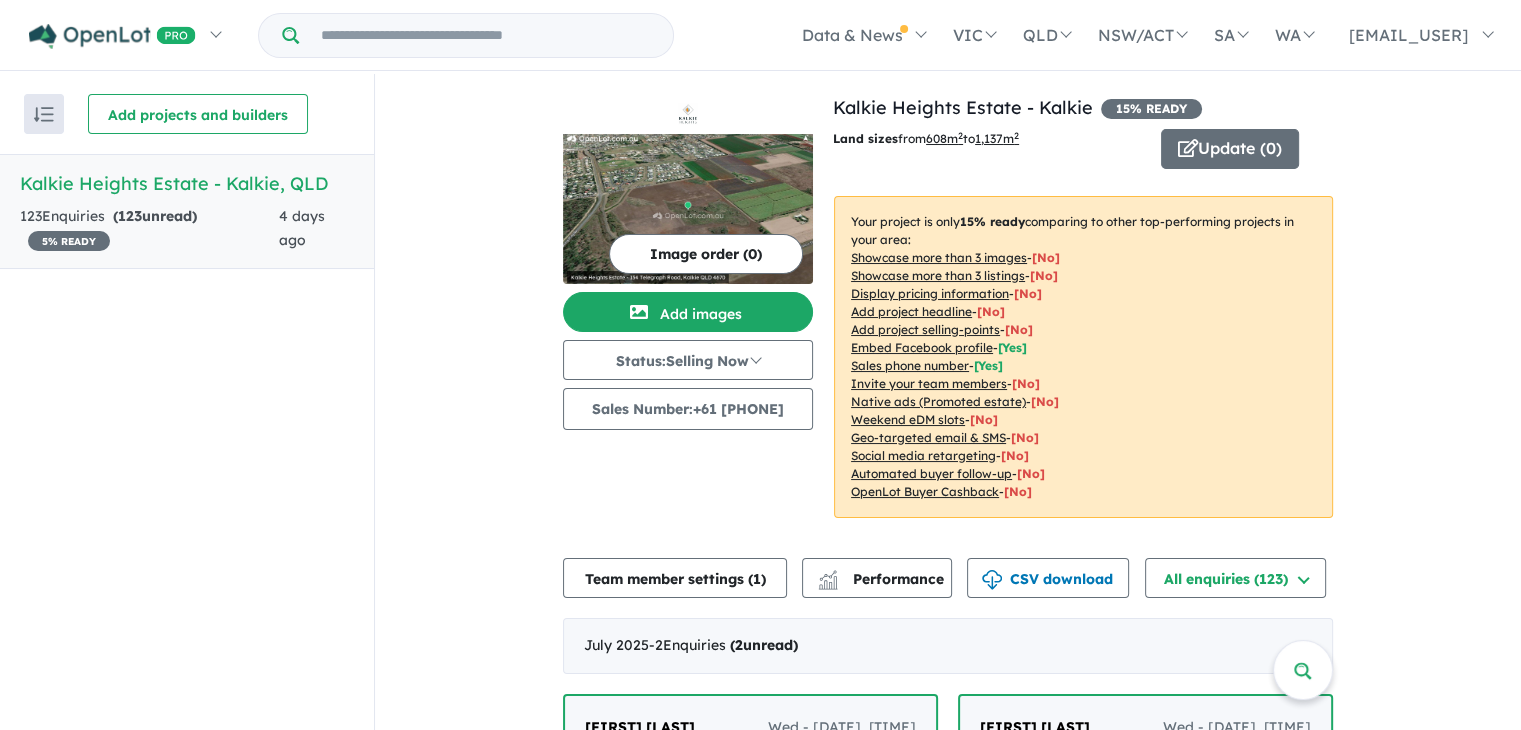 click at bounding box center (688, 209) 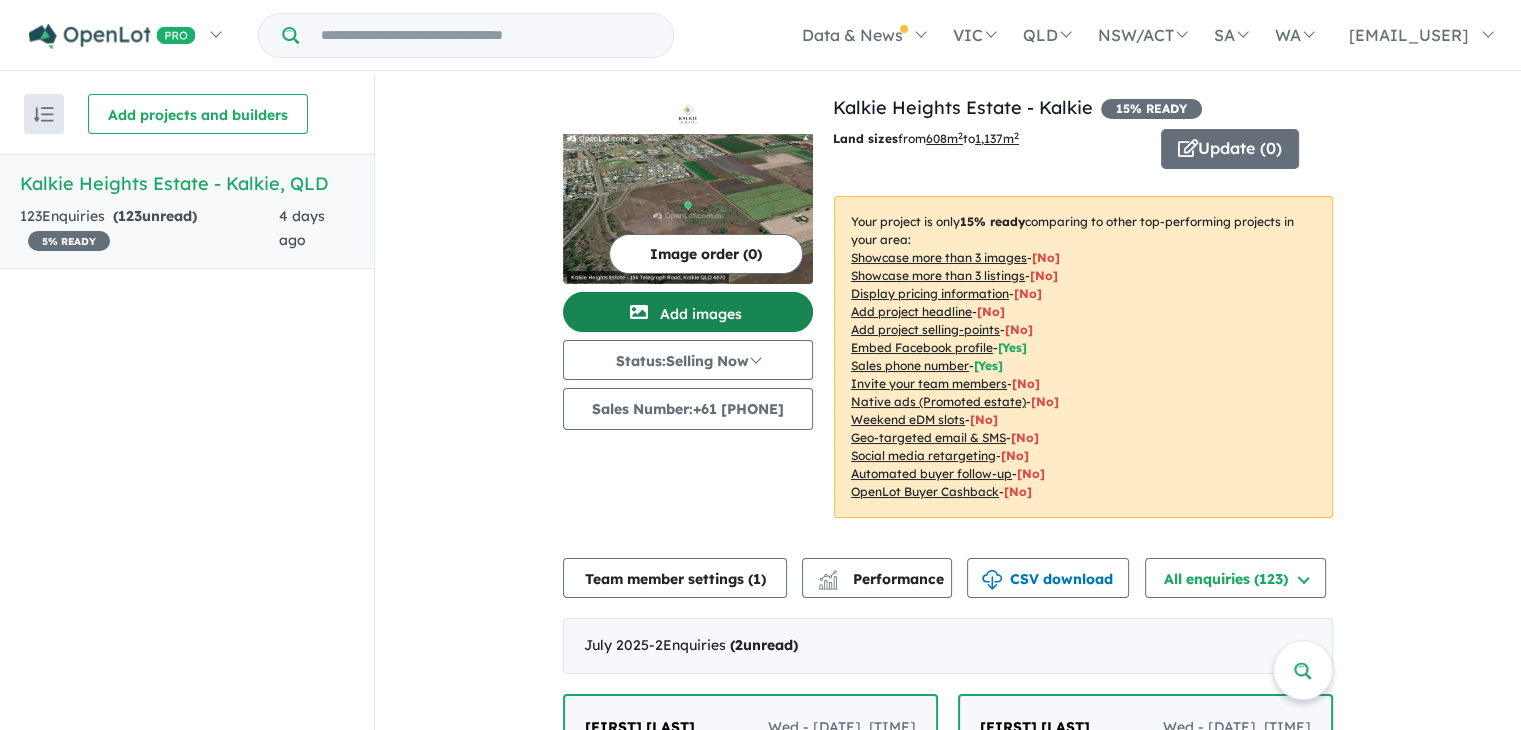 click on "Add images" at bounding box center (688, 312) 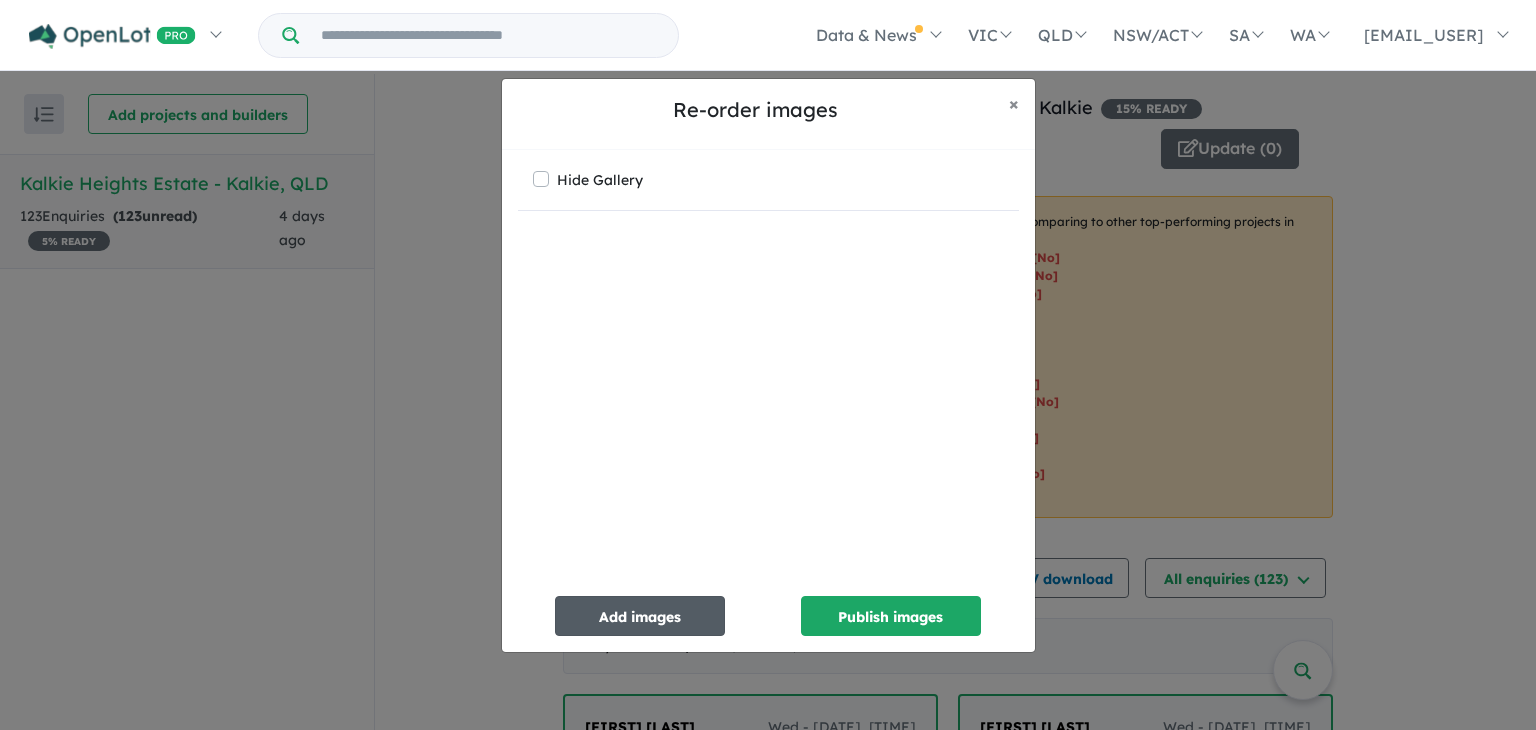click on "Add images" at bounding box center (640, 616) 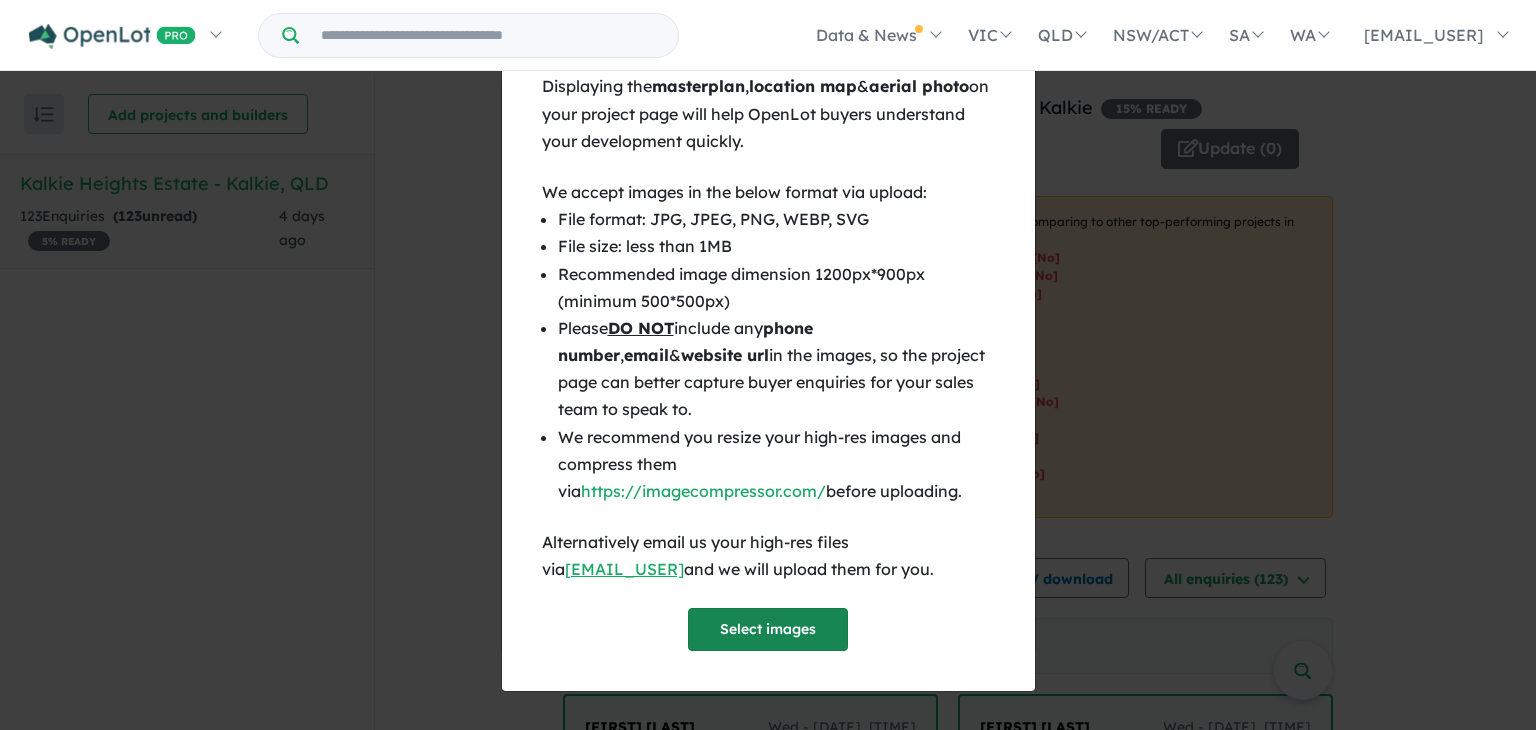 click on "Select images" at bounding box center [768, 629] 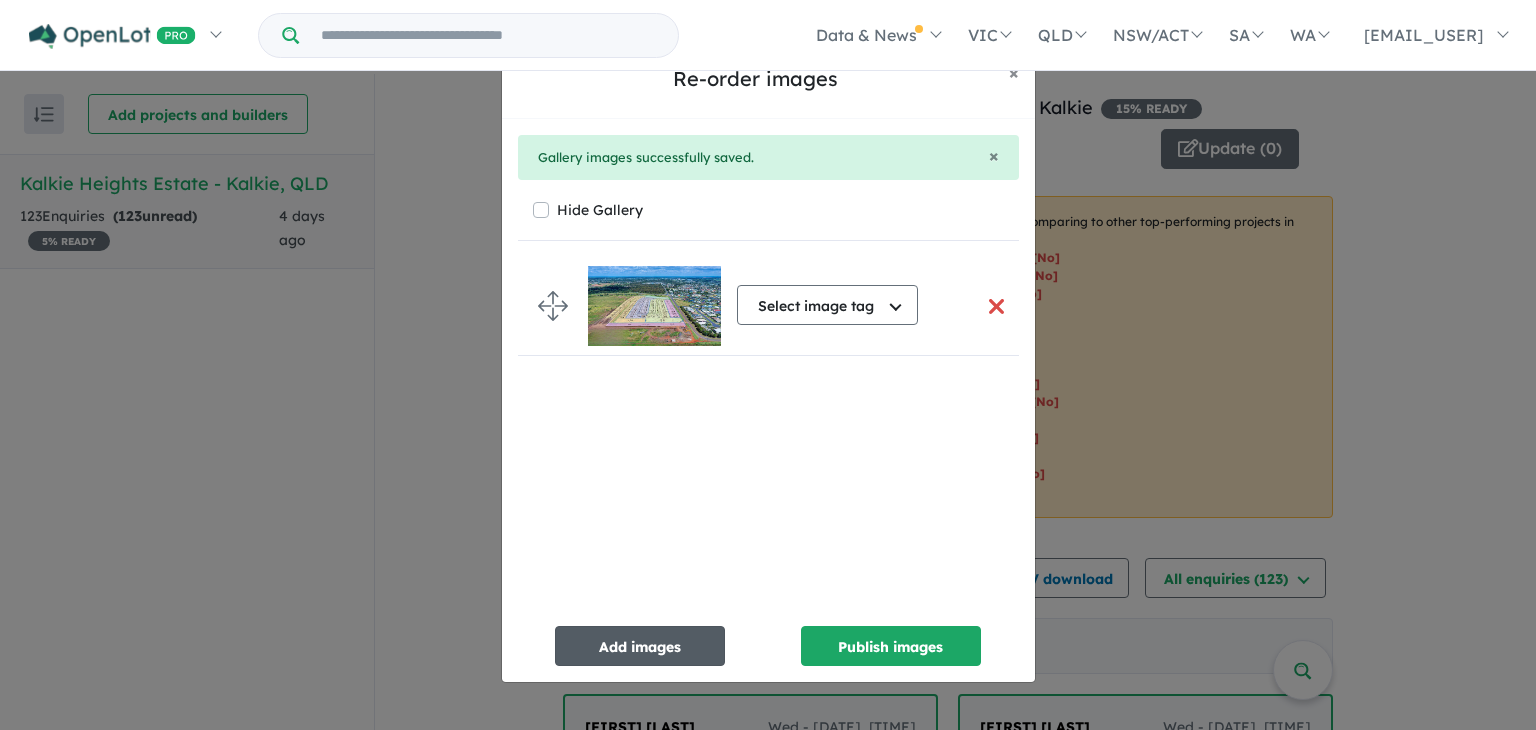 click on "Add images" at bounding box center [640, 646] 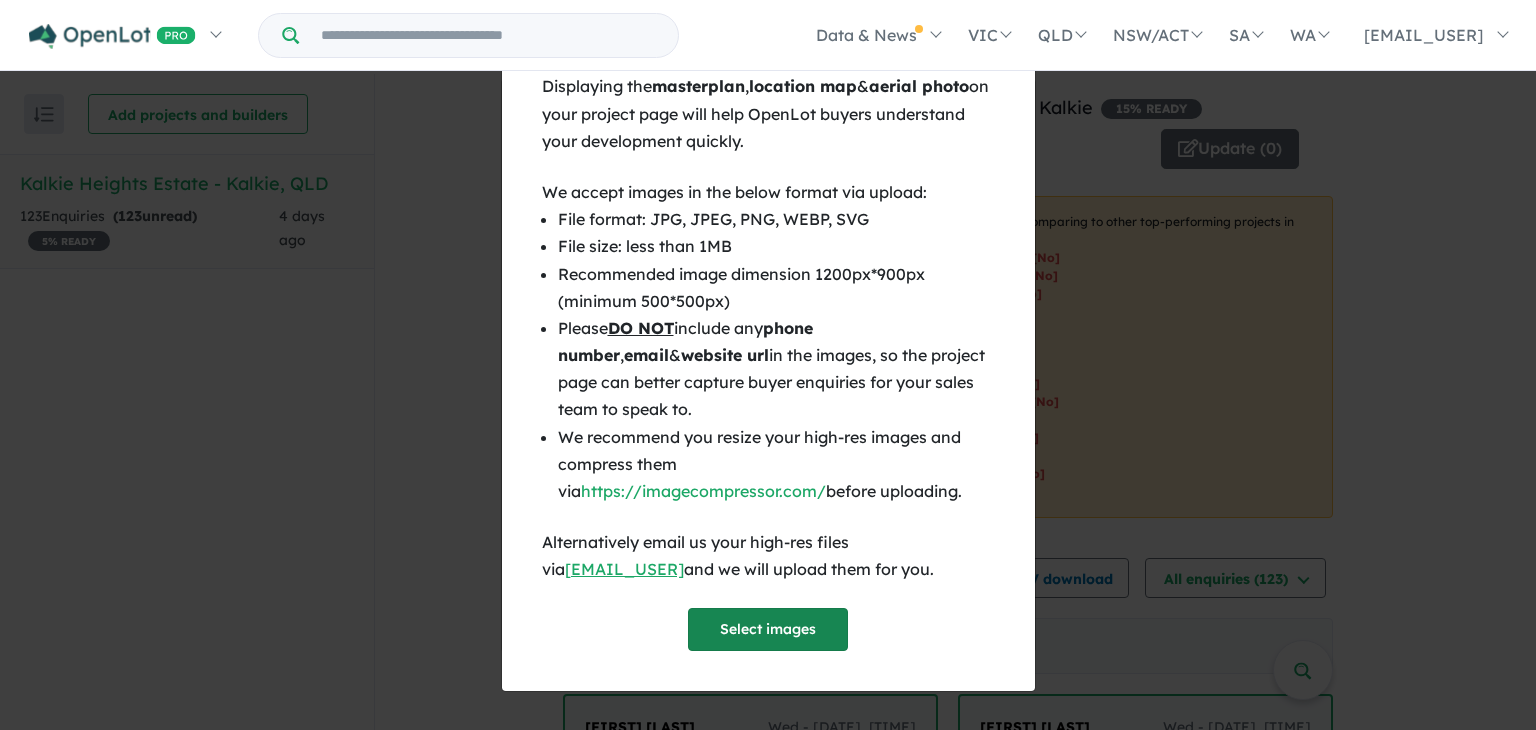 click on "Select images" at bounding box center (768, 629) 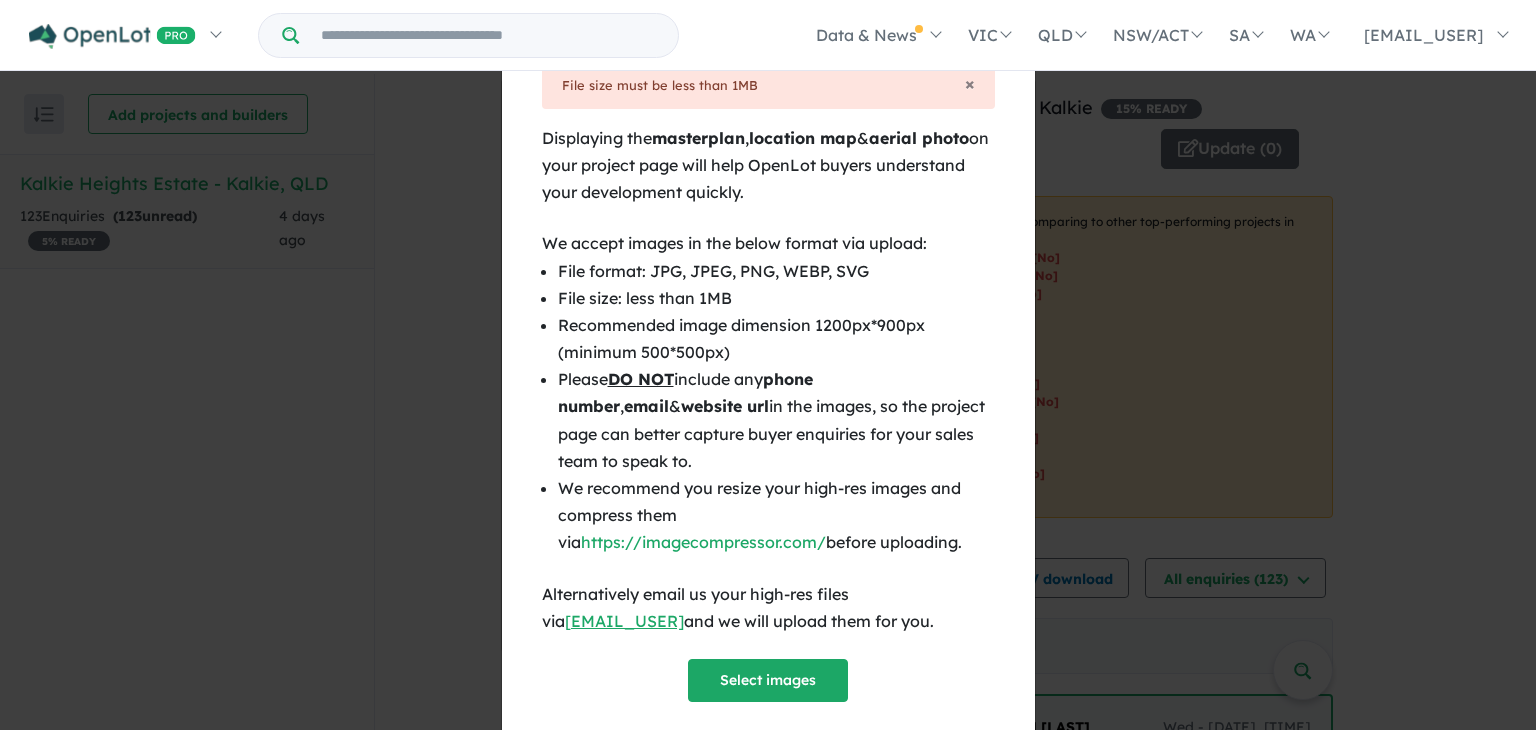 click on "× File size must be less than 1MB" at bounding box center [768, 86] 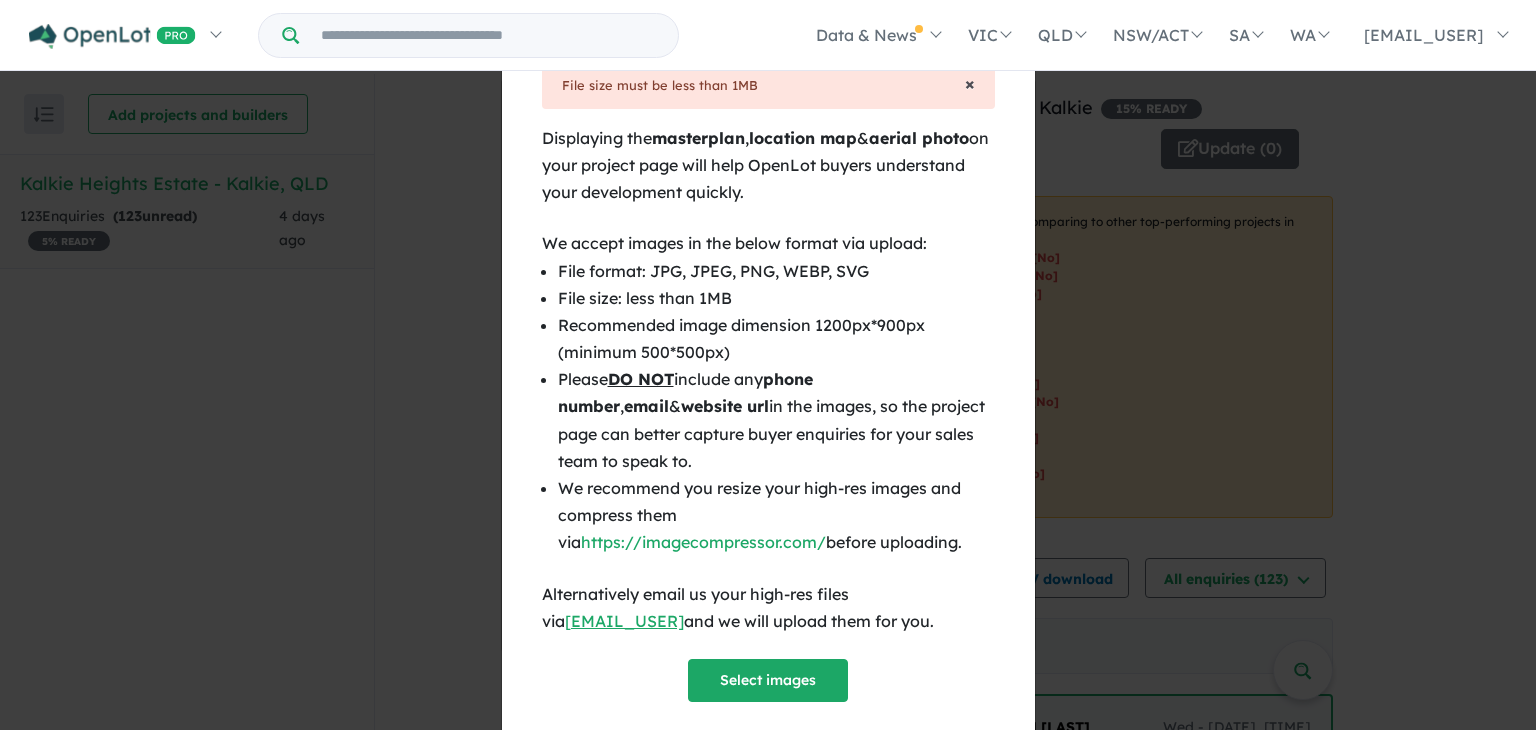 click on "×" at bounding box center (970, 83) 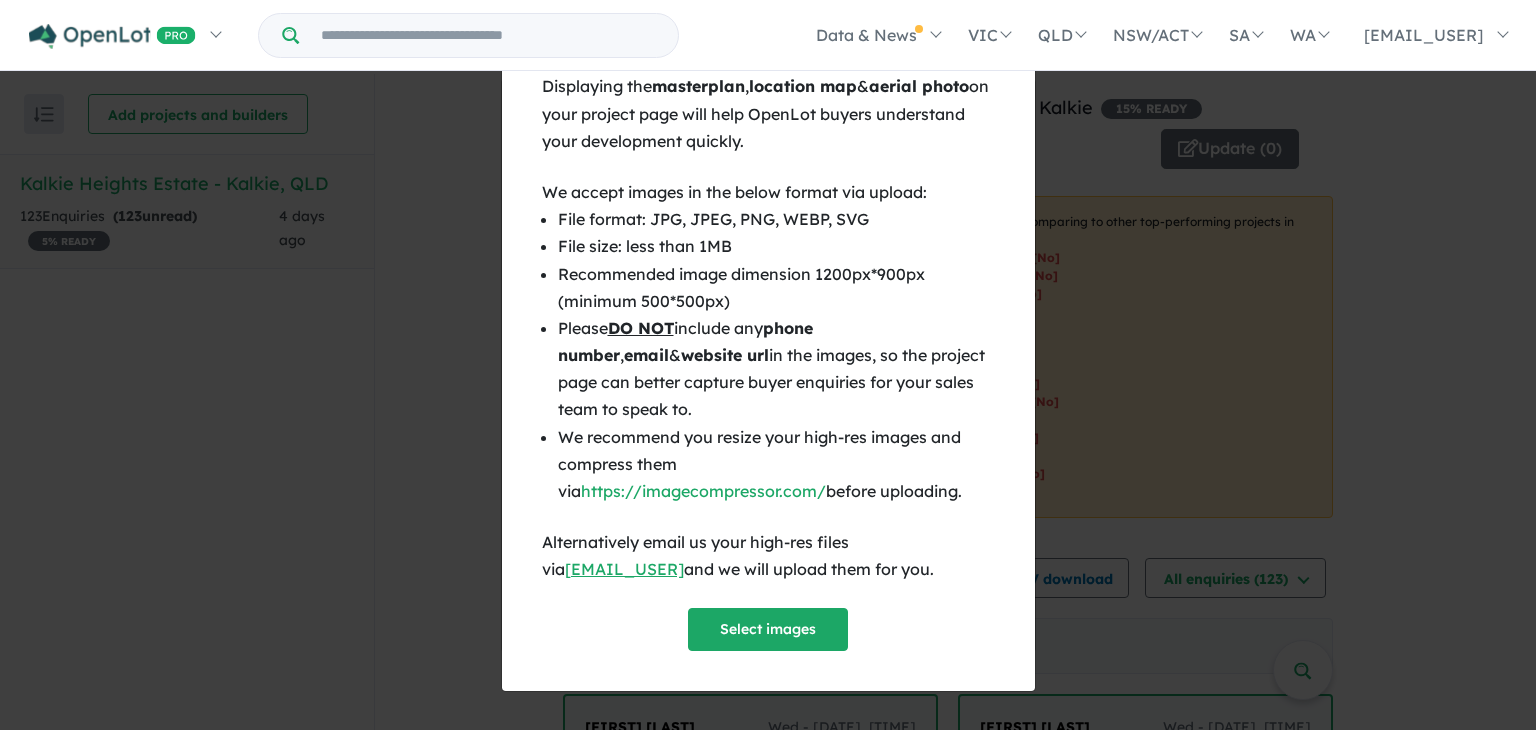 click on "× Close Displaying the  masterplan ,  location map  &  aerial photo  on your project page will help OpenLot buyers understand your development quickly. We accept images in the below format via upload: File format: JPG, JPEG, PNG, WEBP, SVG File size: less than 1MB Recommended image dimension 1200px*900px (minimum 500*500px) Please  DO NOT  include any  phone number ,  email  &  website url  in the images, so the project page can better capture buyer enquiries for your sales team to speak to. We recommend you resize your high-res images and compress them via  https://imagecompressor.com/  before uploading. Alternatively email us your high-res files via  support@openlot.com.au  and we will upload them for you. Select images" at bounding box center (768, 365) 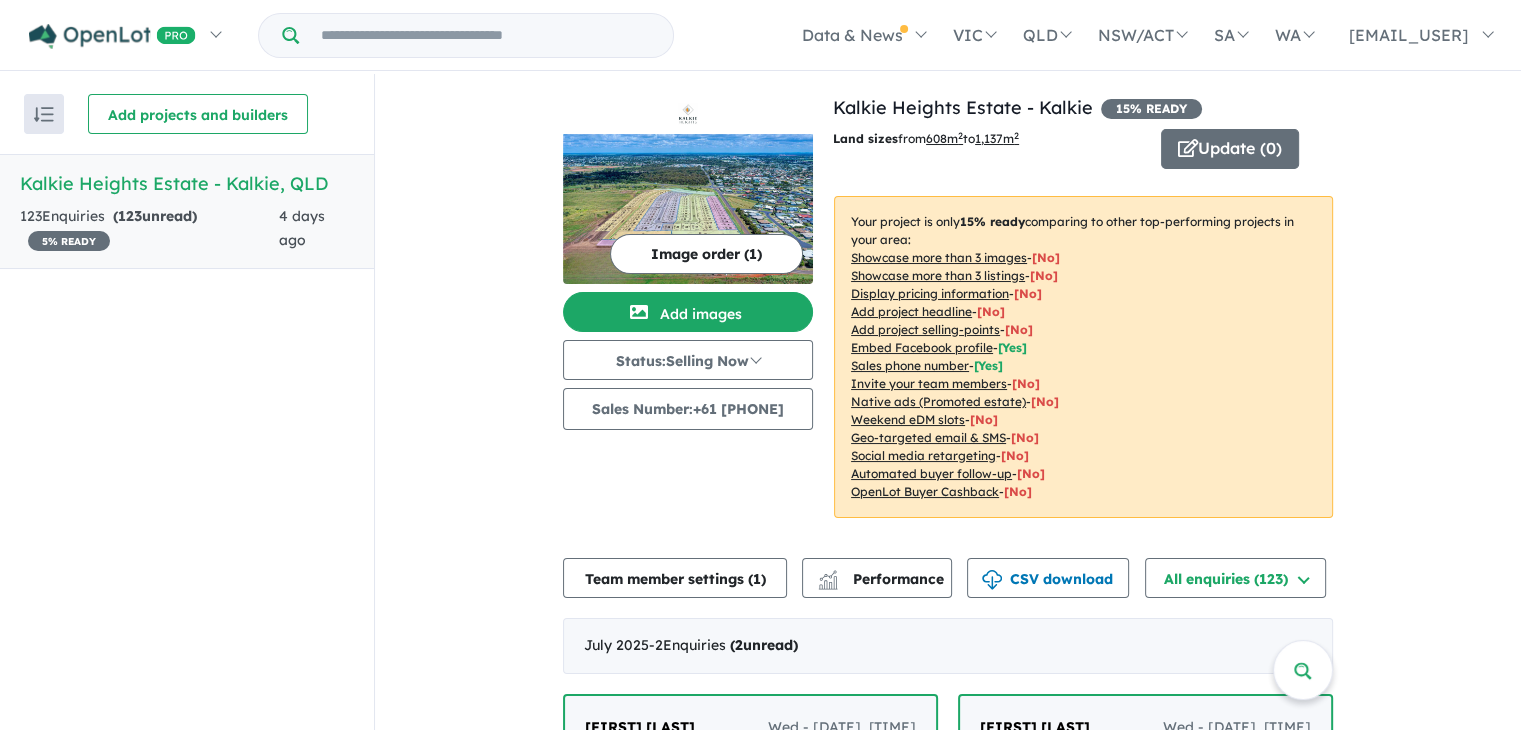 click on "Add project selling-points" at bounding box center (925, 329) 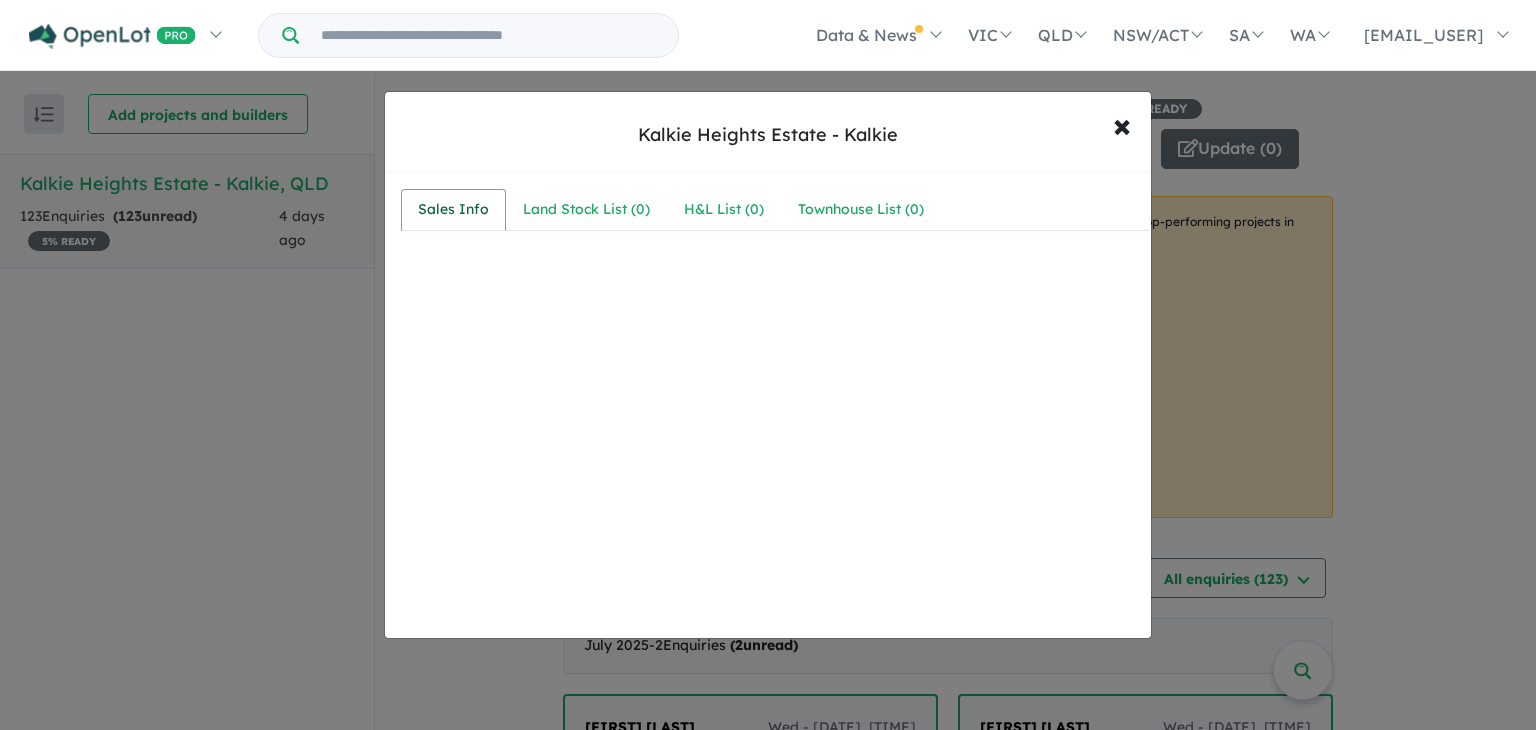 click on "Sales Info" at bounding box center (453, 210) 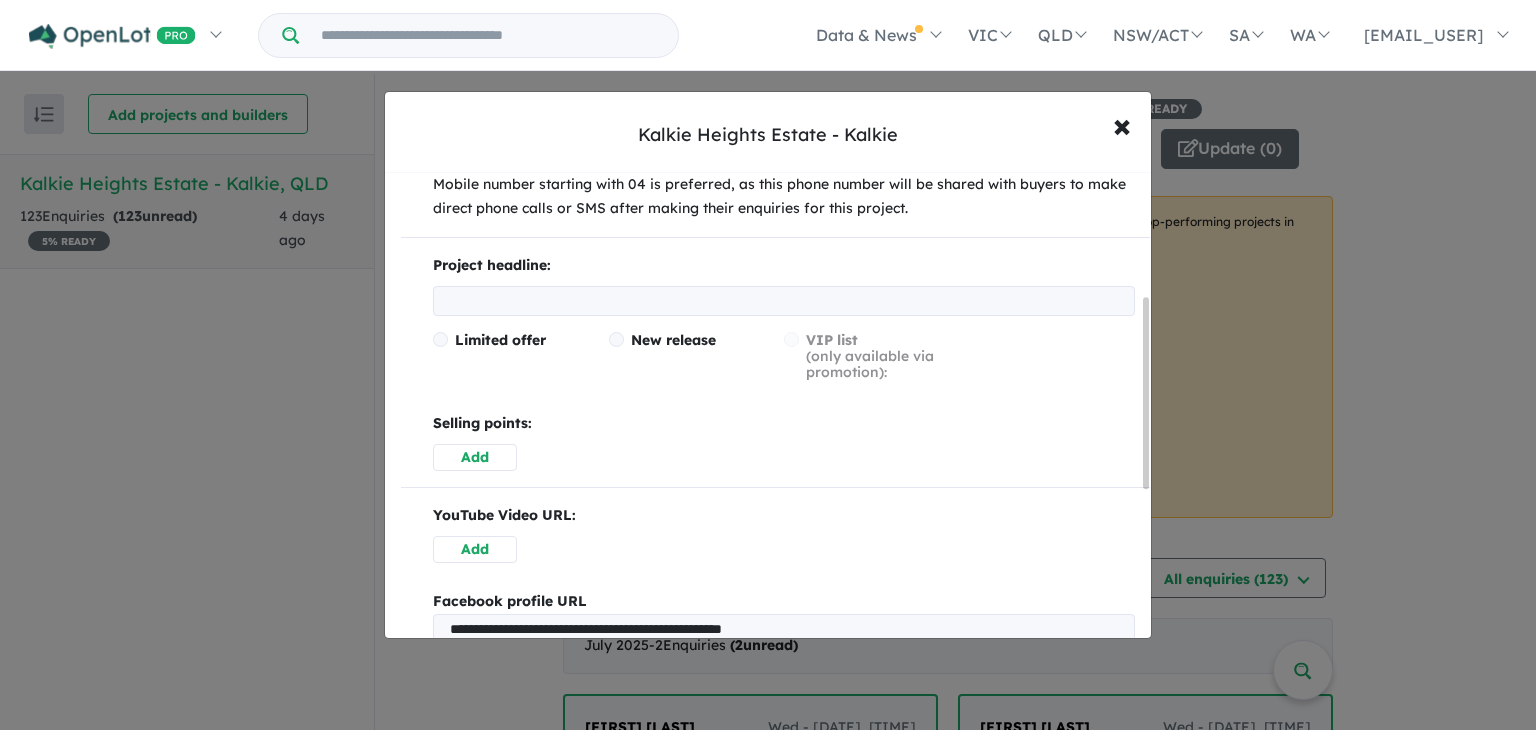 scroll, scrollTop: 500, scrollLeft: 0, axis: vertical 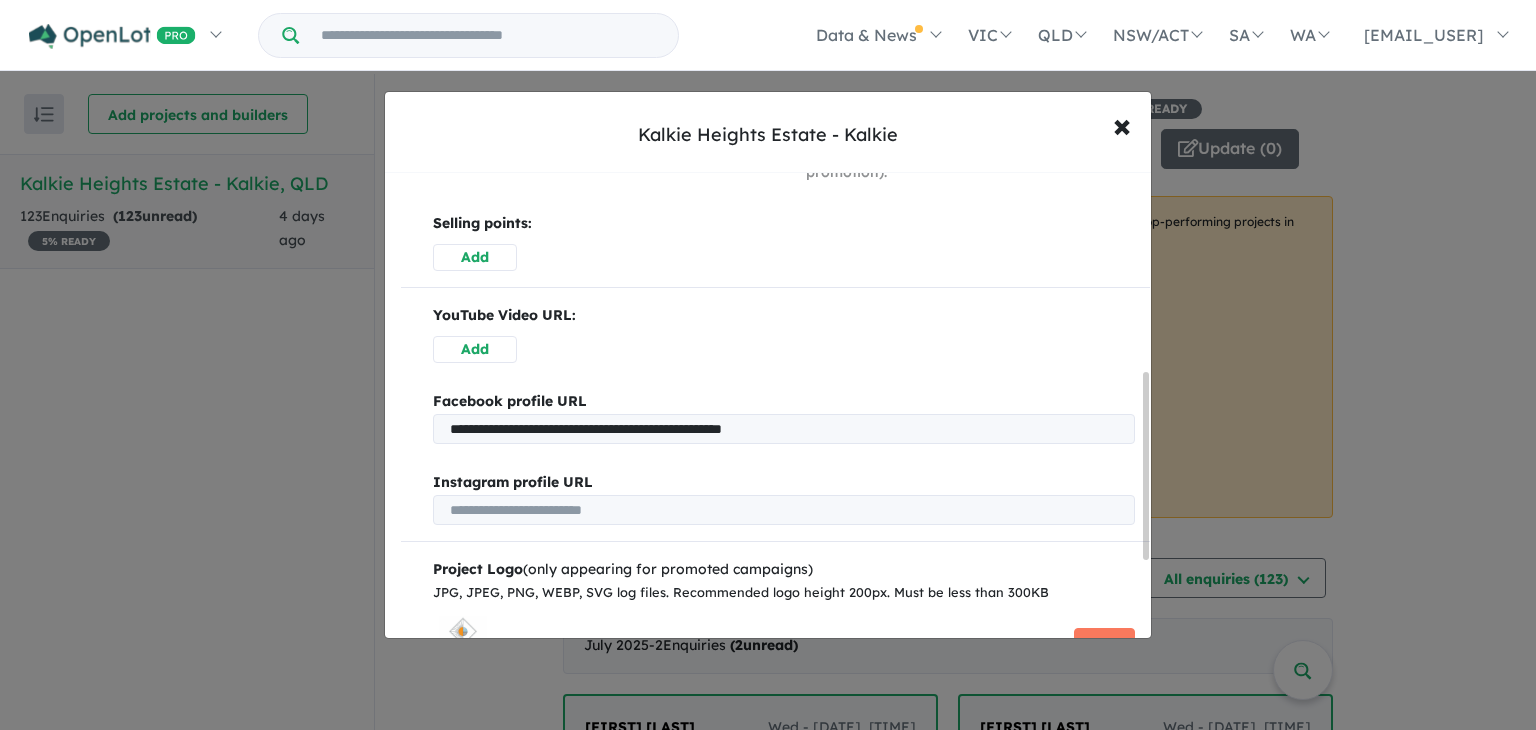 click on "Add" at bounding box center (475, 257) 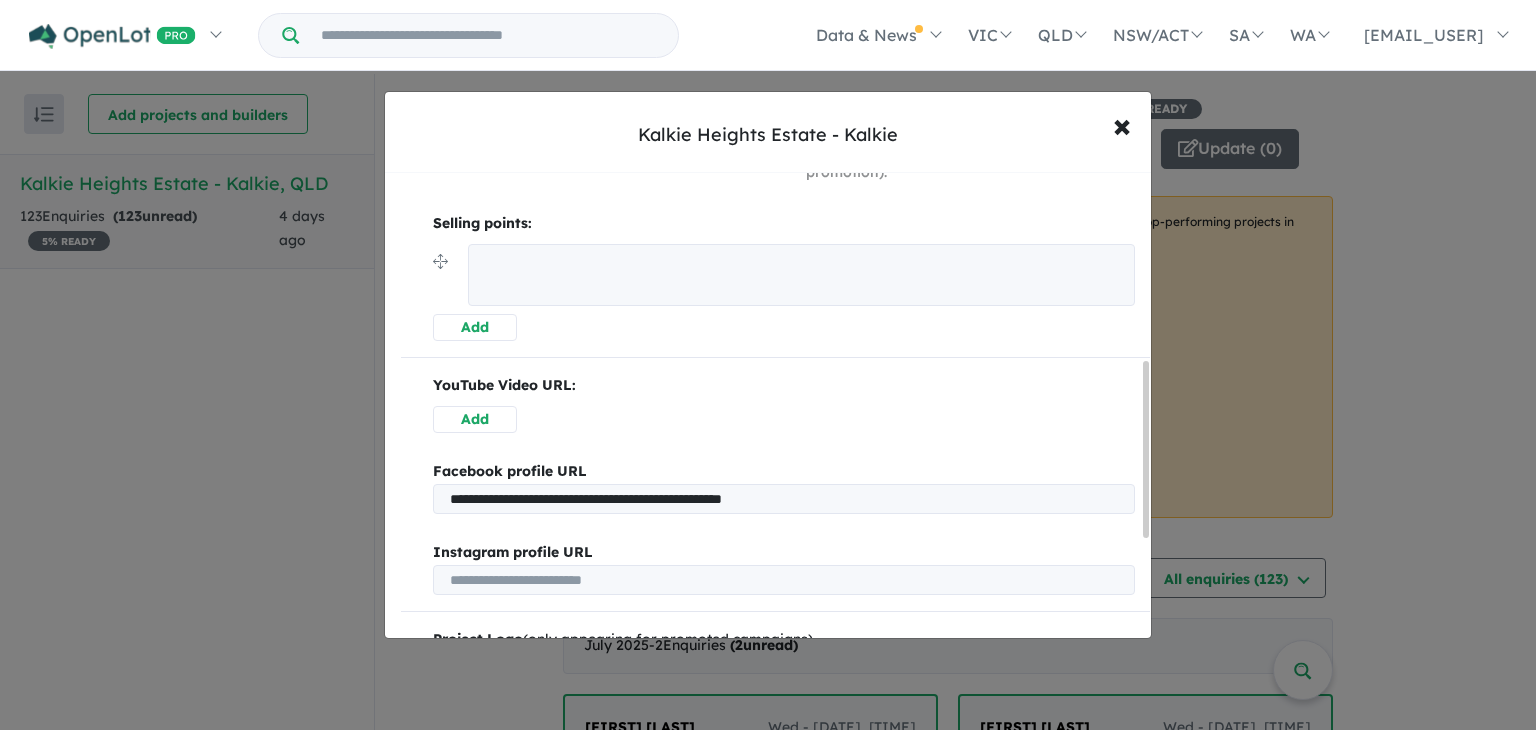 click at bounding box center (801, 275) 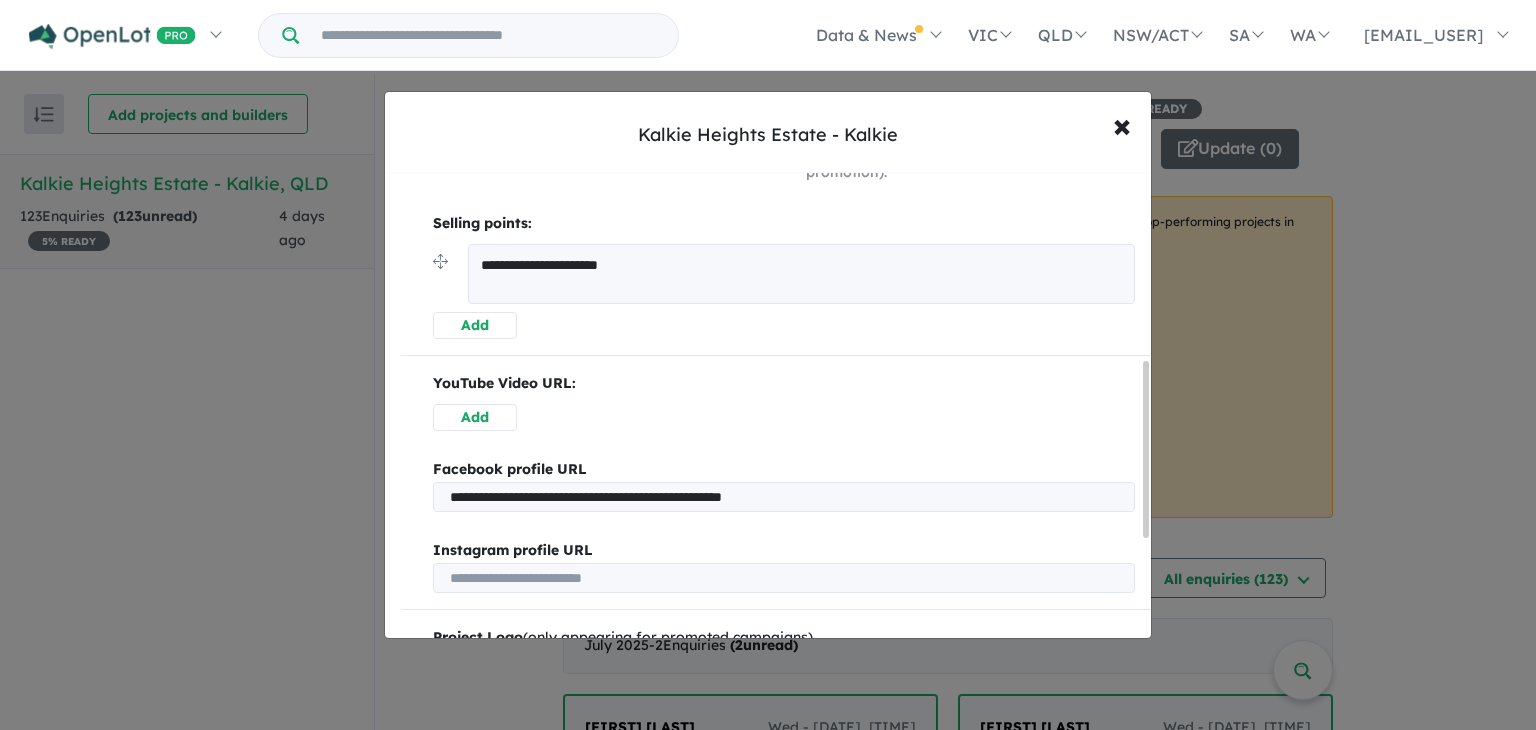 click on "**********" at bounding box center [801, 274] 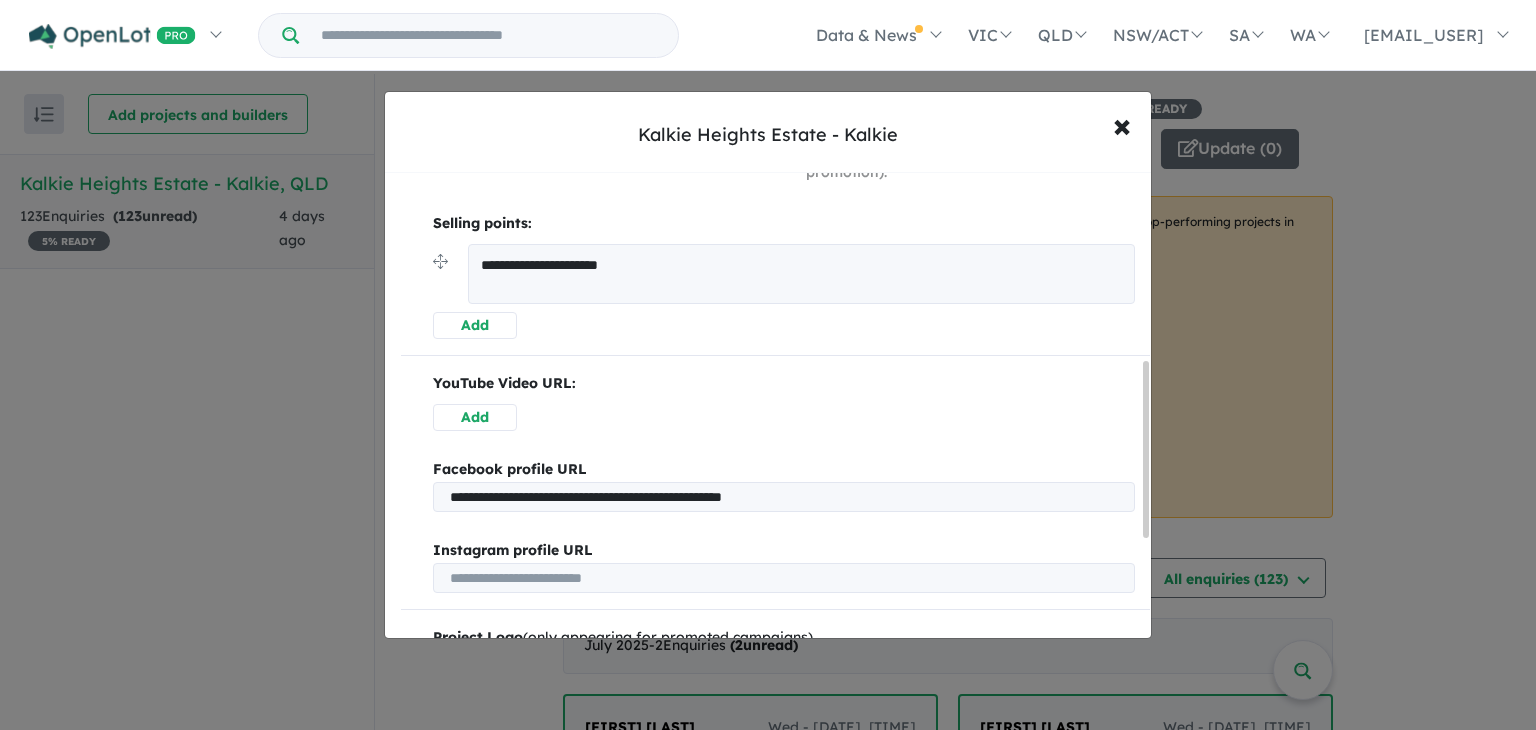 click on "**********" at bounding box center (775, 196) 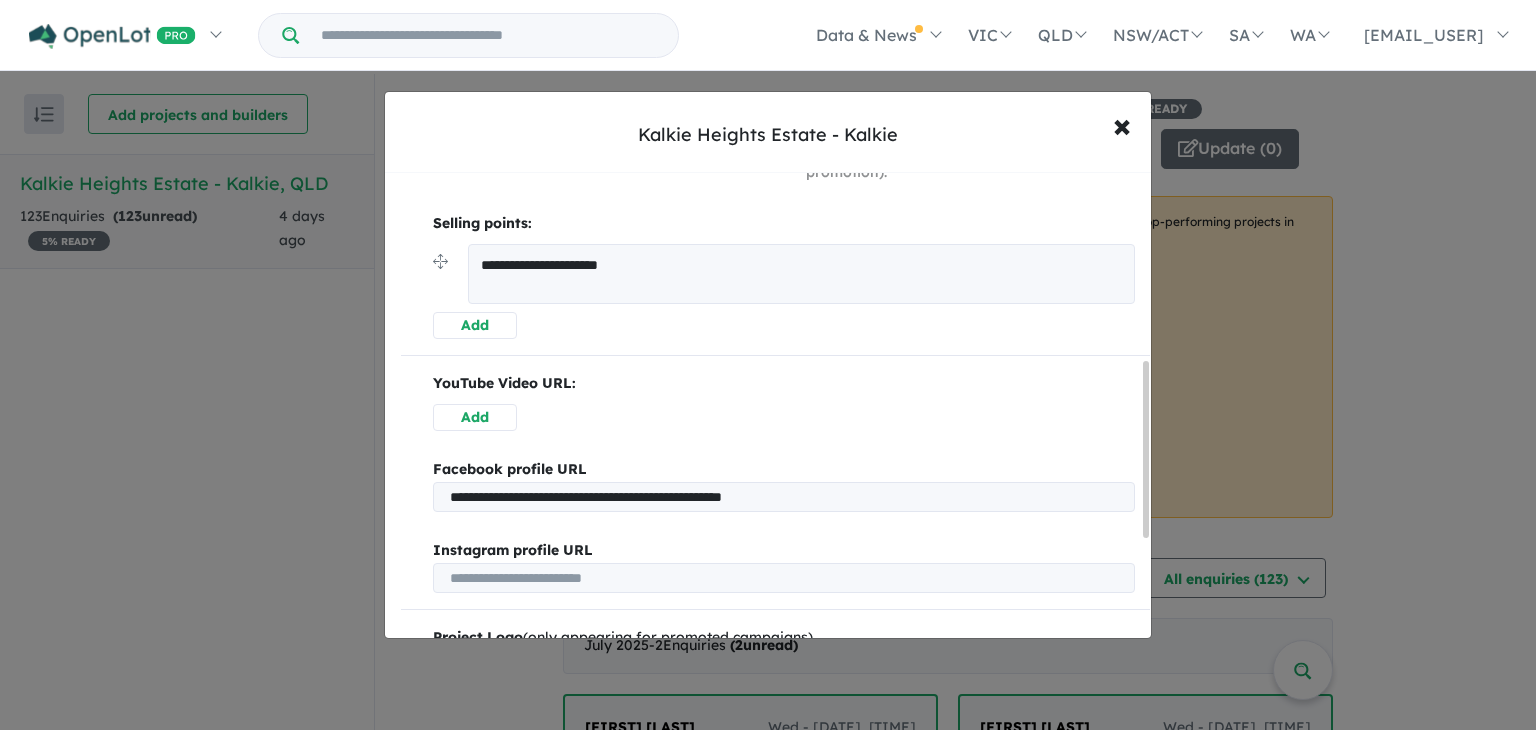 click on "Add" at bounding box center (475, 325) 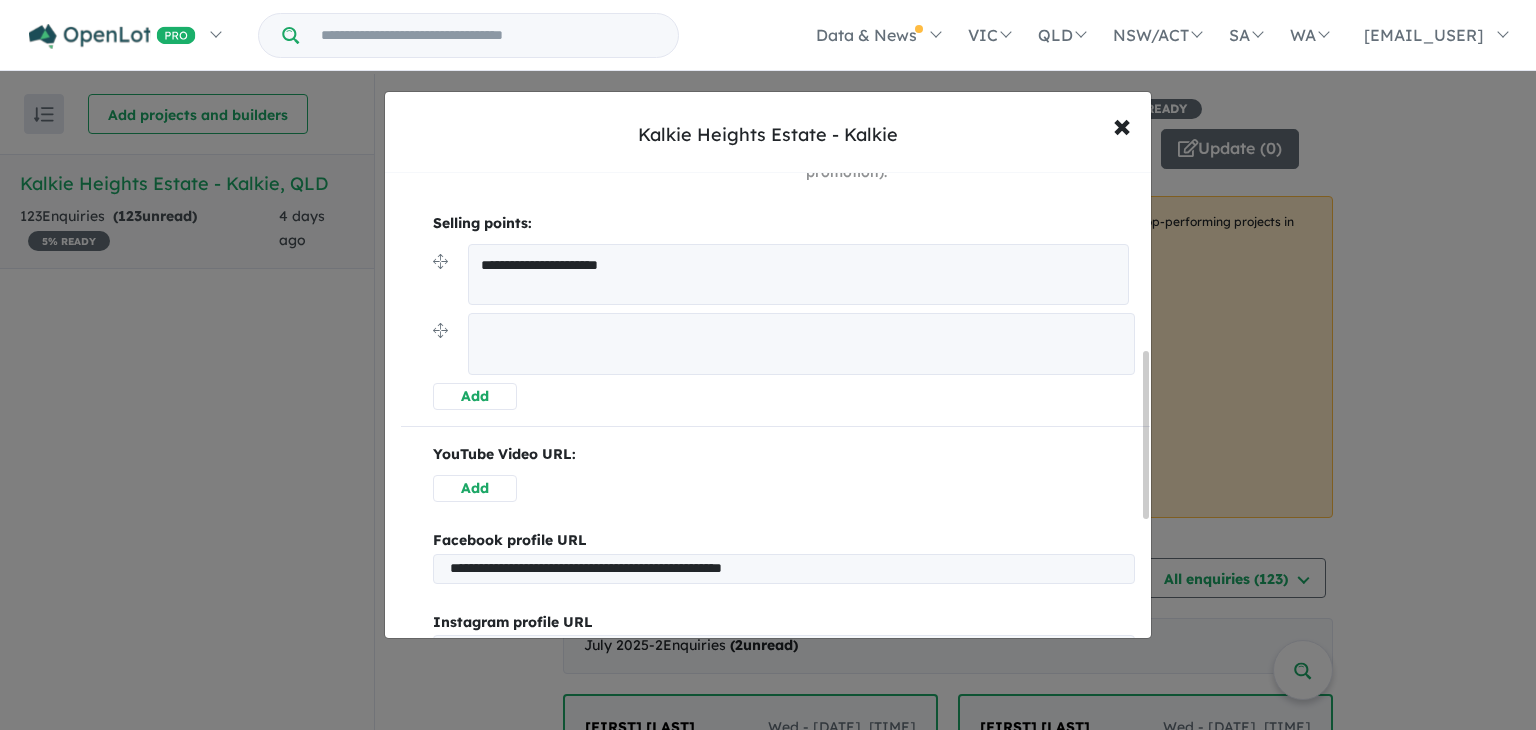 click at bounding box center [801, 344] 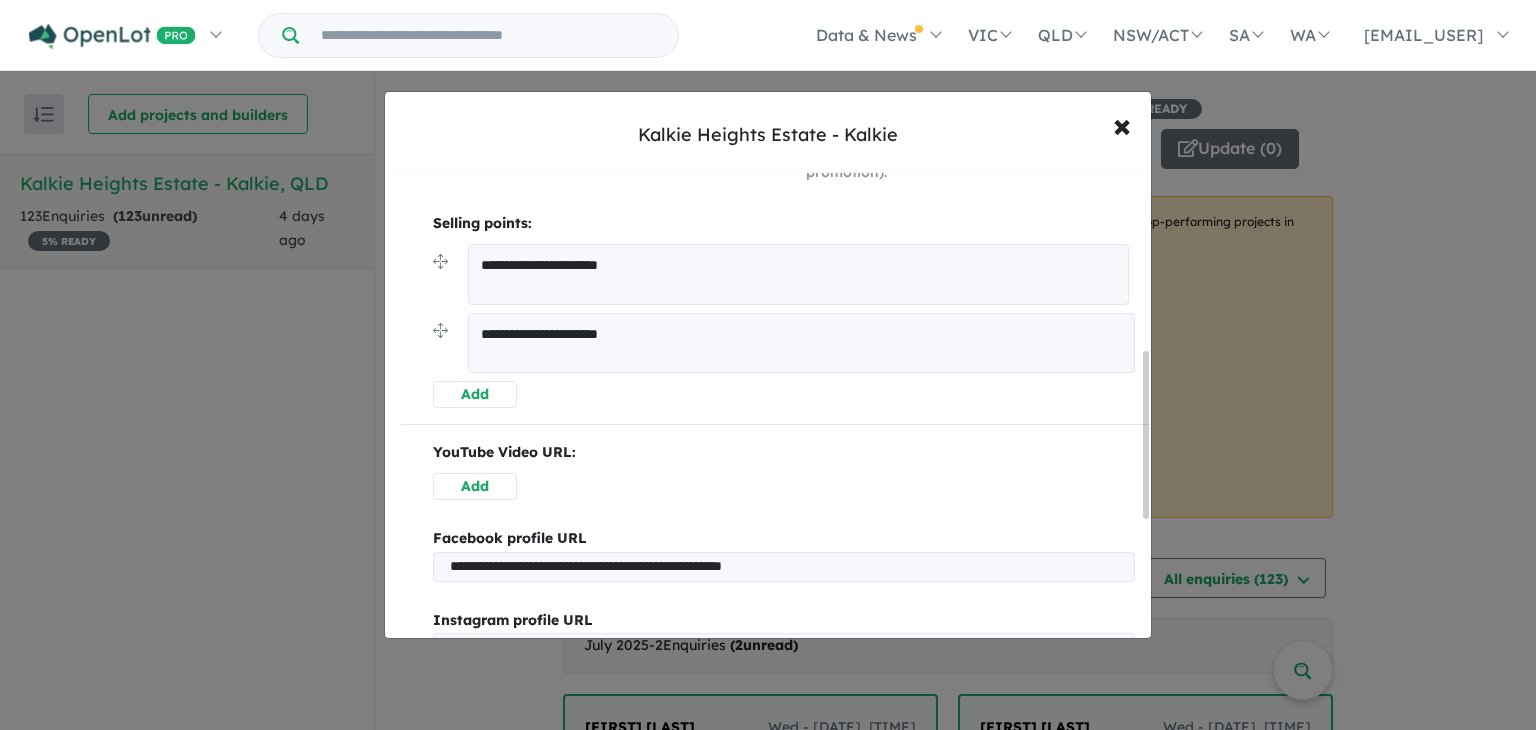 click on "**********" at bounding box center (801, 343) 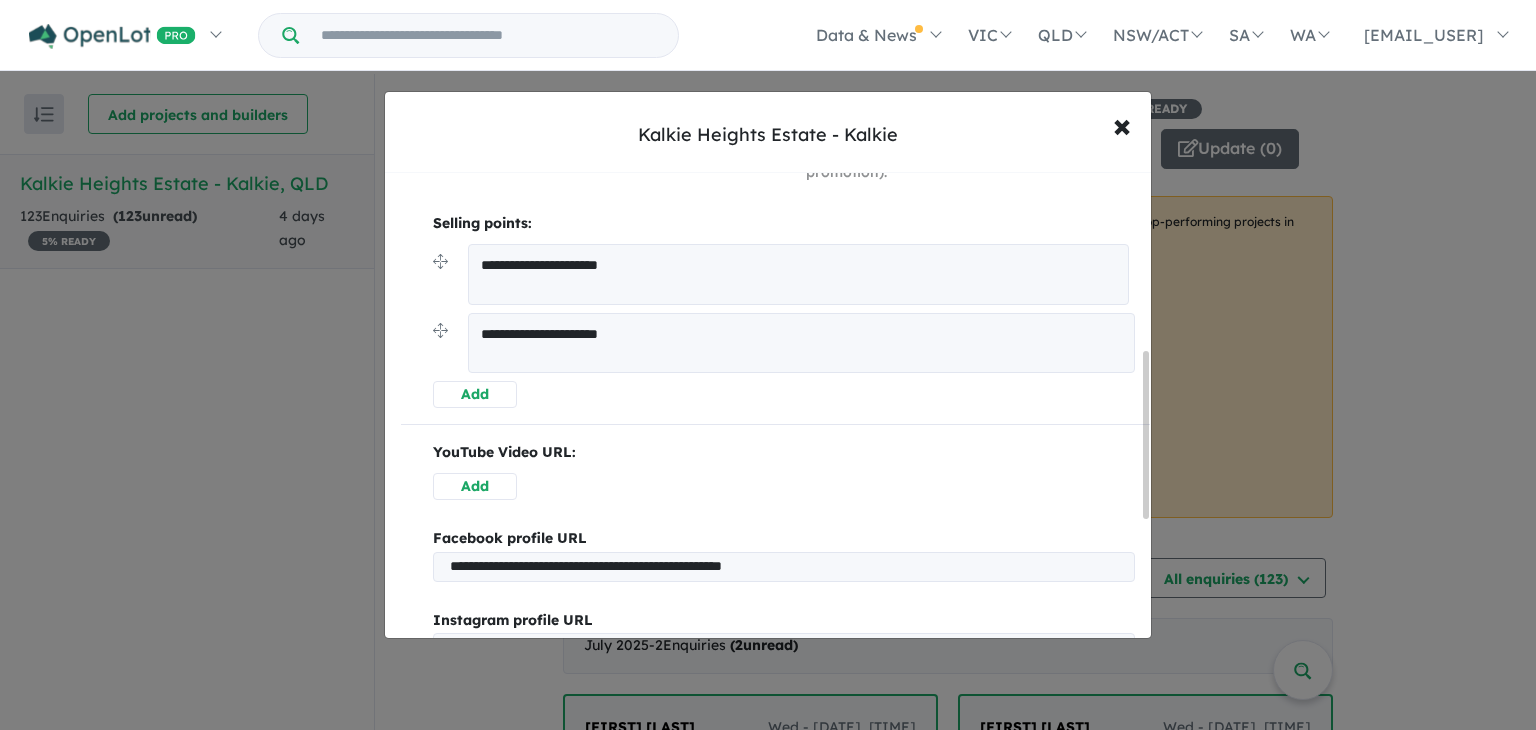 click on "Add" at bounding box center [475, 394] 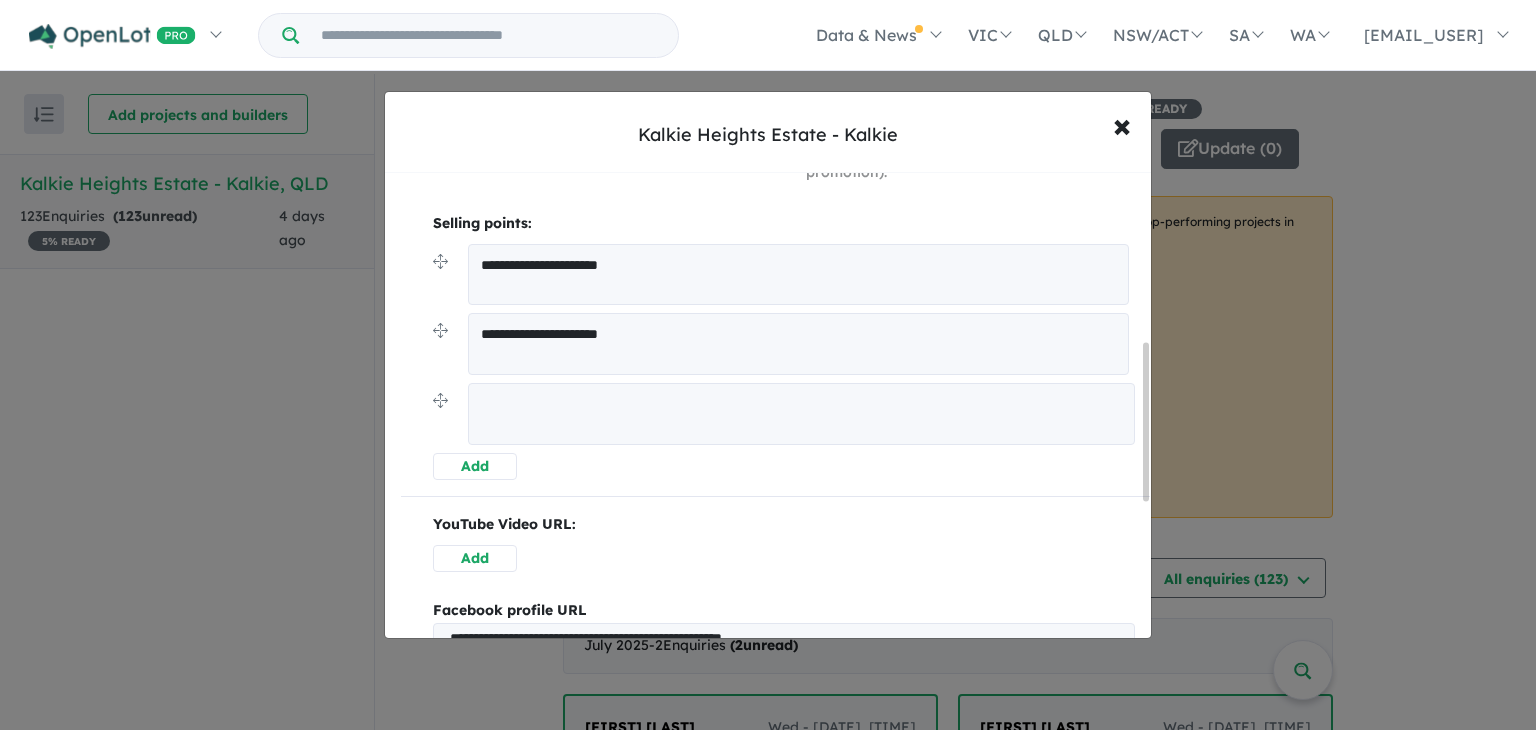 click at bounding box center (801, 414) 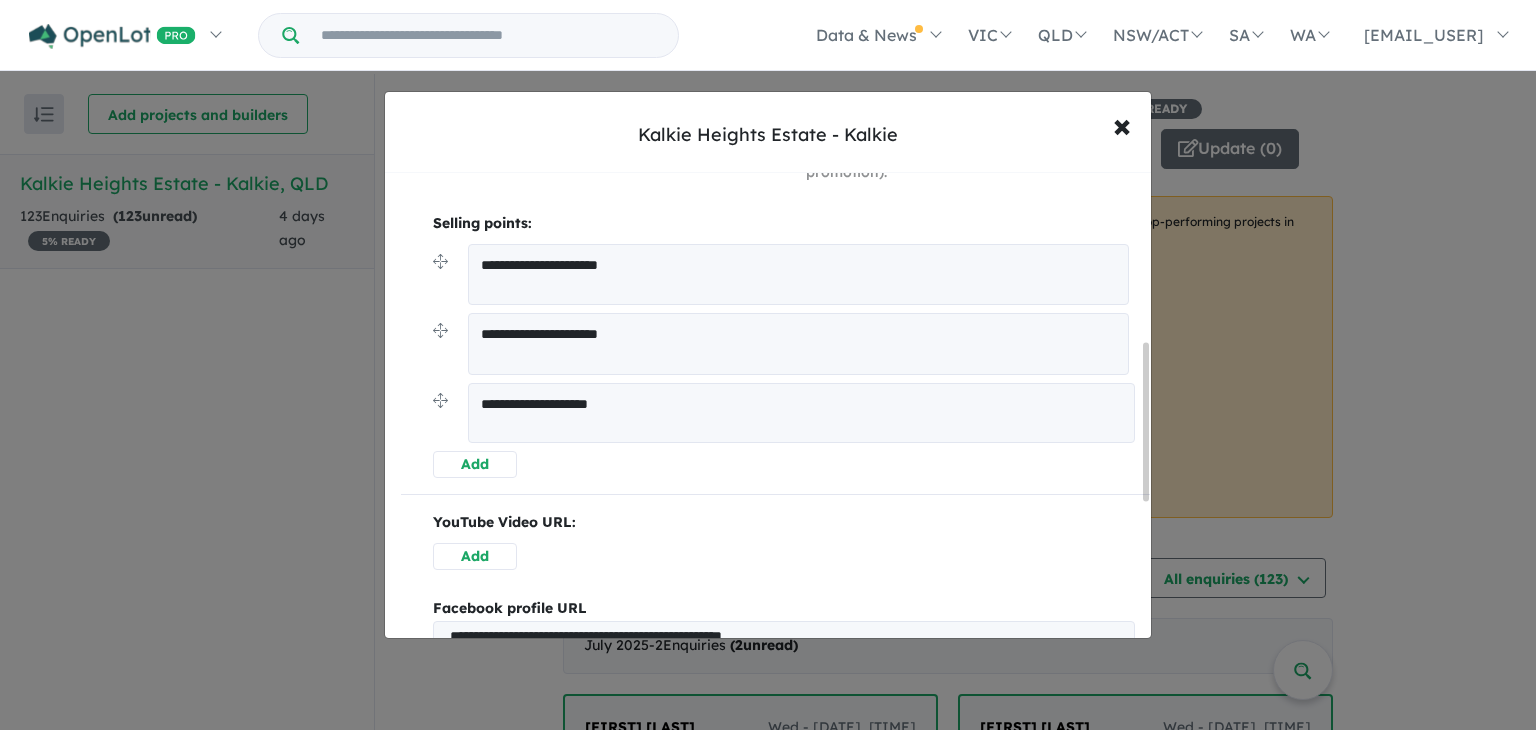 click on "Add" at bounding box center (475, 464) 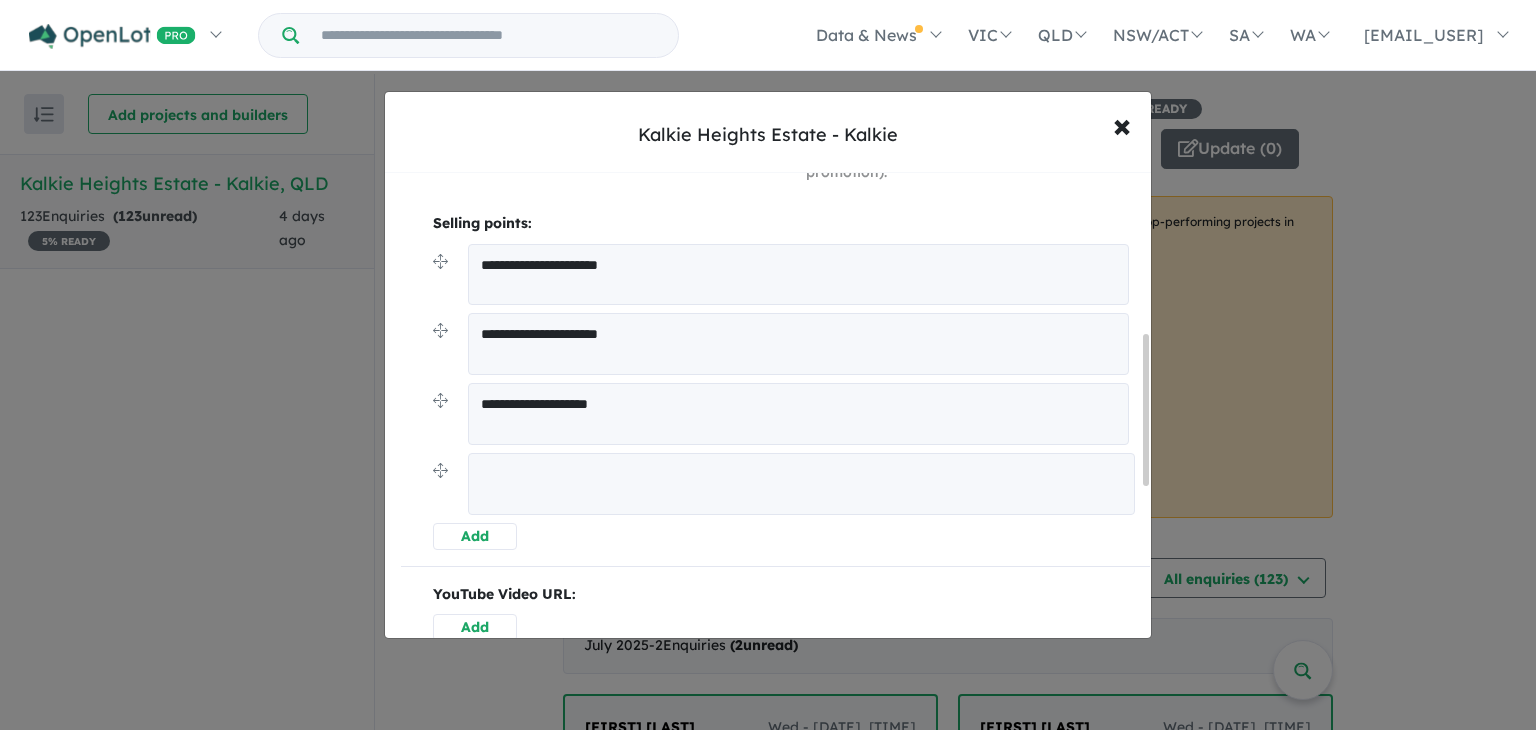 click at bounding box center (801, 484) 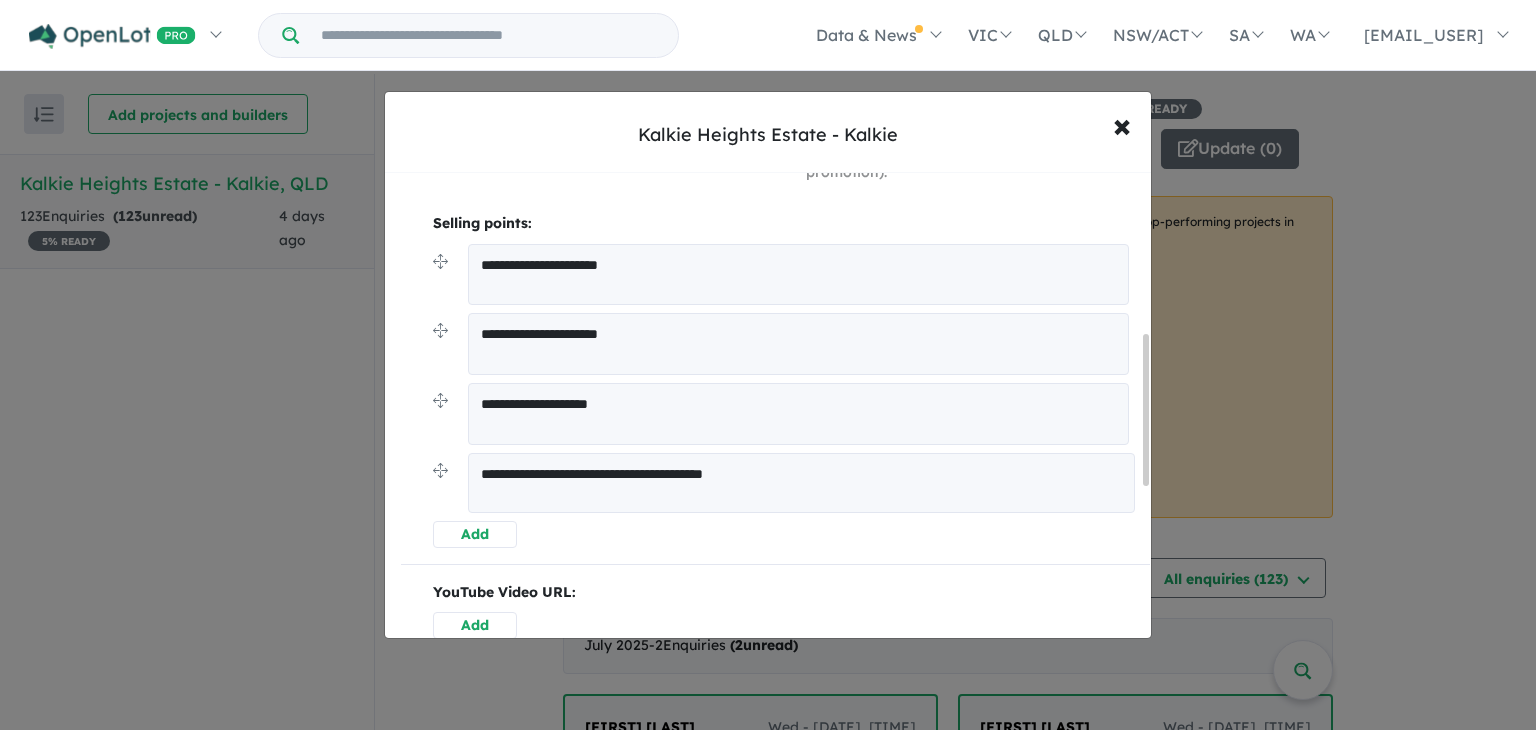 click on "**********" at bounding box center [801, 483] 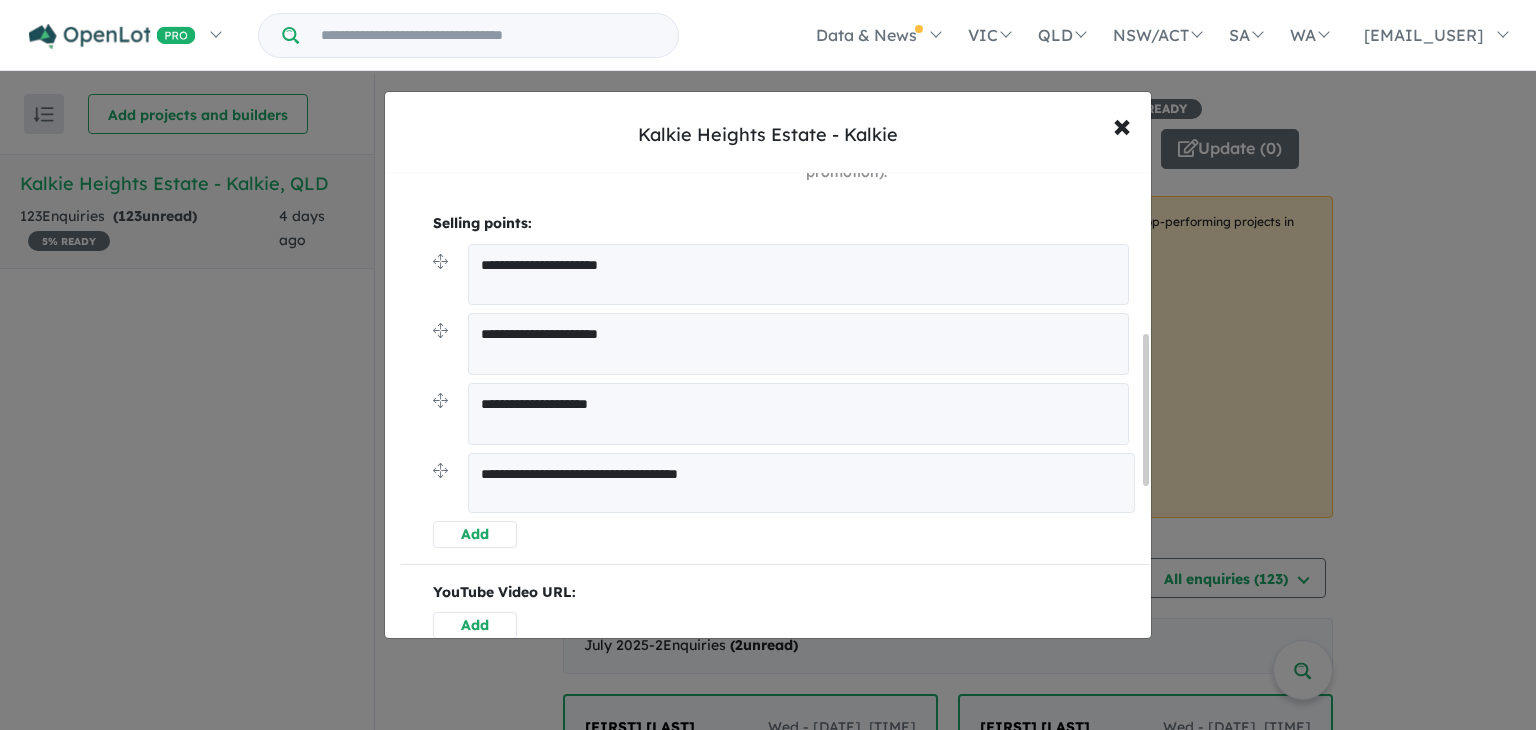 click on "**********" at bounding box center (801, 483) 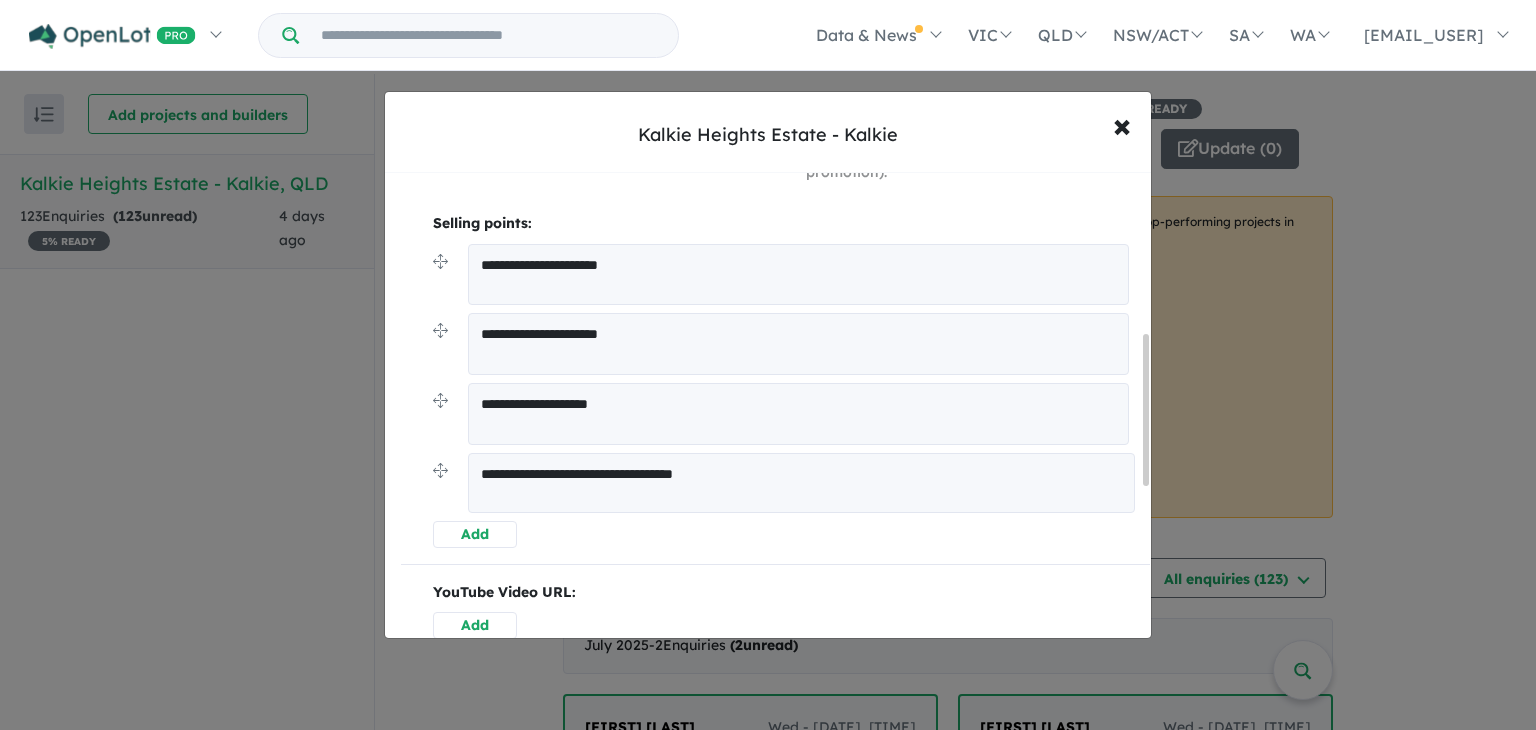 click on "**********" at bounding box center (801, 483) 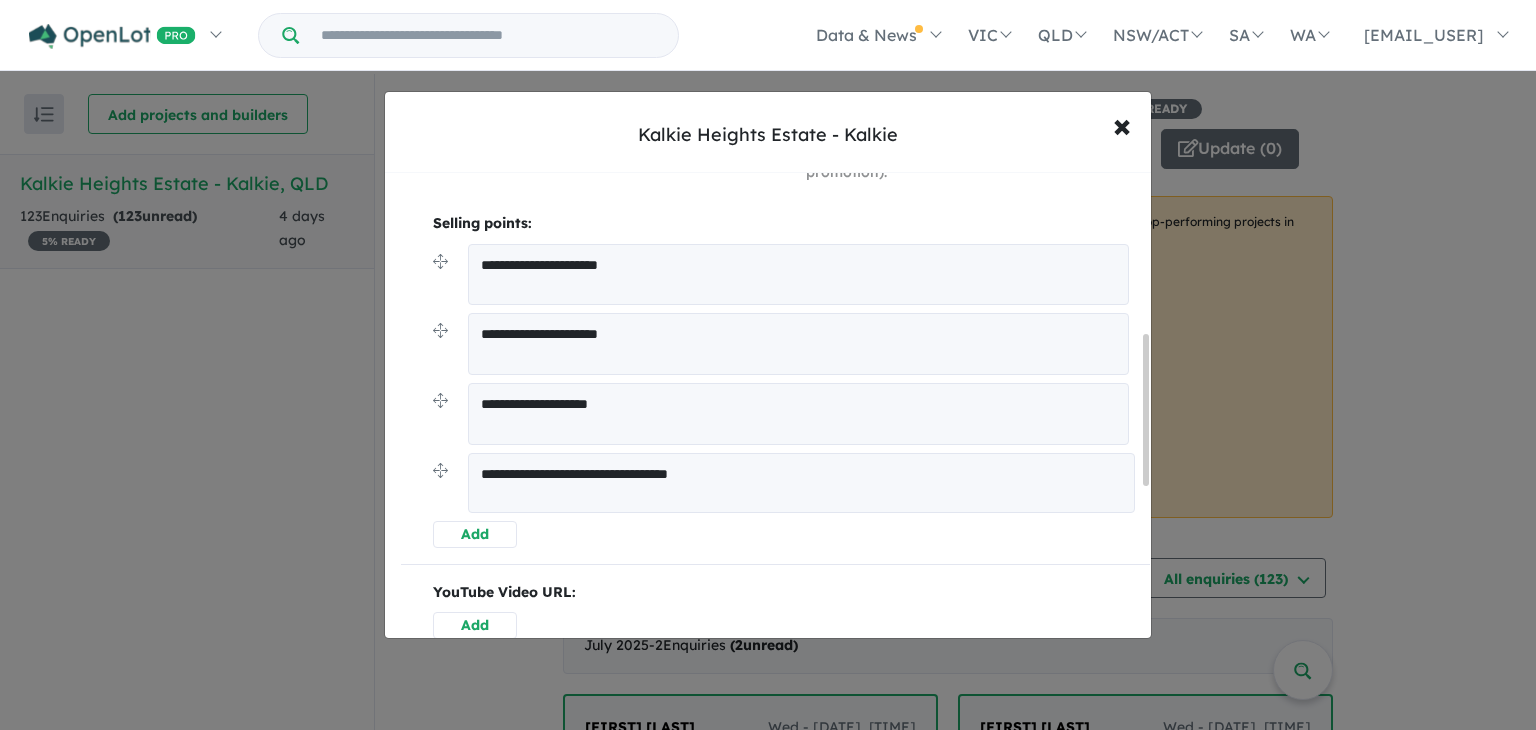 type on "**********" 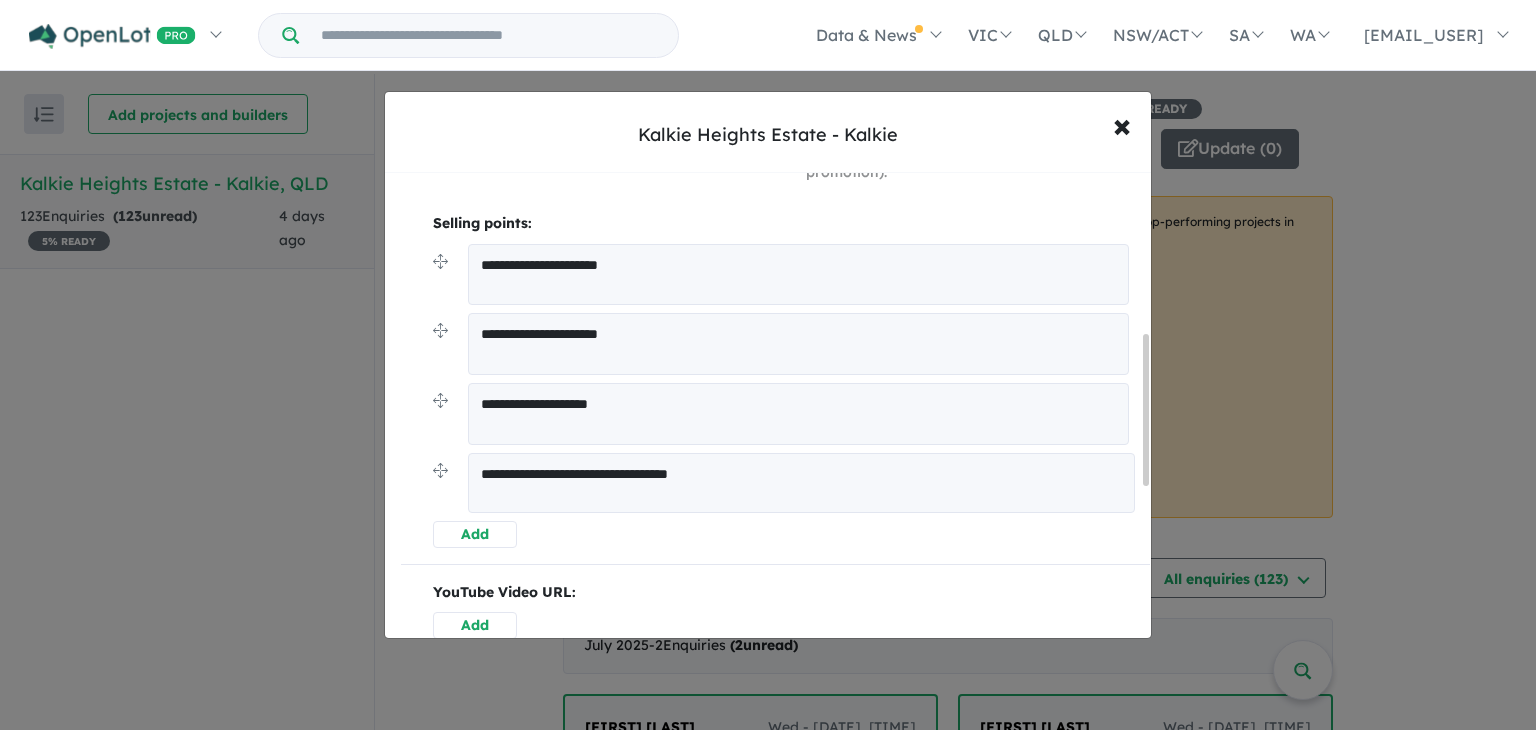 click on "Add" at bounding box center [475, 534] 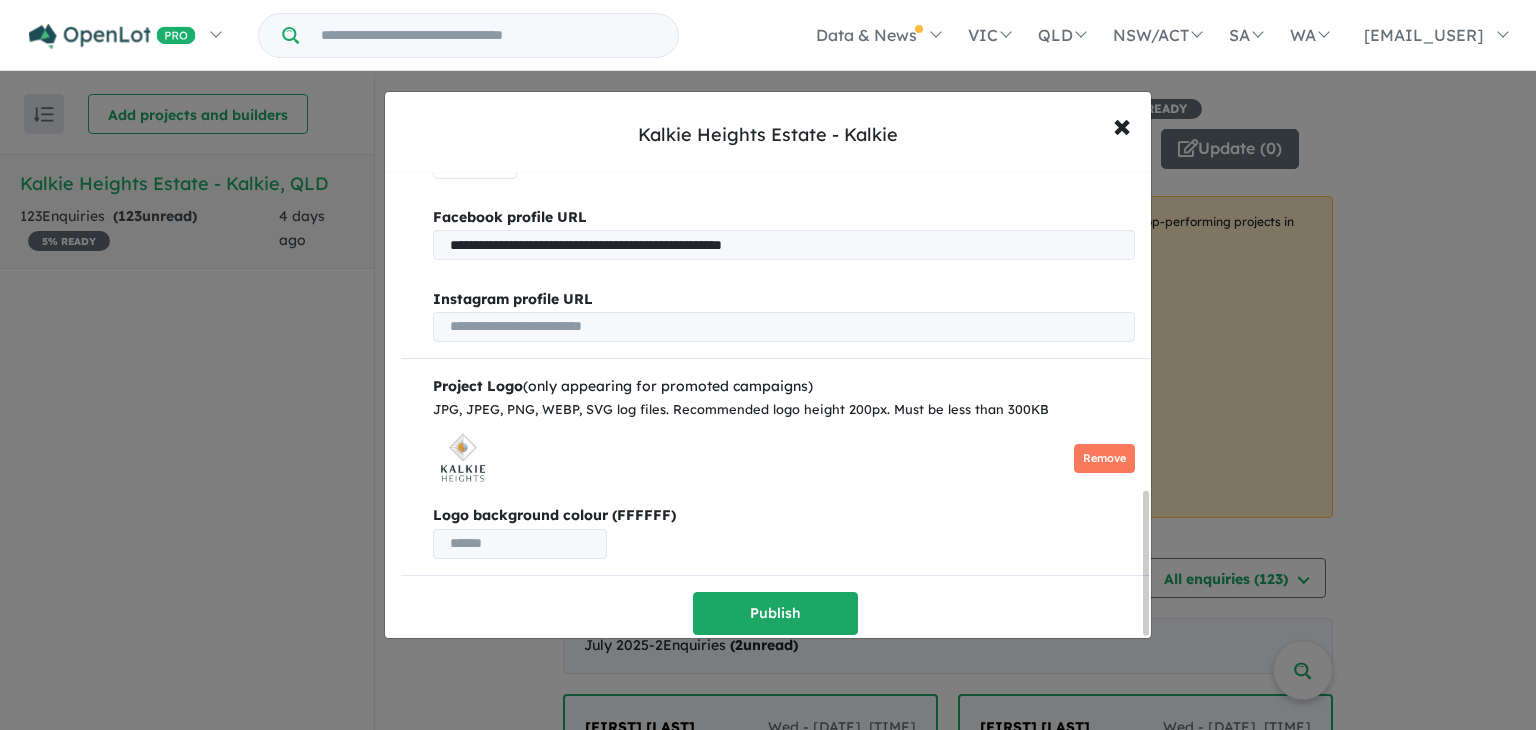 scroll, scrollTop: 1040, scrollLeft: 0, axis: vertical 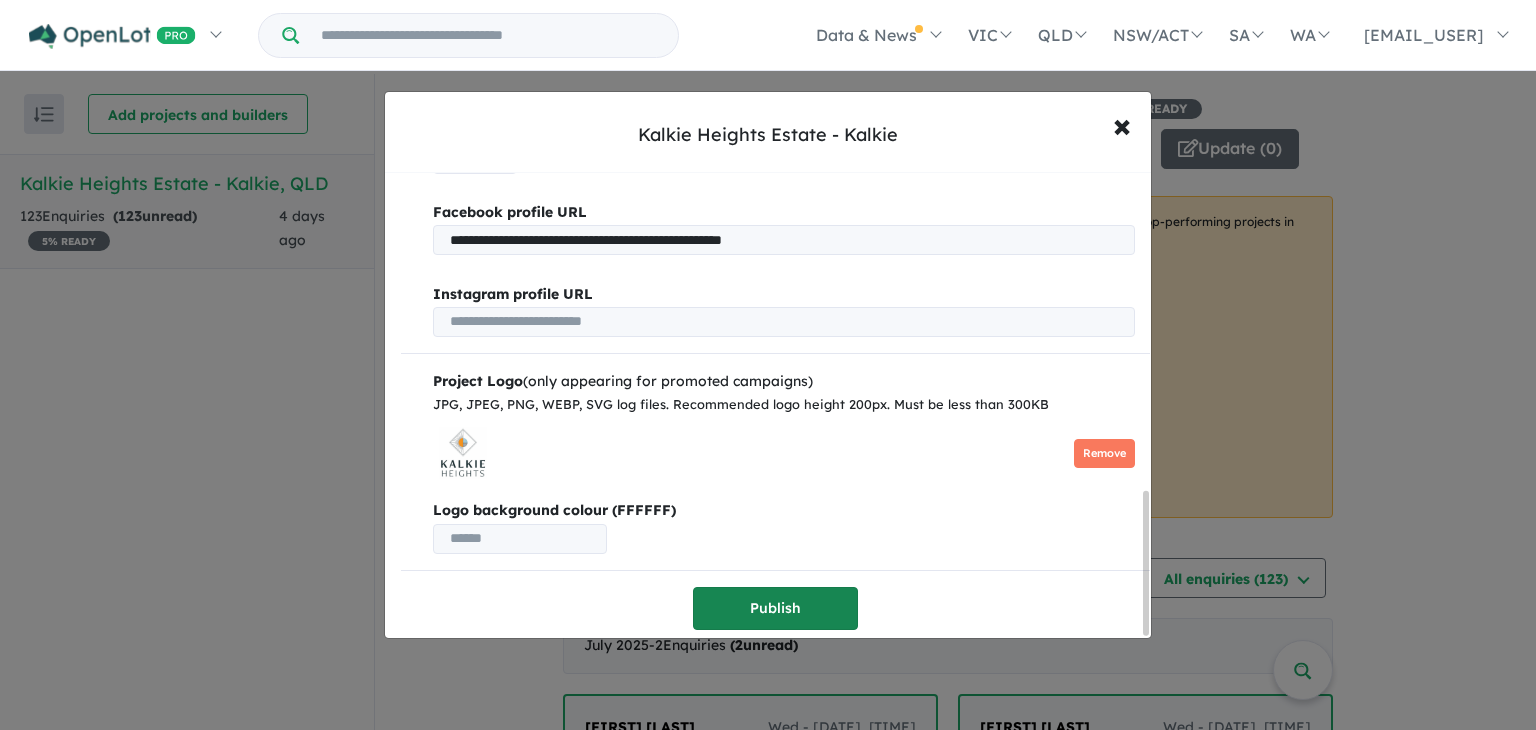 click on "Publish" at bounding box center (775, 608) 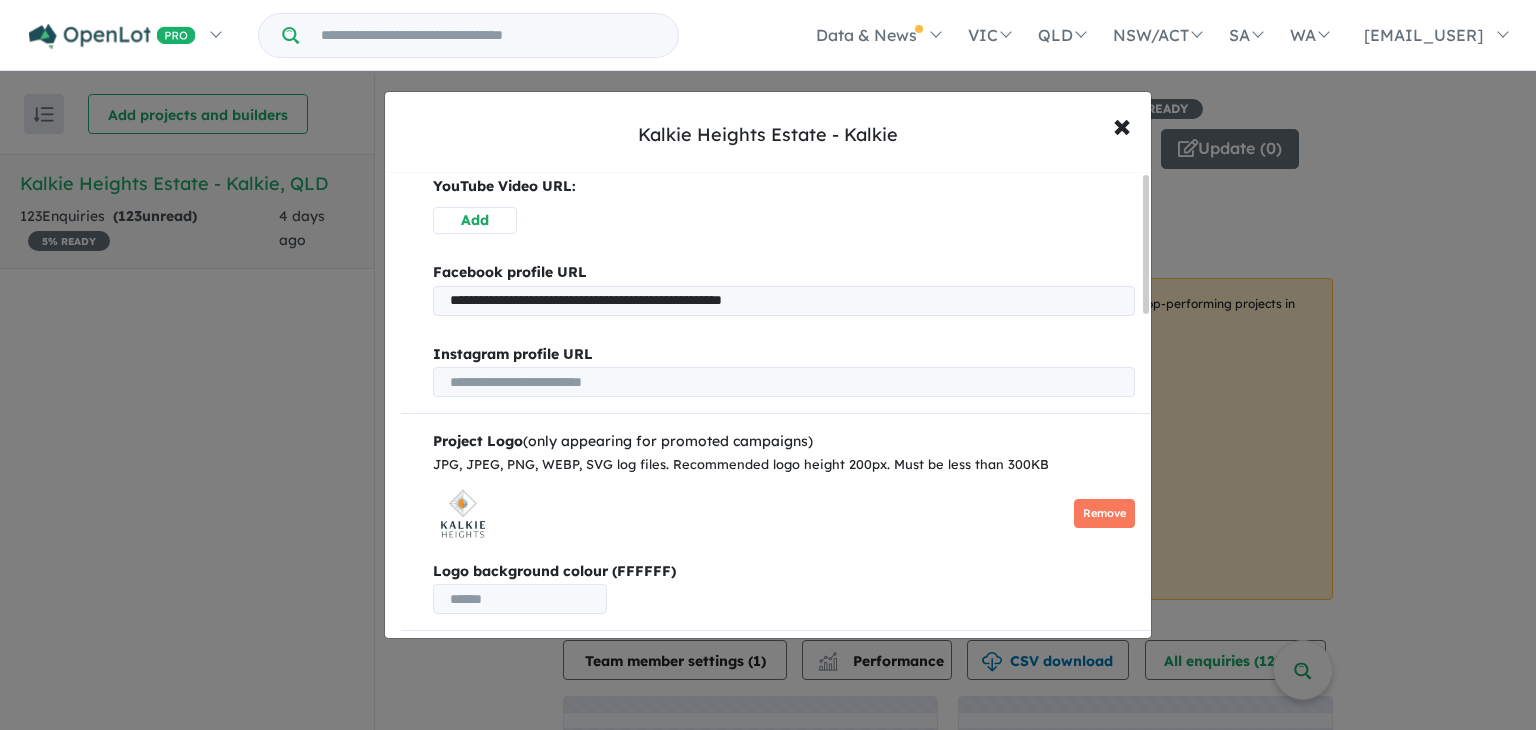 scroll, scrollTop: 0, scrollLeft: 0, axis: both 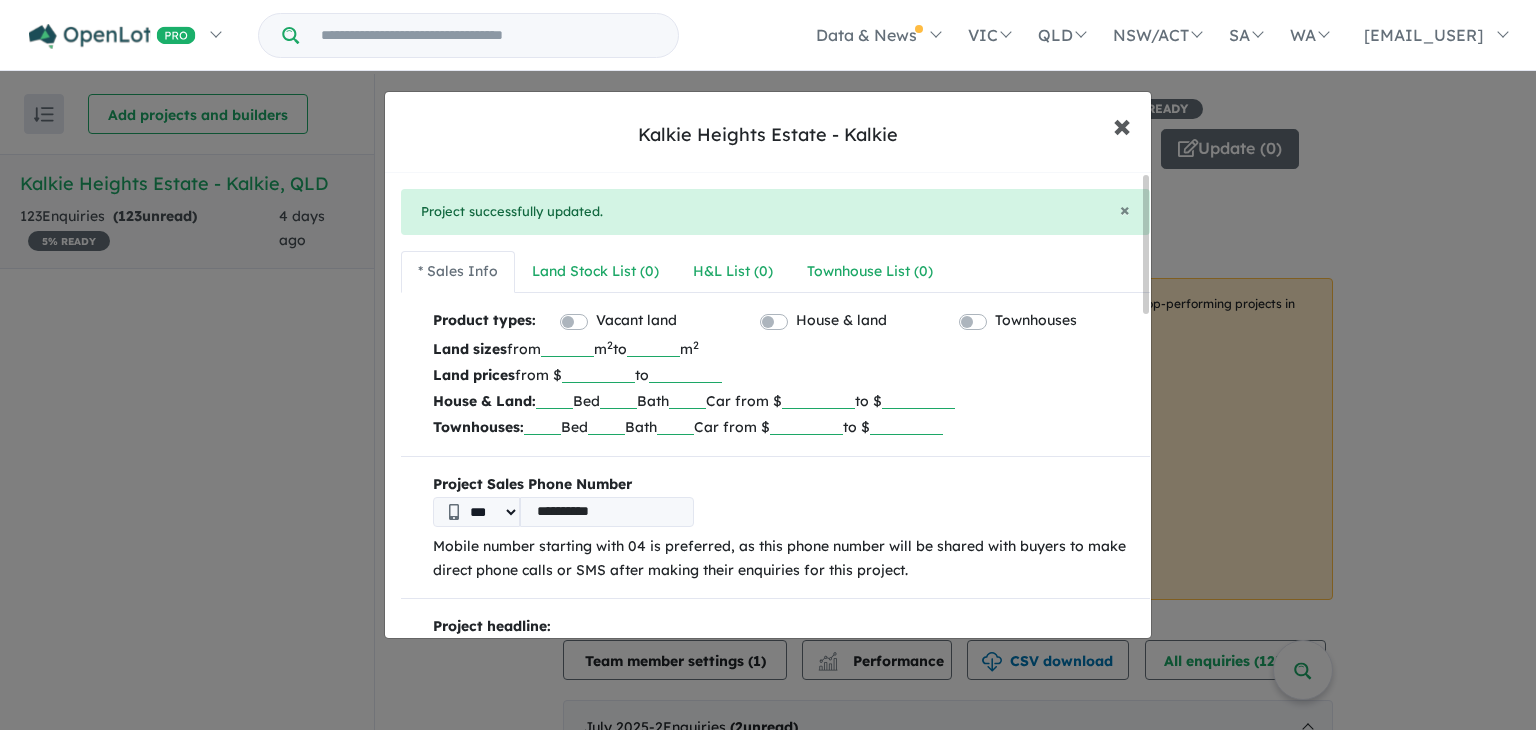 click on "×" at bounding box center [1122, 124] 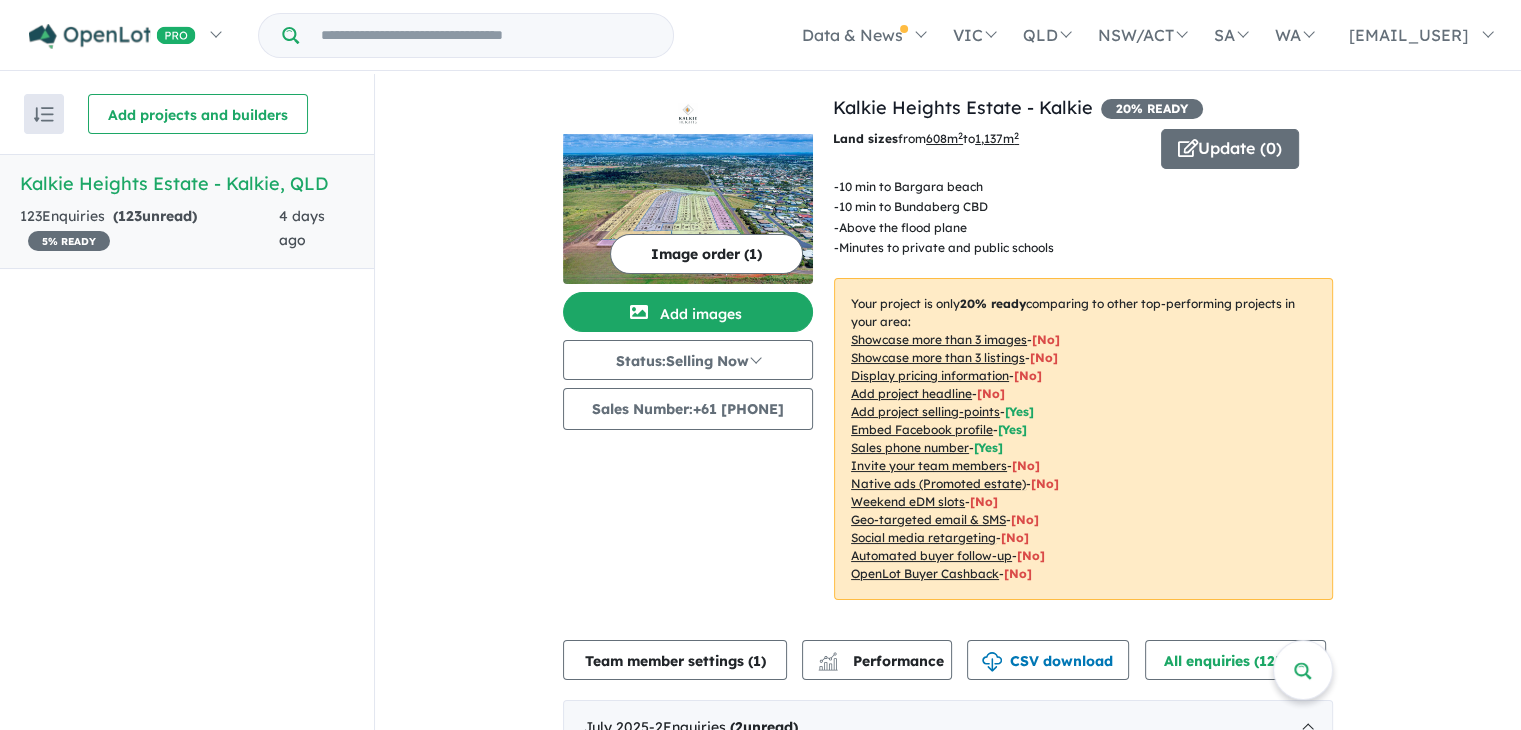 click on "View  all  projects in your account Kalkie Heights Estate - Kalkie 20 % READY Land sizes  from   608 m 2  to  1,137 m 2 Update ( 0 ) -  10 min to Bargara beach -  10 min to Bundaberg CBD -  Above the flood plane -  Minutes to private and public schools Your project is only  20 % ready  comparing to other top-performing projects in your area: Showcase more than 3 images  -  [ No ] Showcase more than 3 listings  -  [ No ] Display pricing information  -  [ No ] Add project headline  -  [ No ] Add project selling-points  -  [ Yes ] Embed Facebook profile  -  [ Yes ] Sales phone number  -  [ Yes ] Invite your team members  -  [ No ] Native ads (Promoted estate)  -  [No] Weekend eDM slots  -  [No] Geo-targeted email & SMS  -  [No] Social media retargeting  -  [No] Automated buyer follow-up  -  [No] OpenLot Buyer Cashback  -  [No] 123  Enquir ies ( 123  unread) 20 % READY 4 days ago Image order ( 1 ) Add images Status:  Selling Now In Planning Coming Soon Selling Now Sold Out Sales Number:  +610401861641 from   m" at bounding box center (948, 2052) 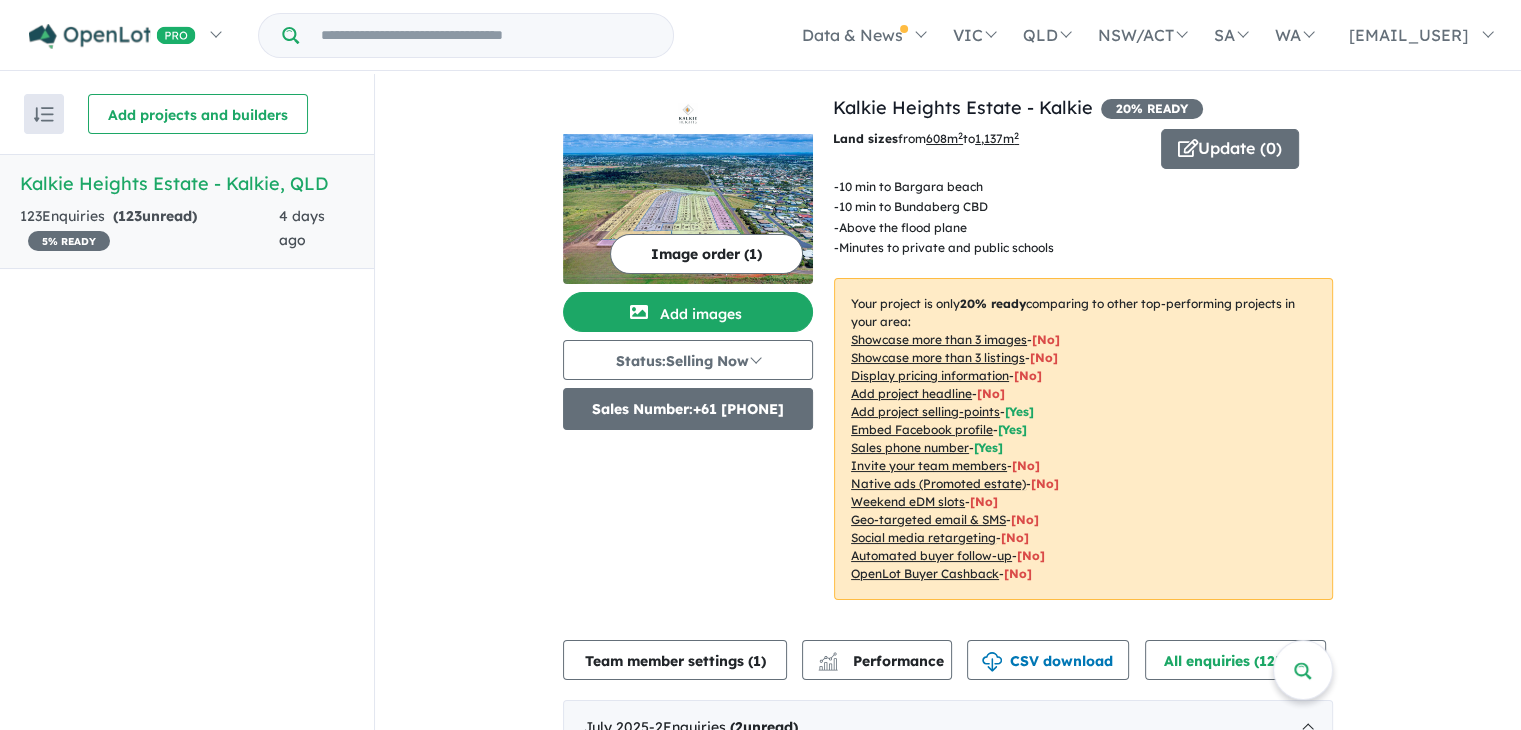 click on "Sales Number:  +610401861641" at bounding box center (688, 409) 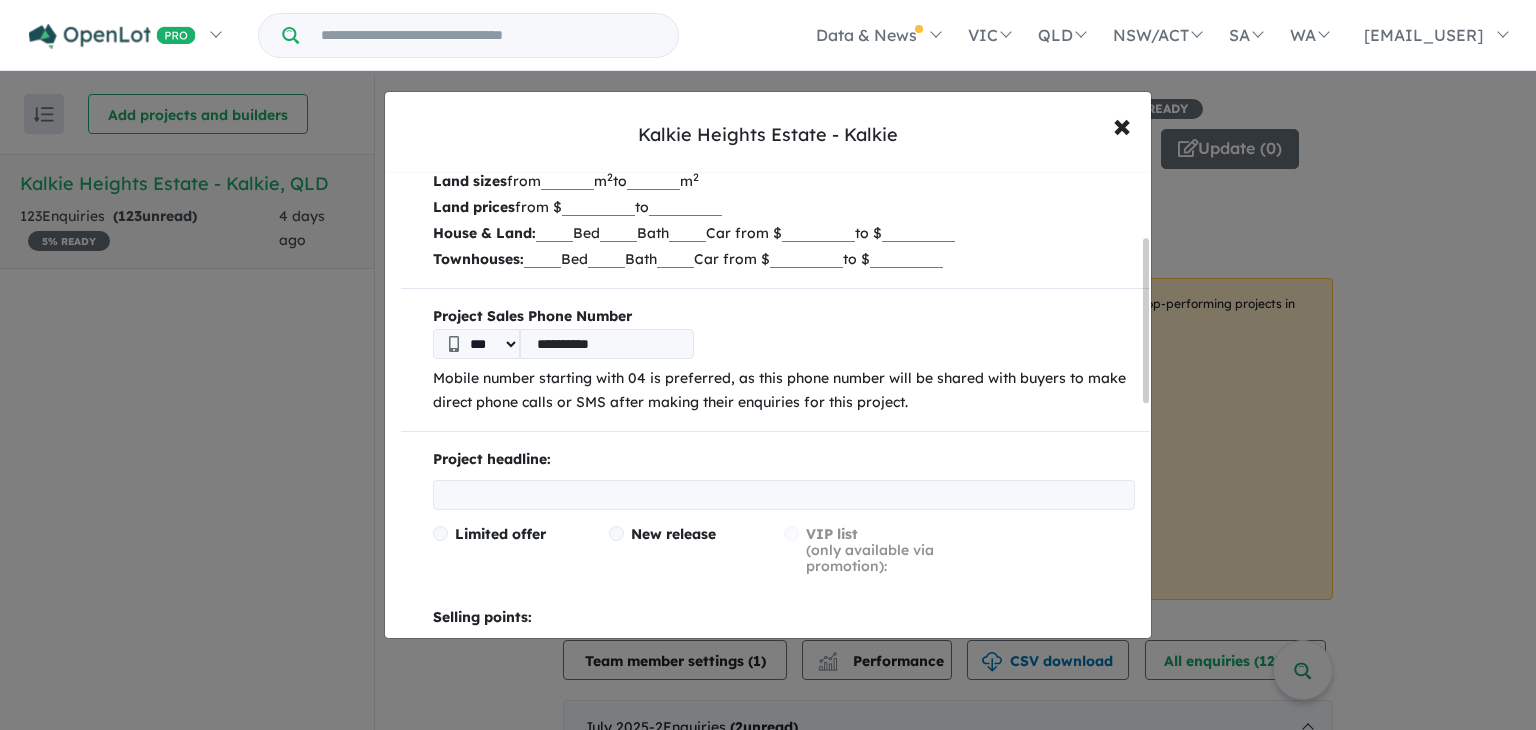 scroll, scrollTop: 200, scrollLeft: 0, axis: vertical 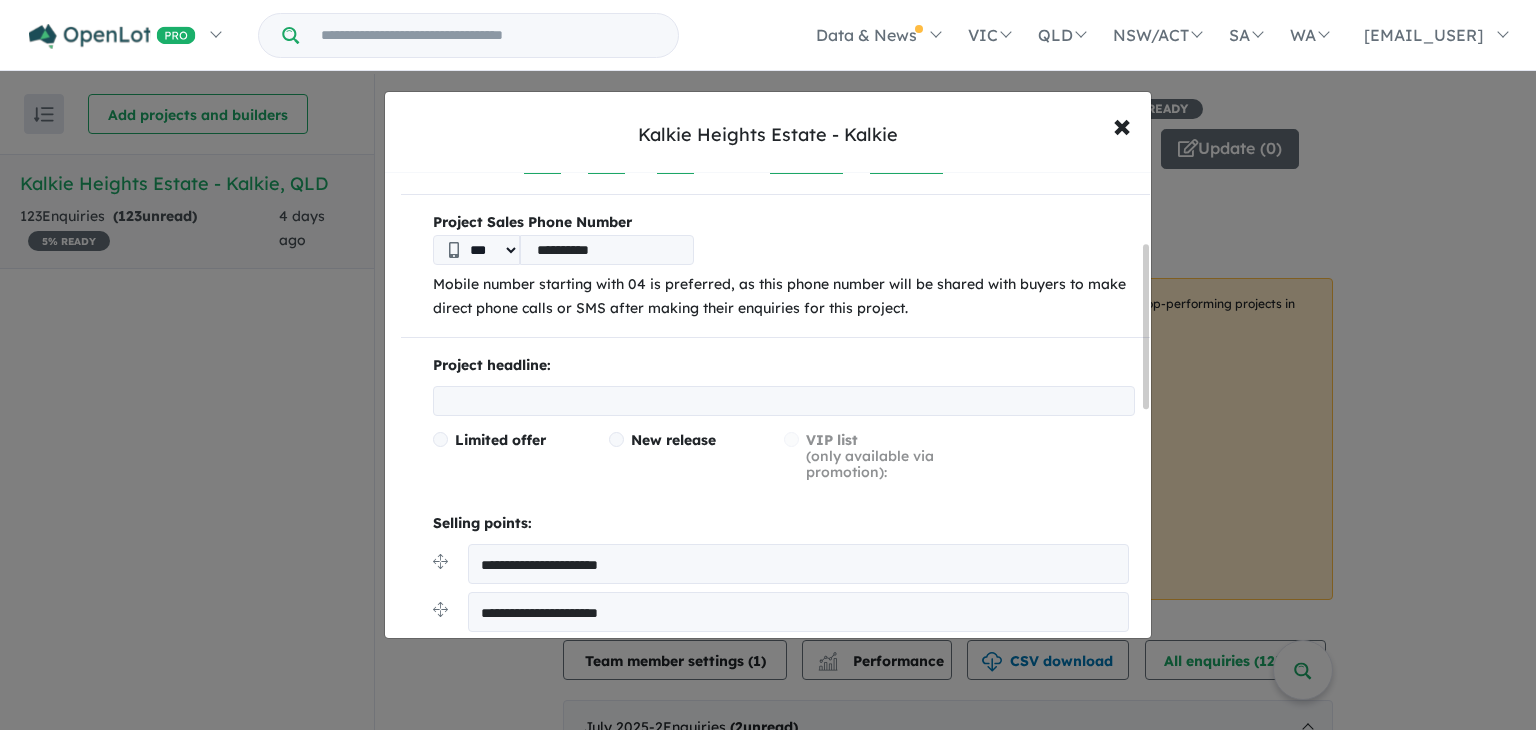 click on "**********" at bounding box center [607, 250] 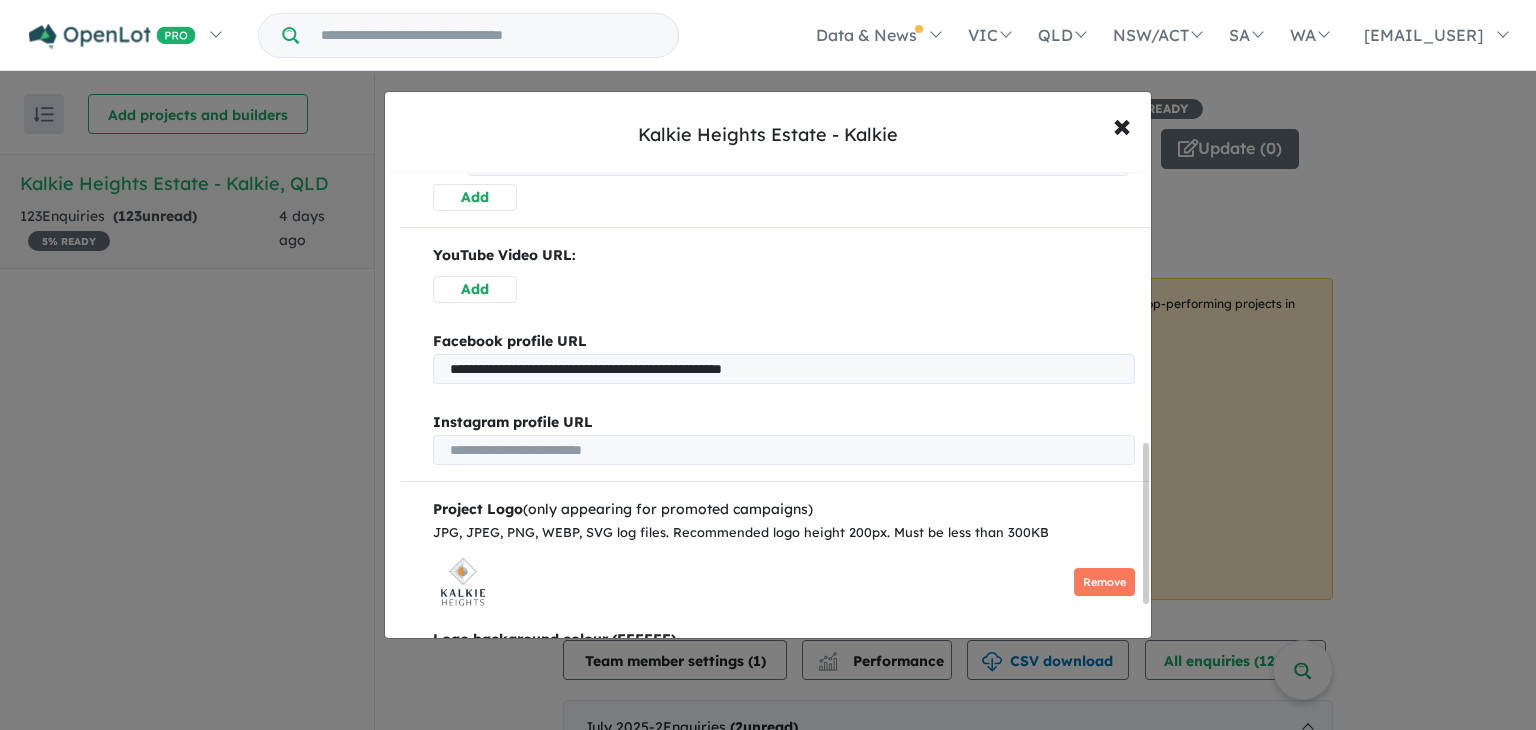 scroll, scrollTop: 854, scrollLeft: 0, axis: vertical 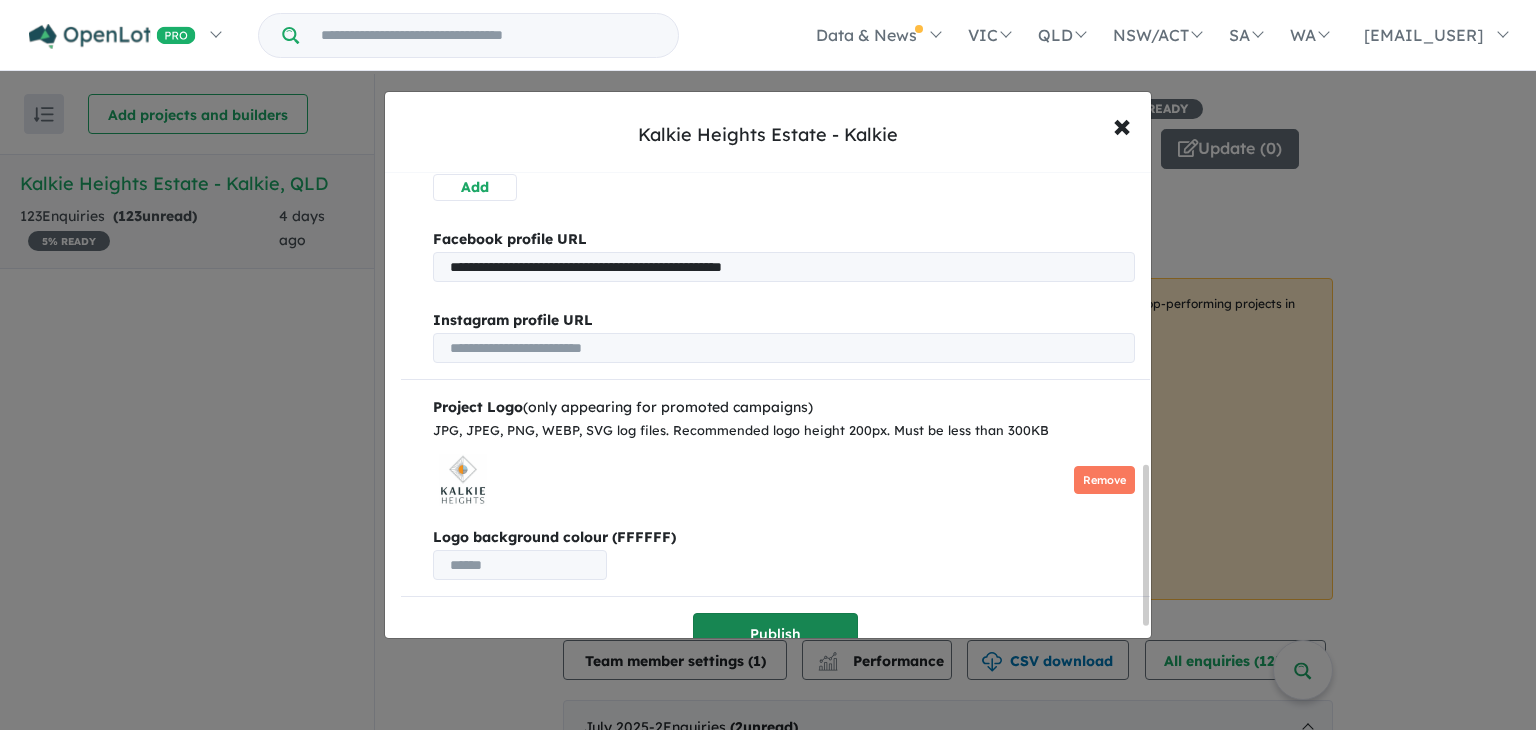 type on "*********" 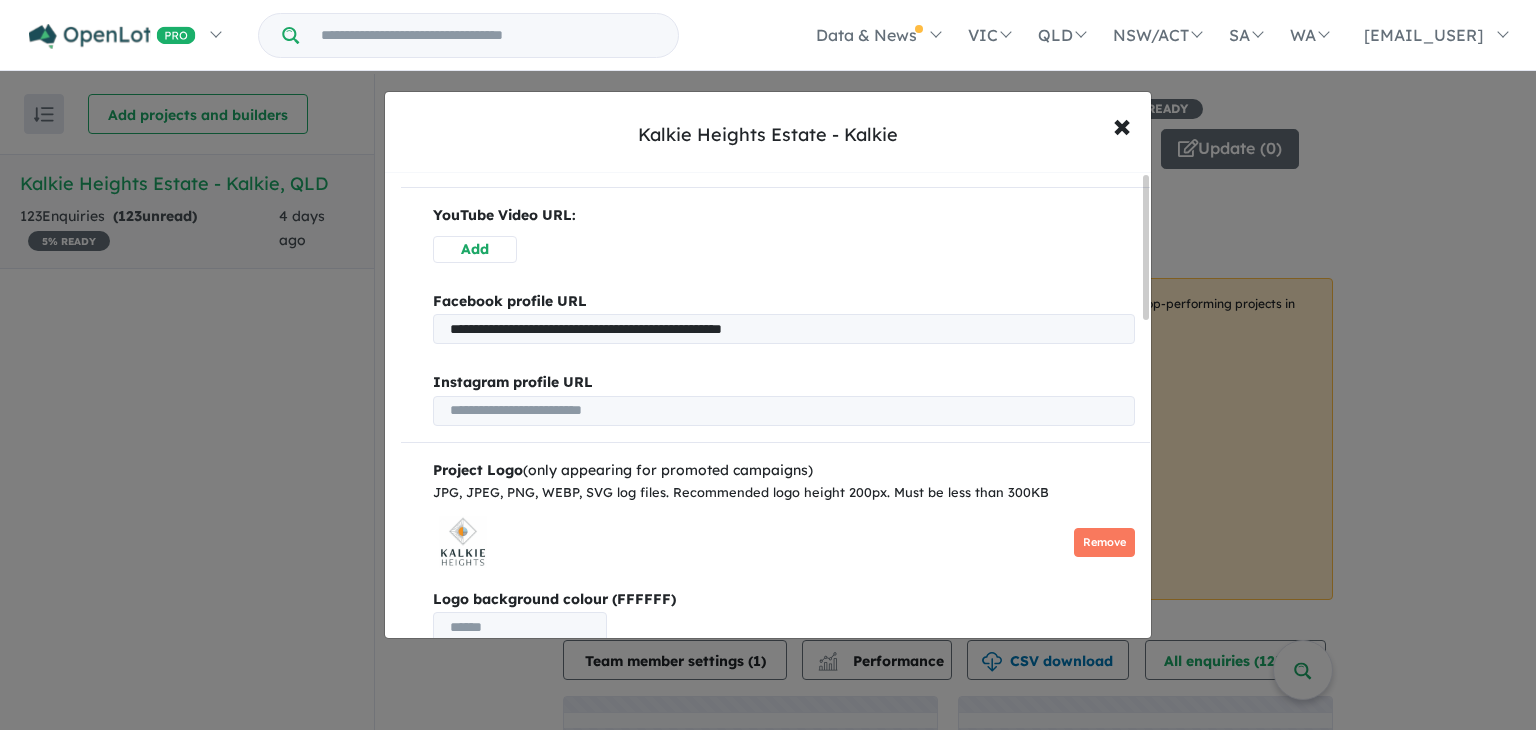 scroll, scrollTop: 0, scrollLeft: 0, axis: both 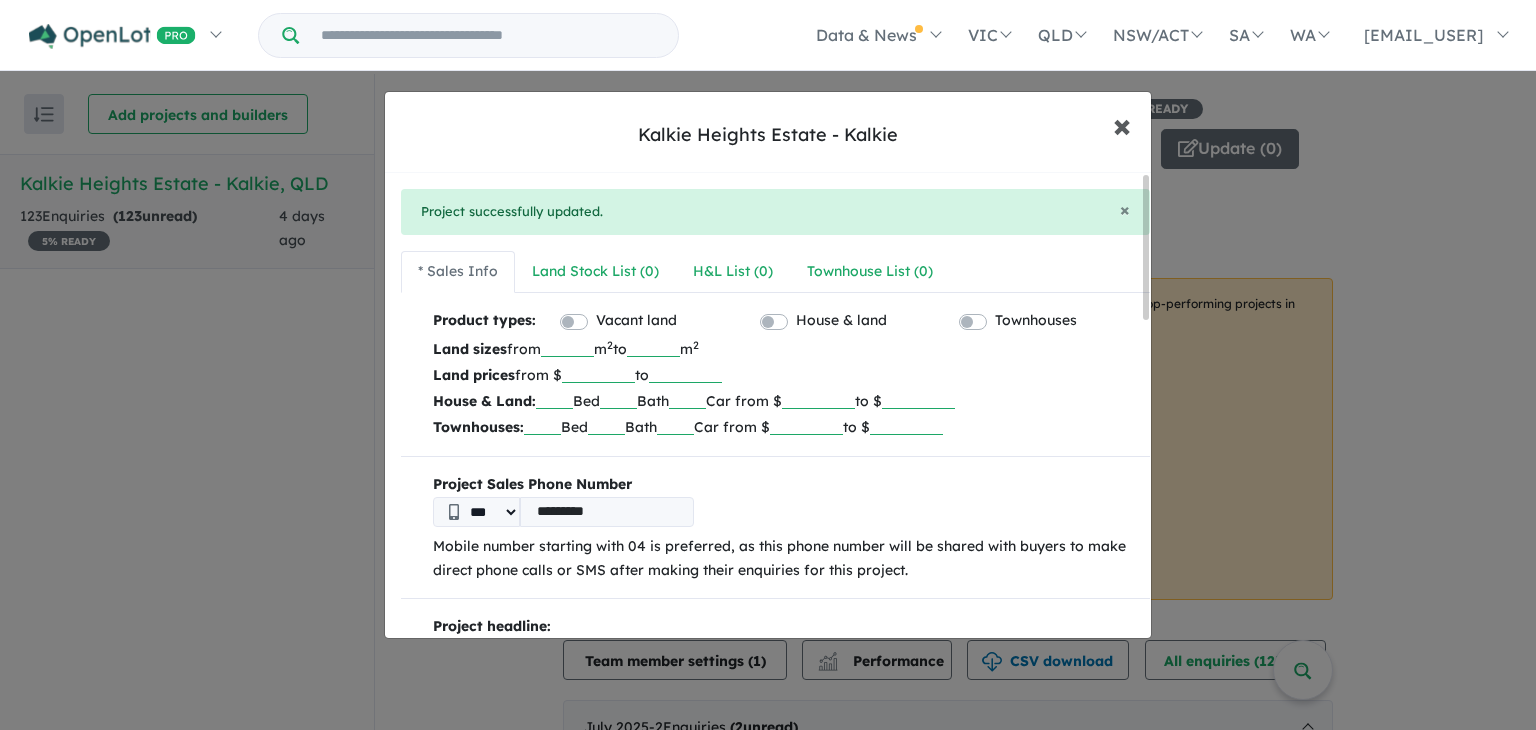 click on "×" at bounding box center [1122, 124] 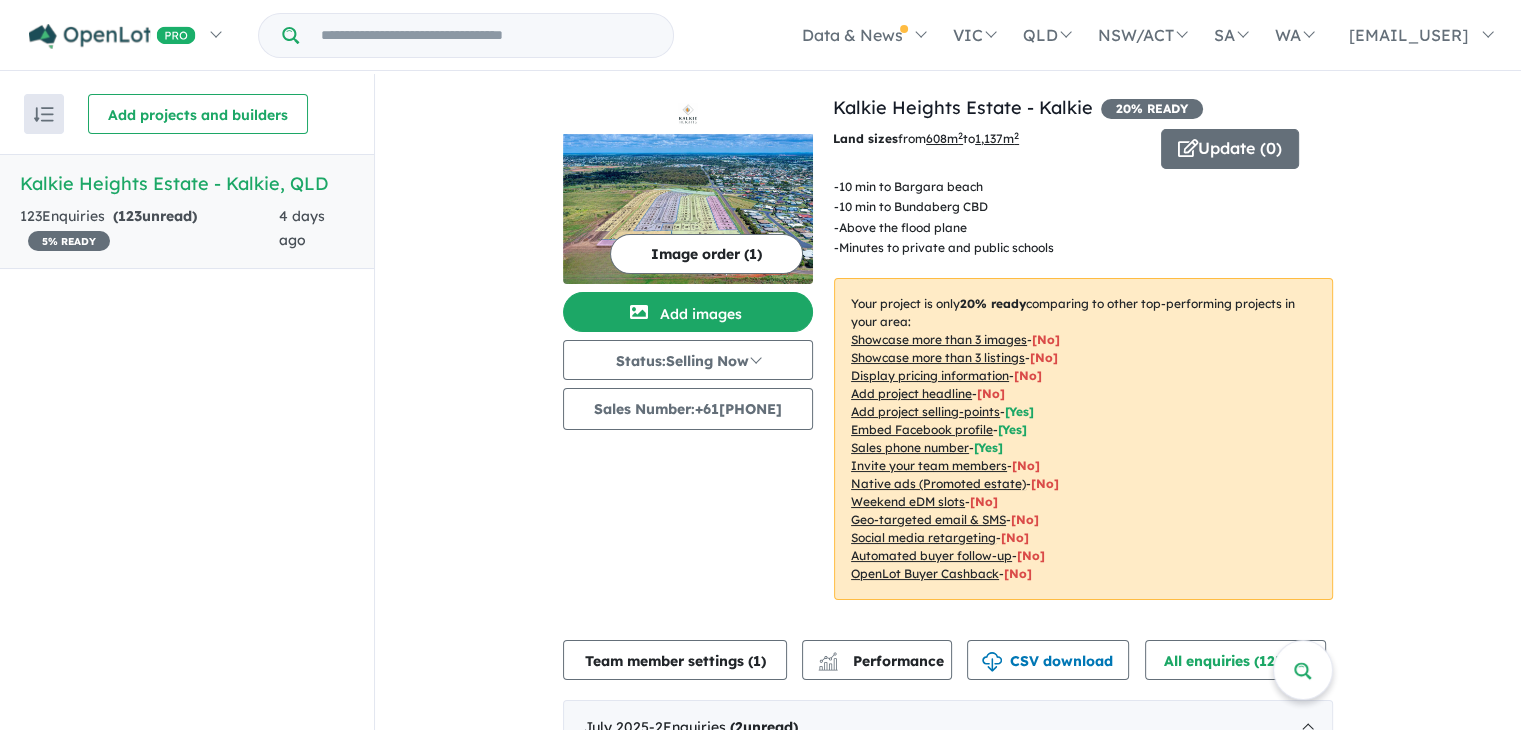 click at bounding box center [688, 209] 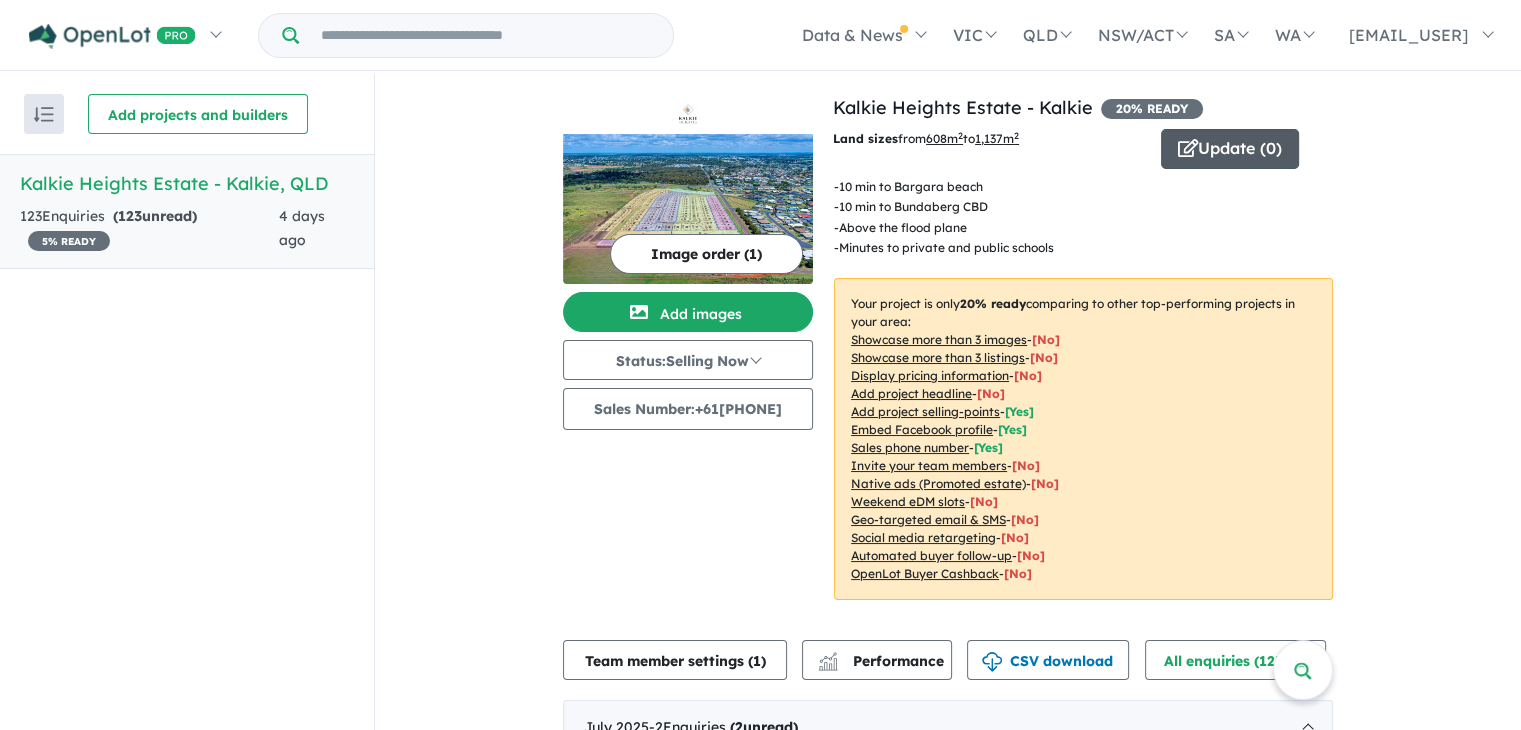 click on "Update ( 0 )" at bounding box center (1230, 149) 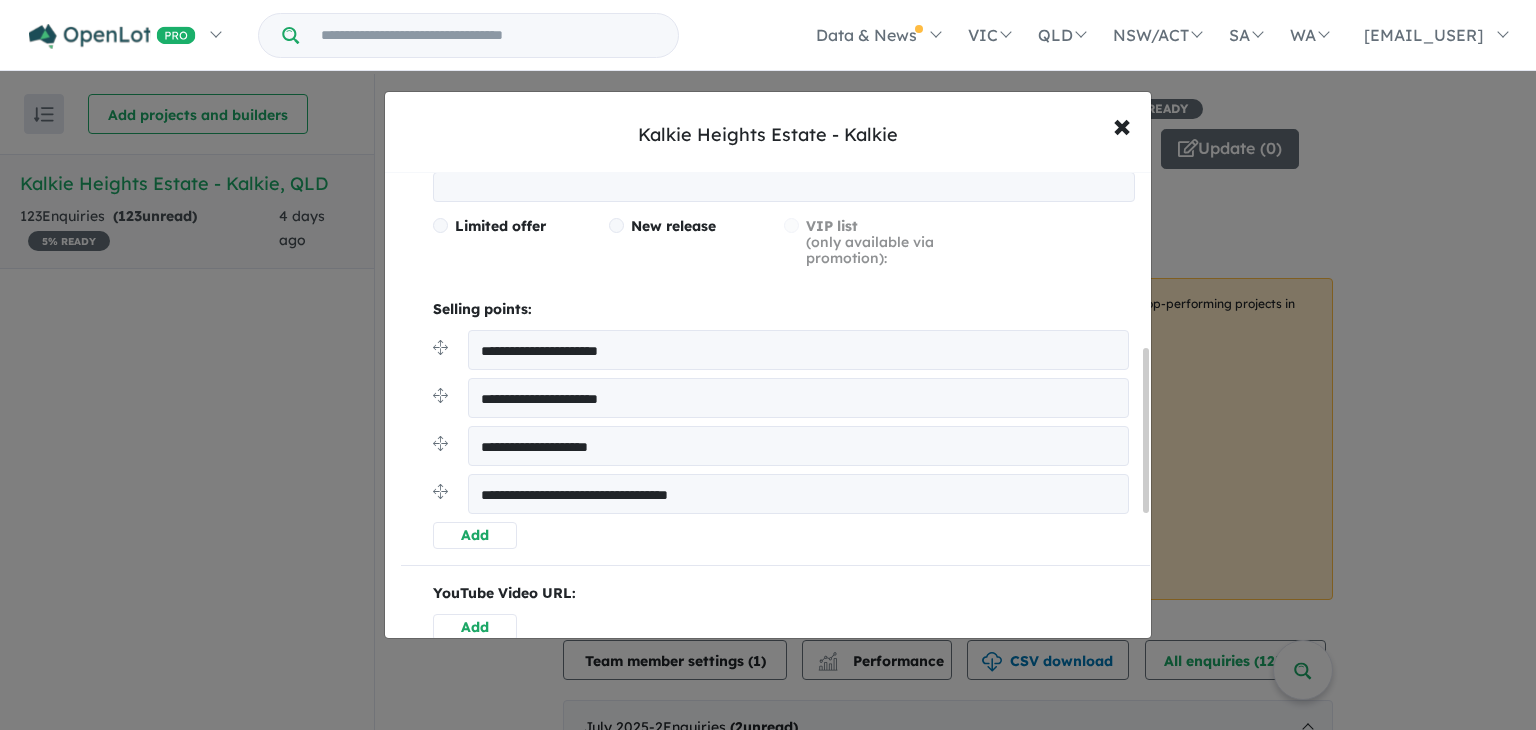 scroll, scrollTop: 500, scrollLeft: 0, axis: vertical 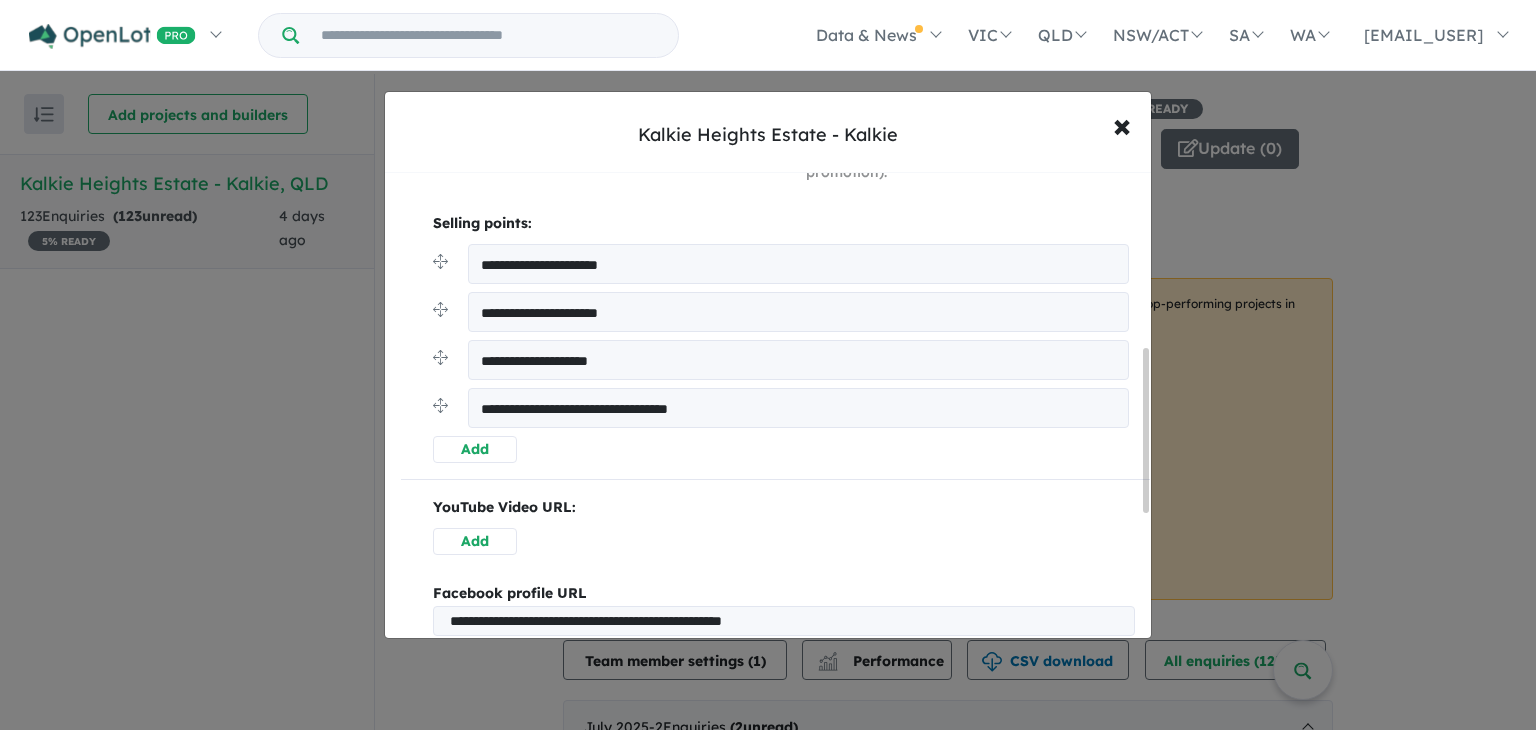 click on "Add" at bounding box center [475, 449] 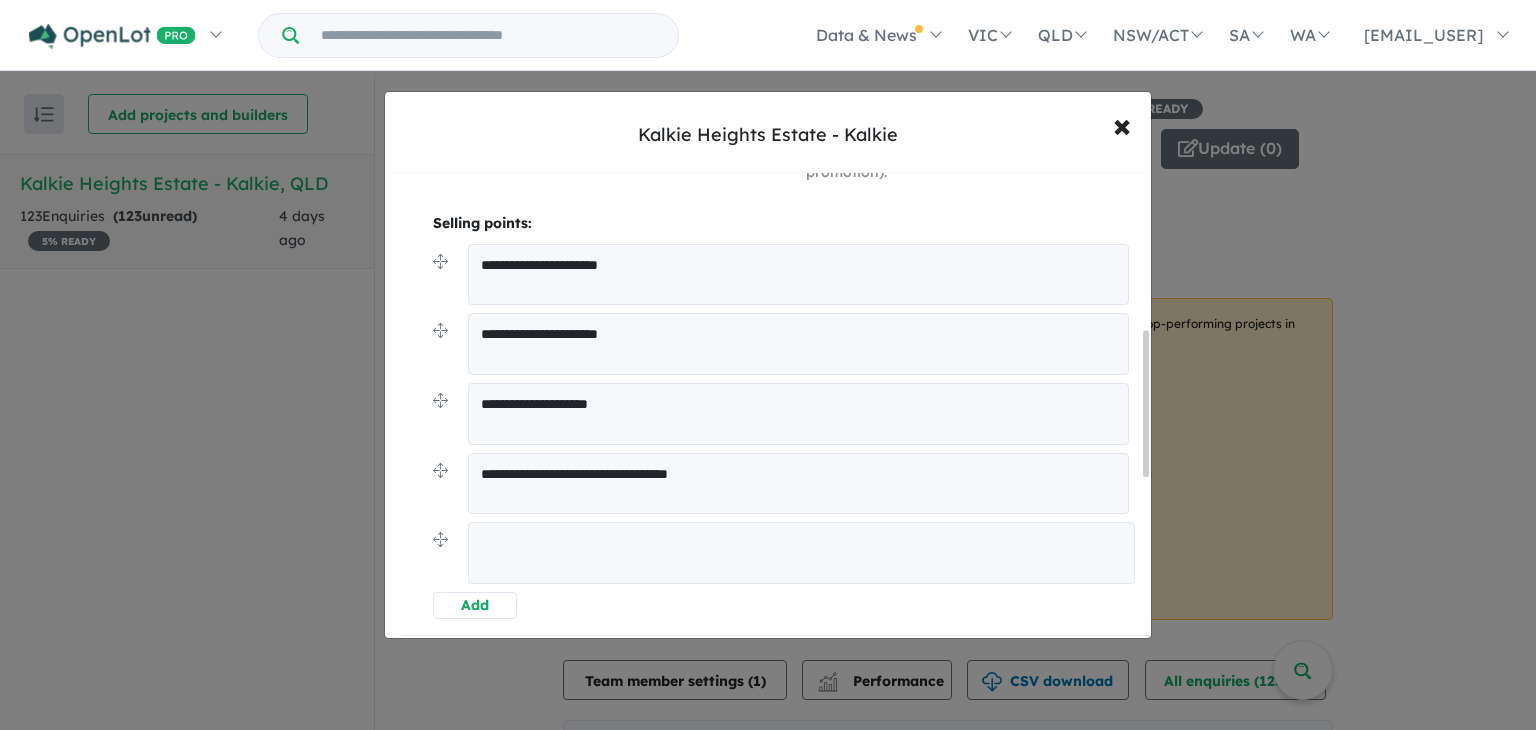 click at bounding box center (801, 553) 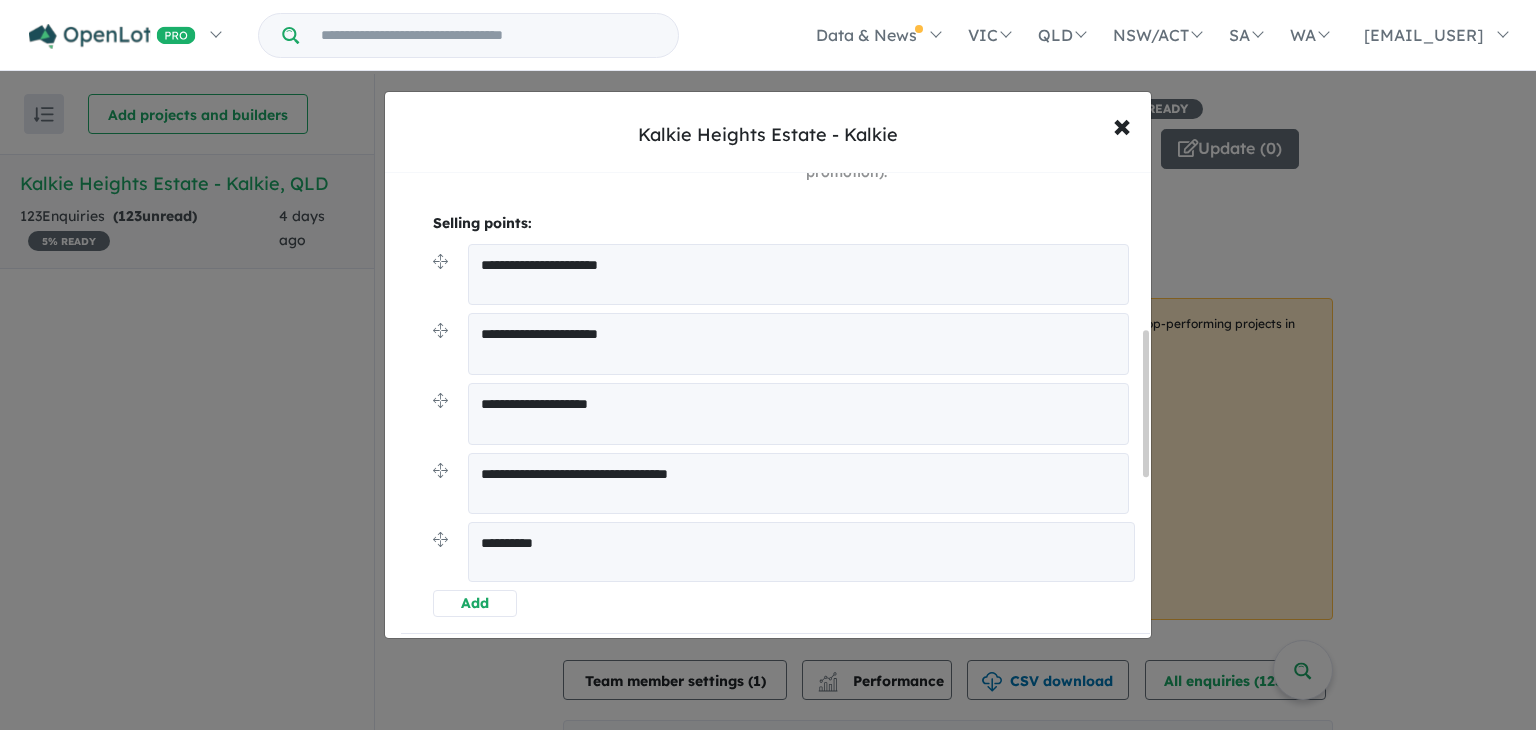 type on "**********" 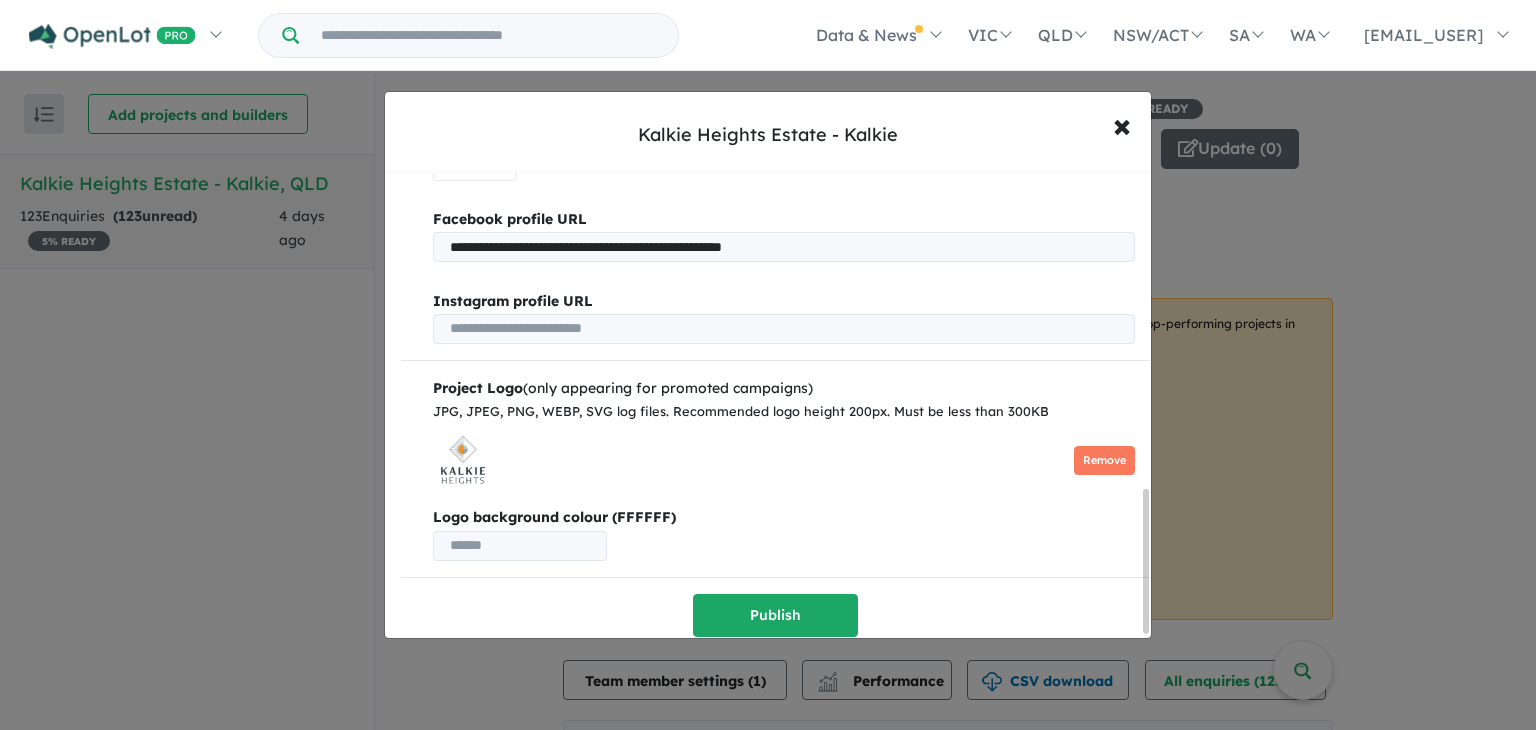 scroll, scrollTop: 1038, scrollLeft: 0, axis: vertical 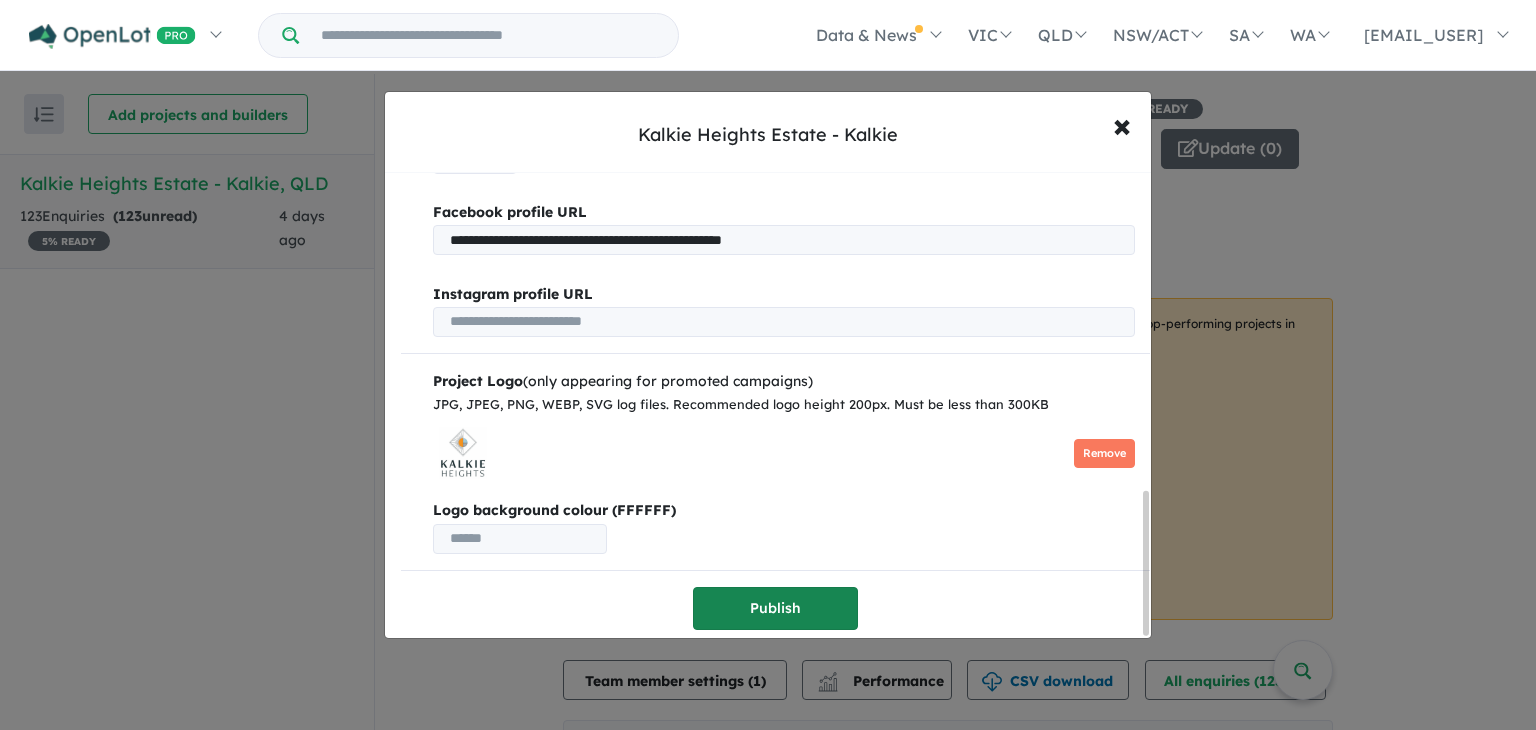 click on "Publish" at bounding box center (775, 608) 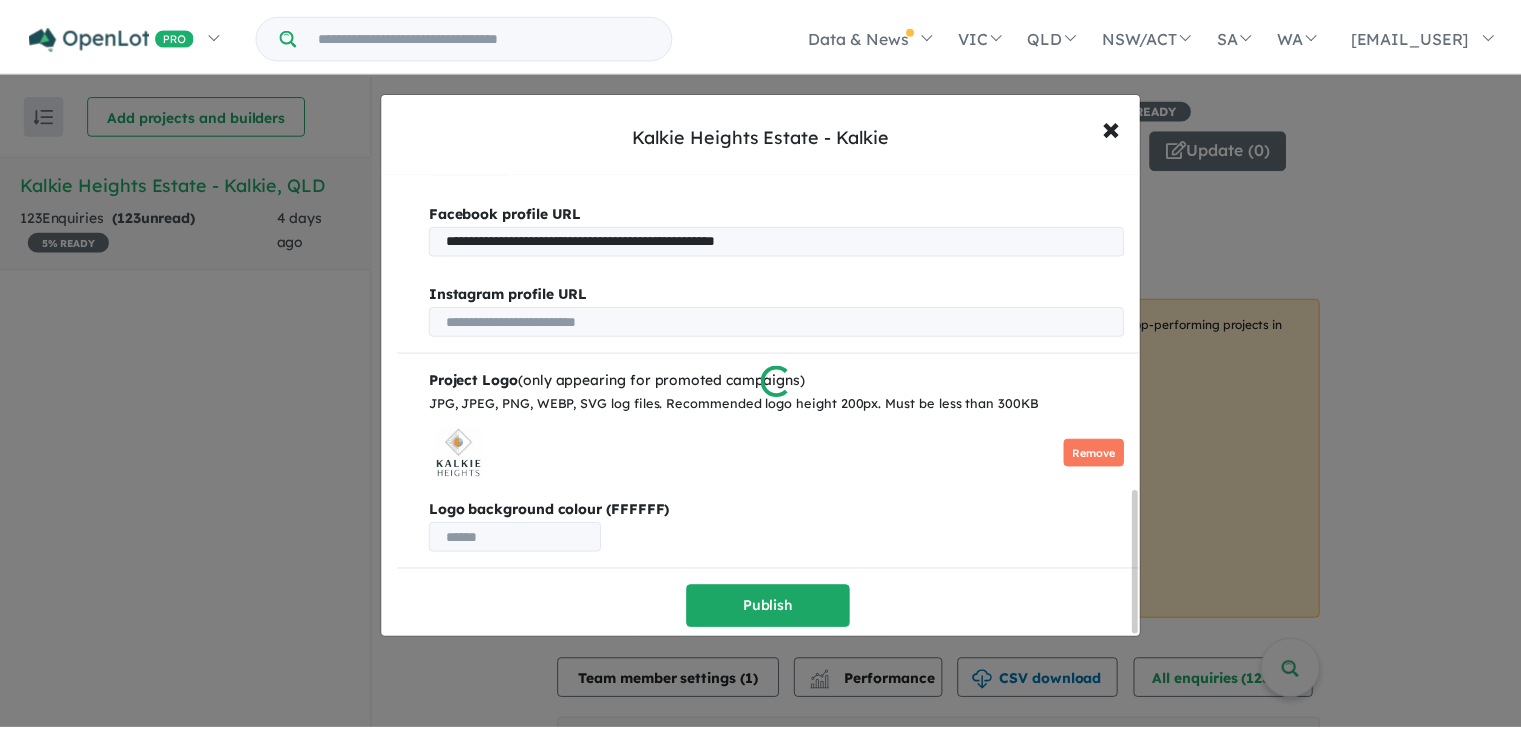 scroll, scrollTop: 0, scrollLeft: 0, axis: both 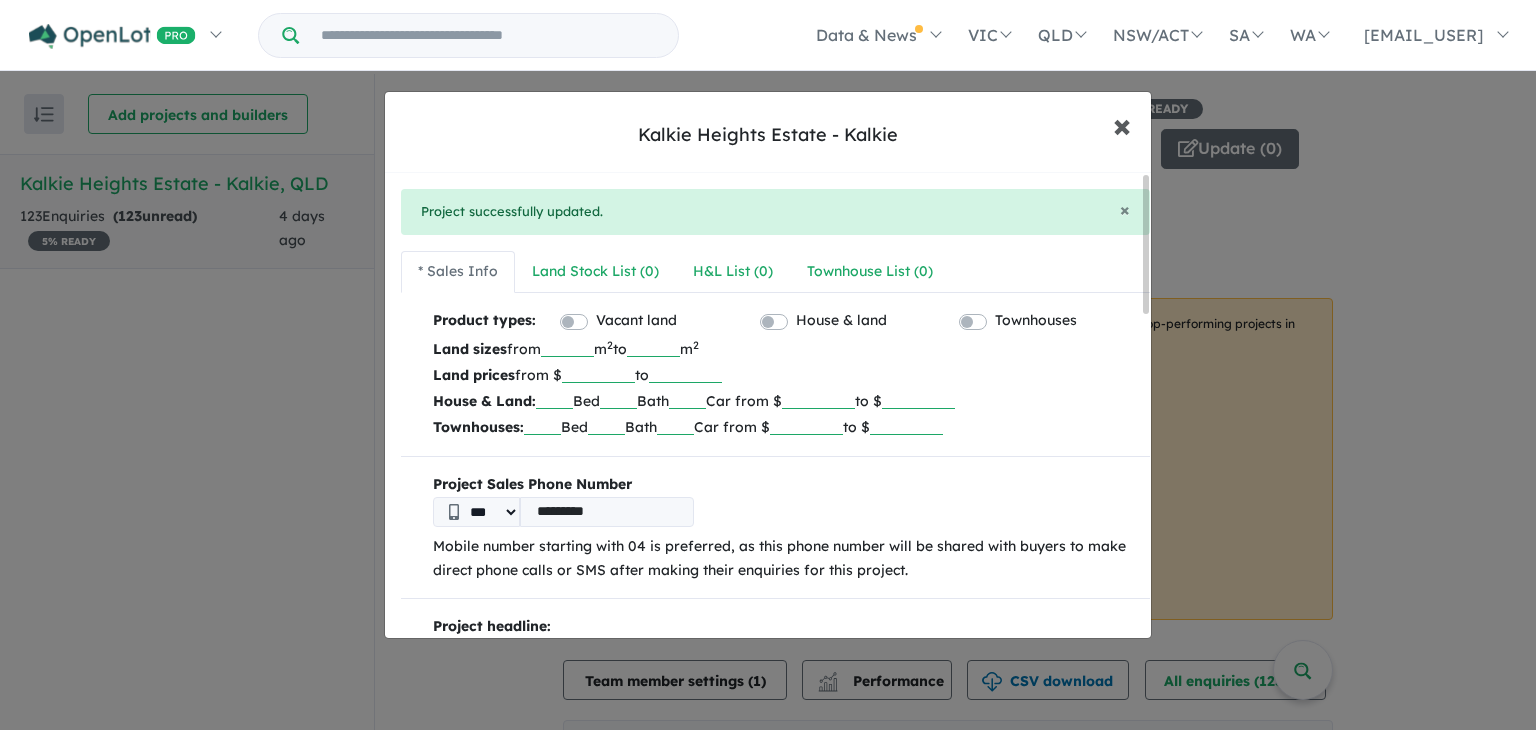 click on "×" at bounding box center [1122, 124] 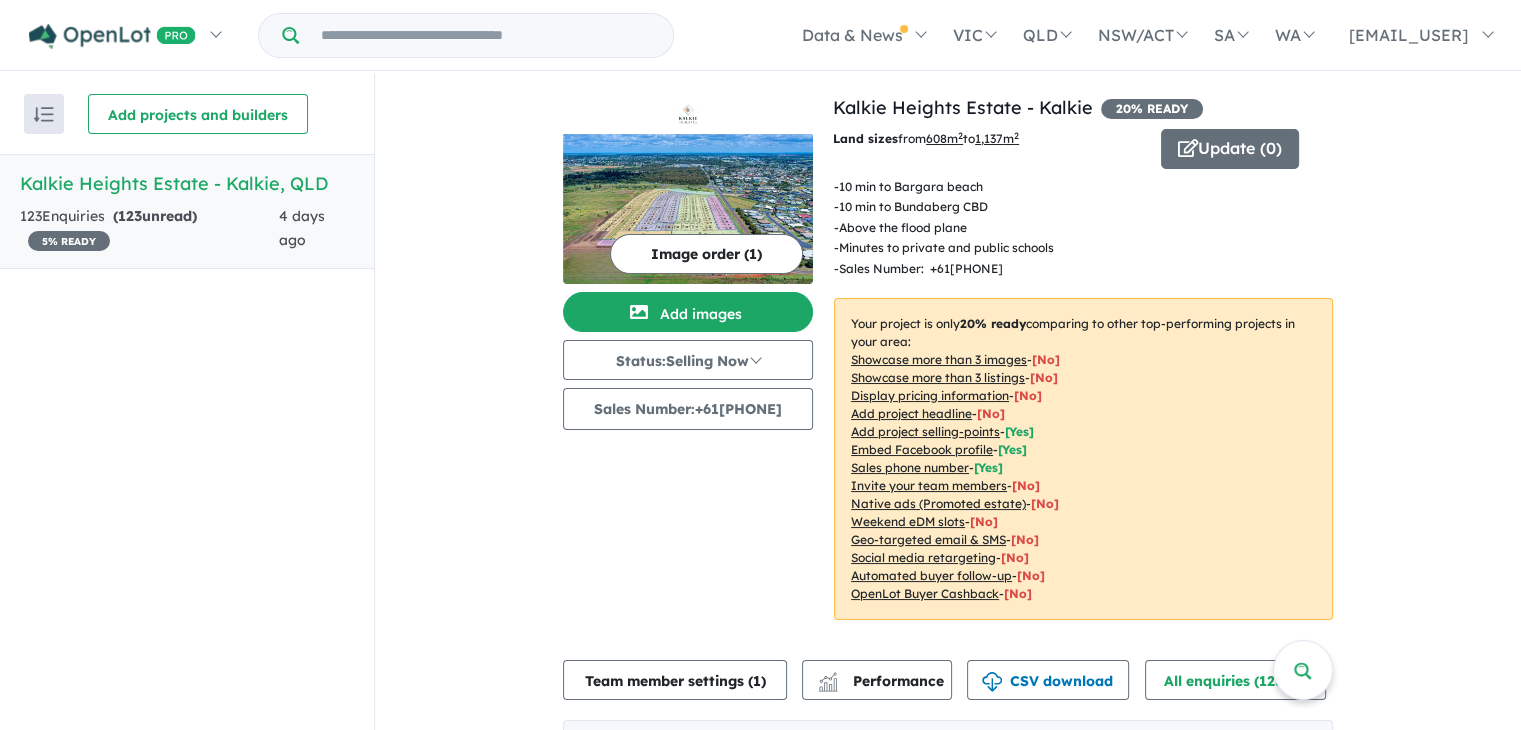 click at bounding box center (688, 209) 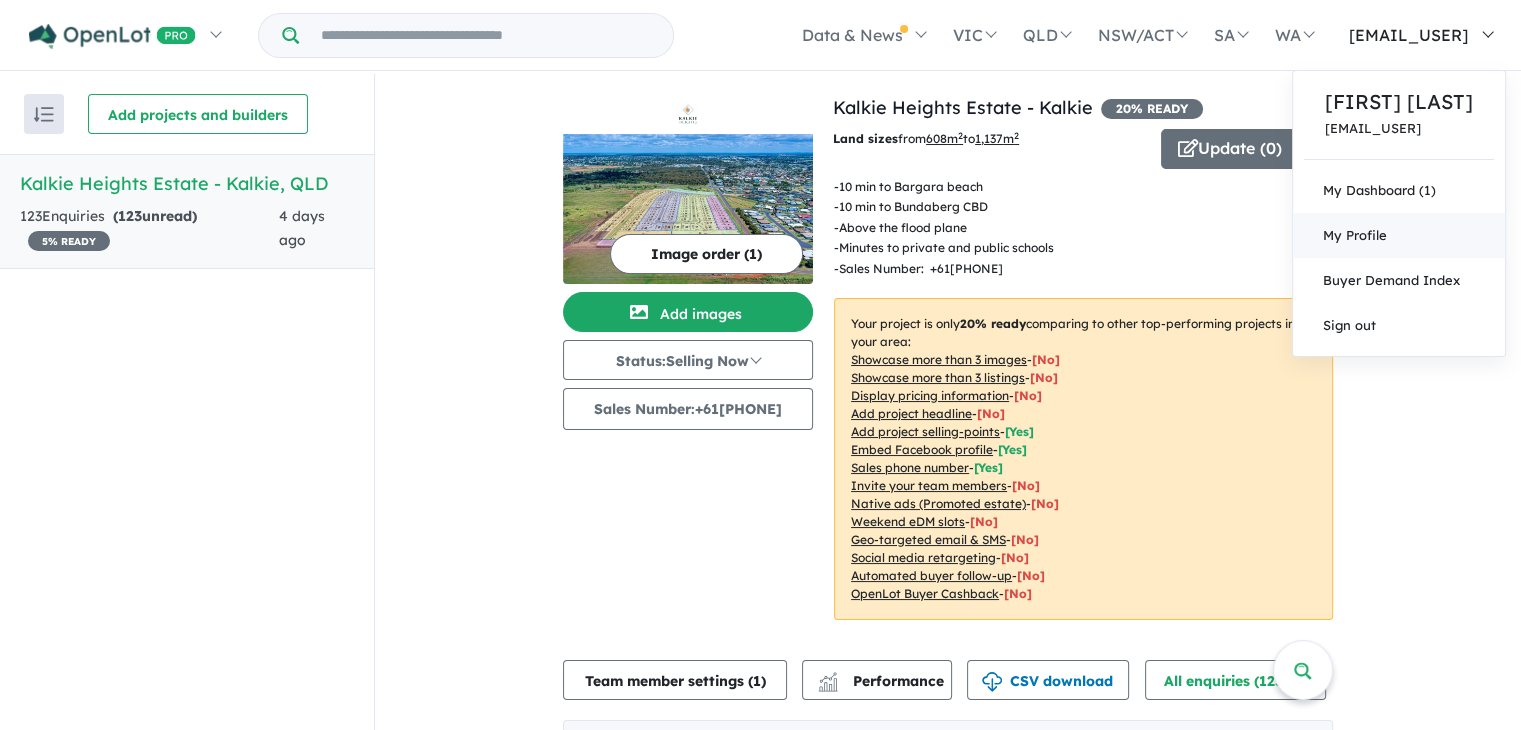 click on "My Profile" at bounding box center [1355, 235] 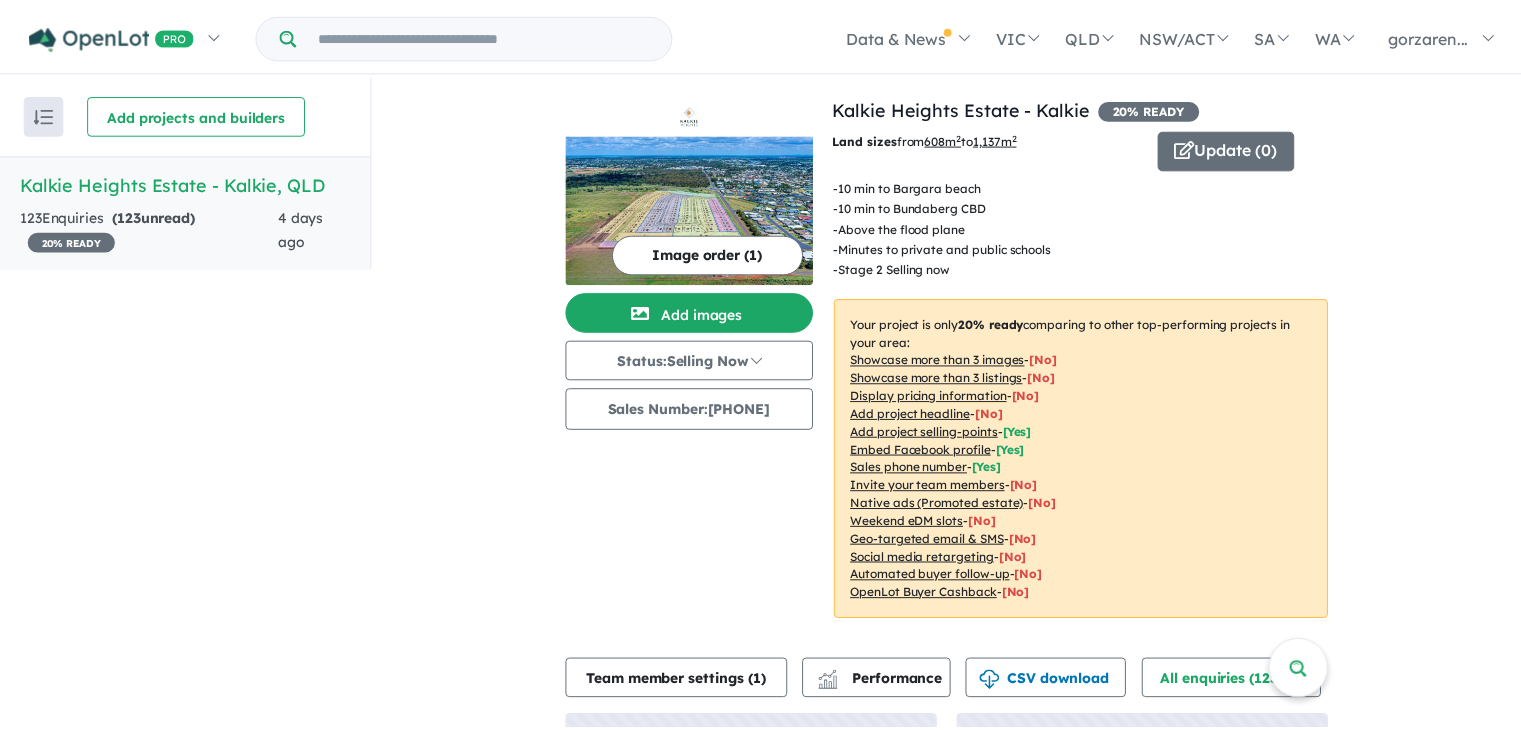 scroll, scrollTop: 0, scrollLeft: 0, axis: both 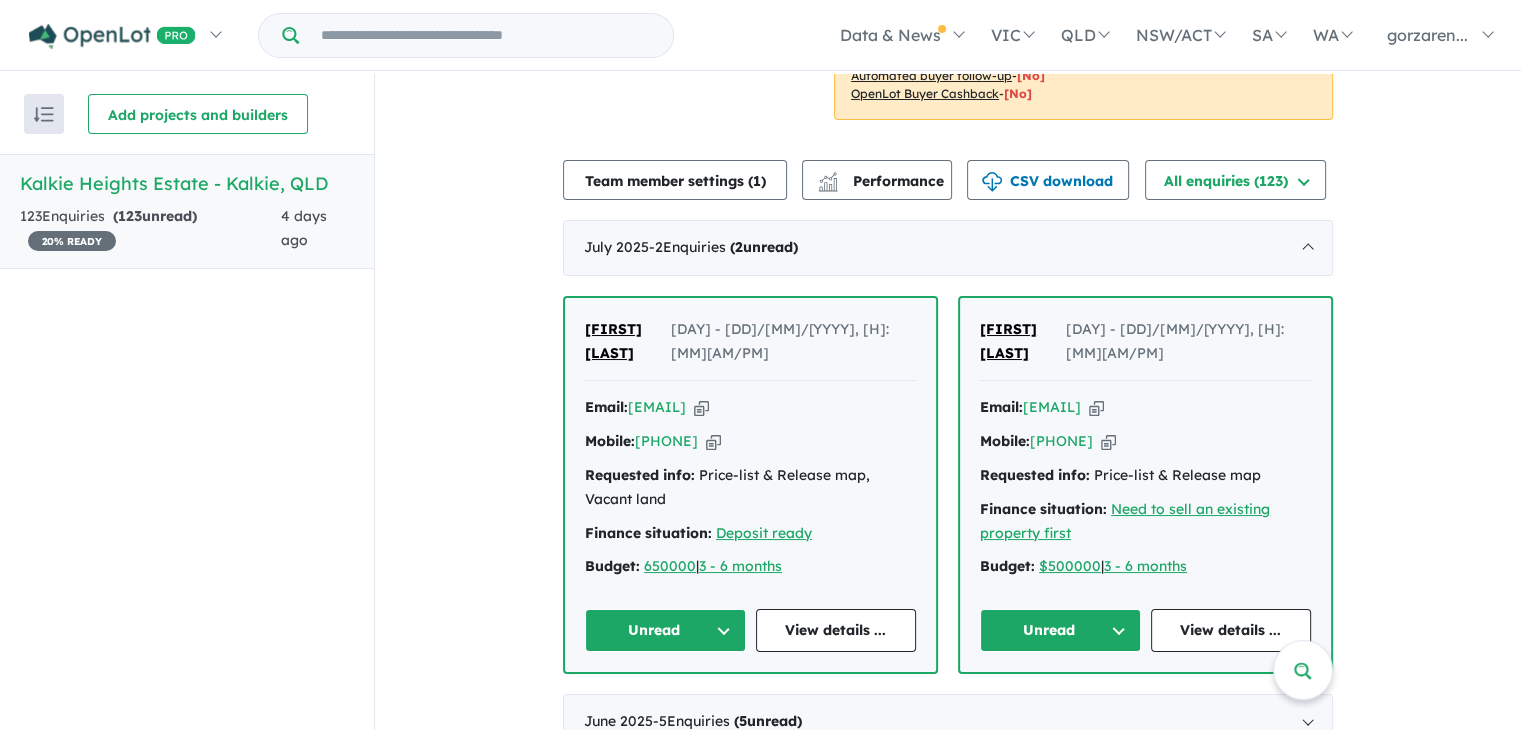 click on "Unread" at bounding box center [665, 630] 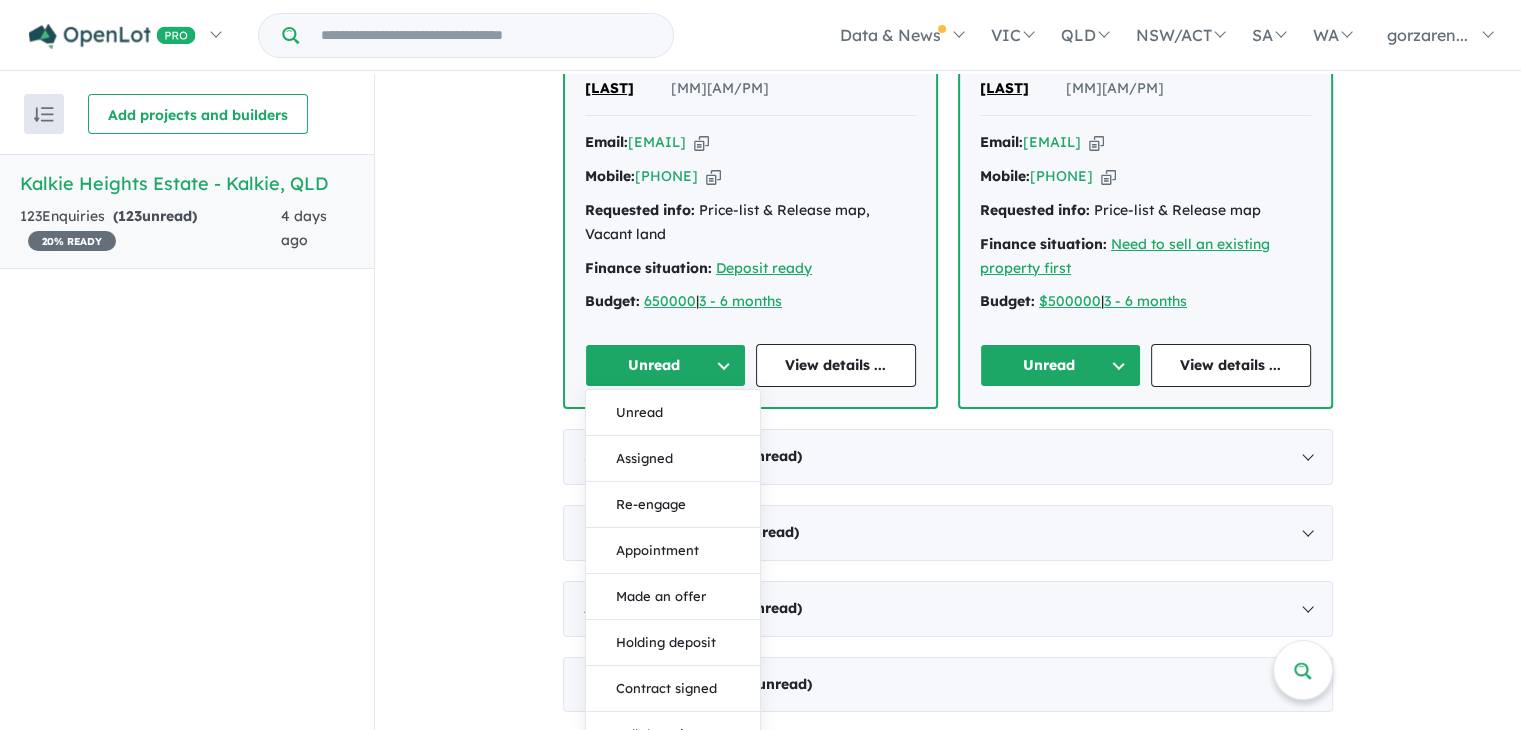 scroll, scrollTop: 800, scrollLeft: 0, axis: vertical 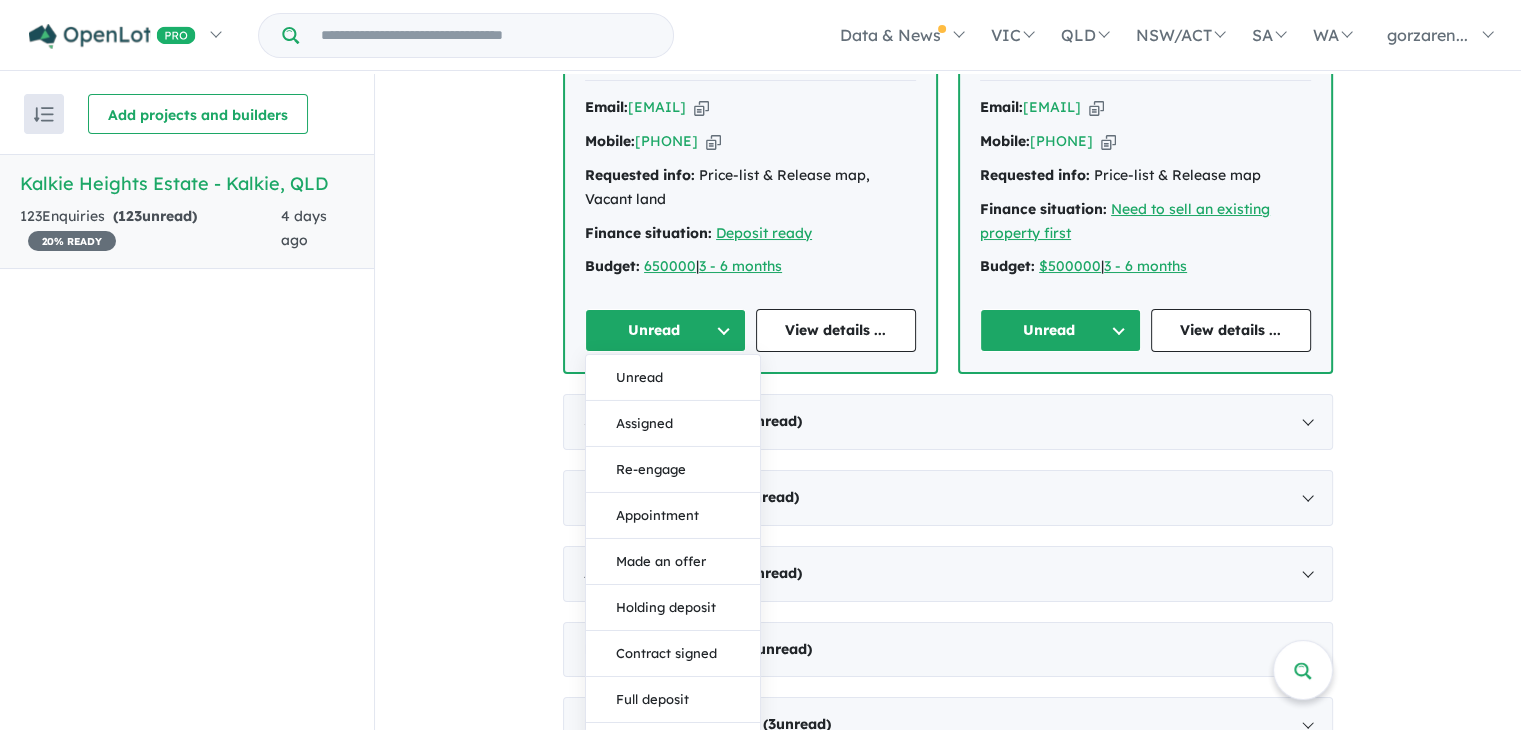 click on "View  all  projects in your account Kalkie Heights Estate - Kalkie 20 % READY Land sizes  from   608 m 2  to  1,137 m 2 Update ( 0 ) -  10 min to Bargara beach -  10 min to Bundaberg CBD -  Above the flood plane -  Minutes to private and public schools -  Stage 2 Selling now Your project is only  20 % ready  comparing to other top-performing projects in your area: Showcase more than 3 images  -  [ No ] Showcase more than 3 listings  -  [ No ] Display pricing information  -  [ No ] Add project headline  -  [ No ] Add project selling-points  -  [ Yes ] Embed Facebook profile  -  [ Yes ] Sales phone number  -  [ Yes ] Invite your team members  -  [ No ] Native ads (Promoted estate)  -  [No] Weekend eDM slots  -  [No] Geo-targeted email & SMS  -  [No] Social media retargeting  -  [No] Automated buyer follow-up  -  [No] OpenLot Buyer Cashback  -  [No] 123  Enquir ies ( 123  unread) 20 % READY 4 days ago Image order ( 1 ) Add images Status:  Selling Now In Planning Coming Soon Selling Now Sold Out Sales Number:  [PHONE]" at bounding box center (948, 1274) 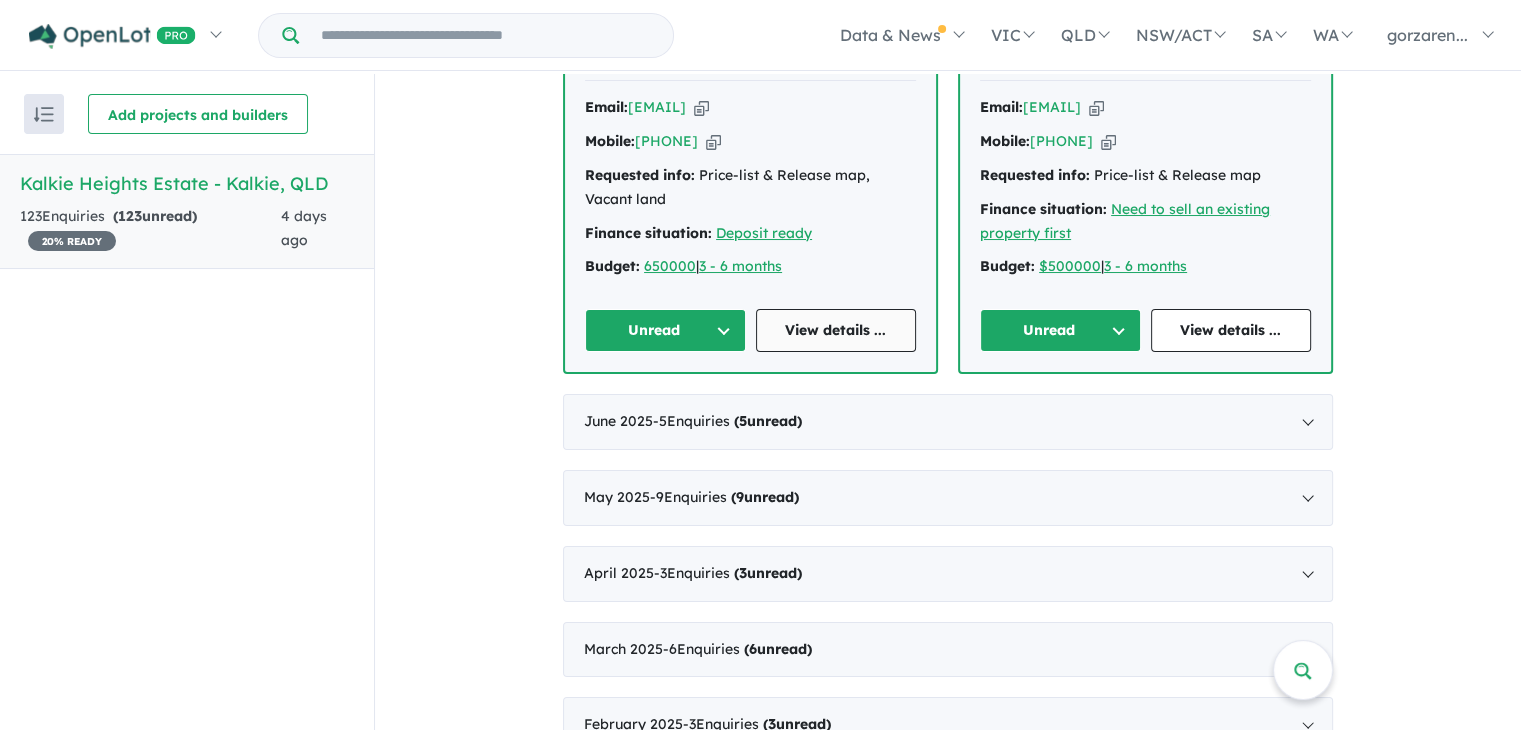 click on "View details ..." at bounding box center (836, 330) 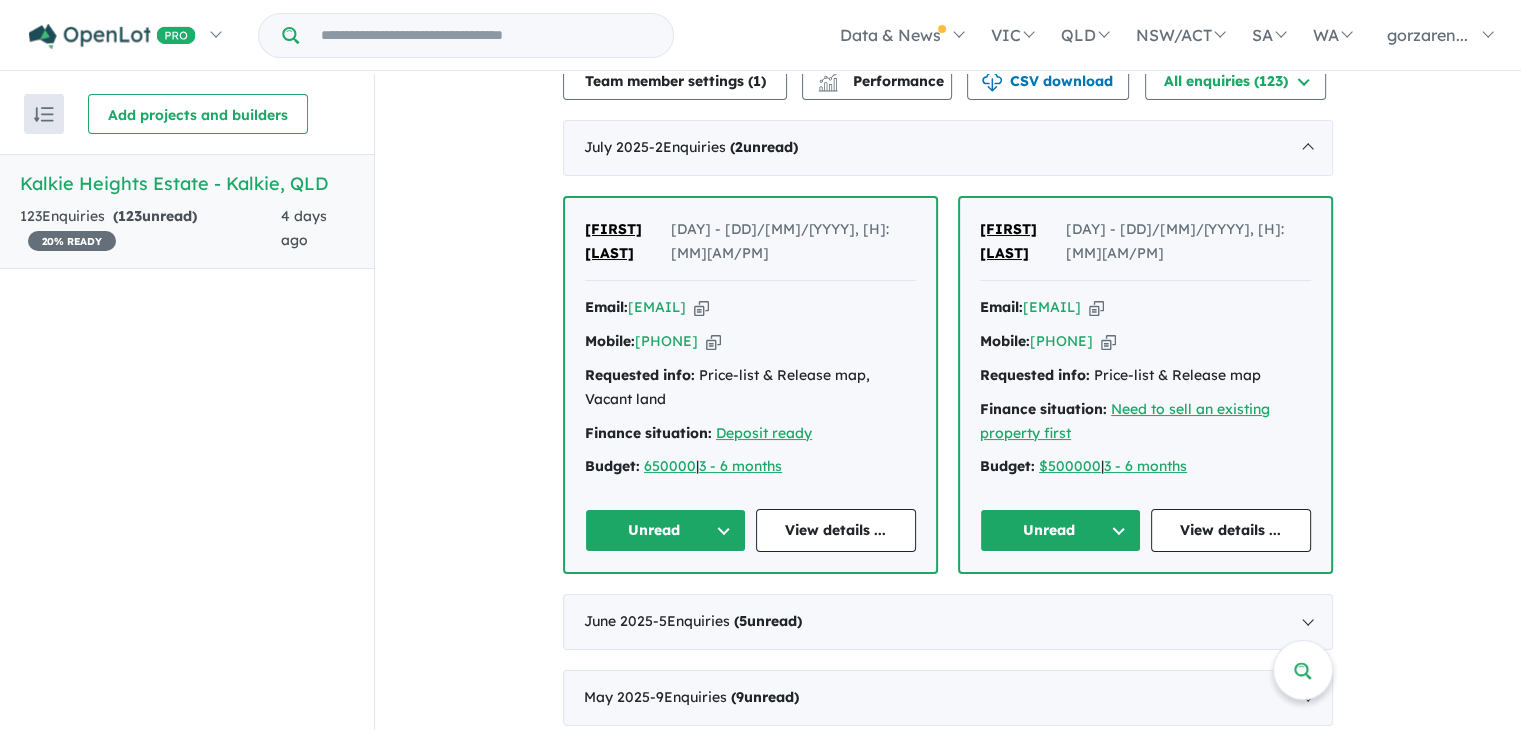 scroll, scrollTop: 700, scrollLeft: 0, axis: vertical 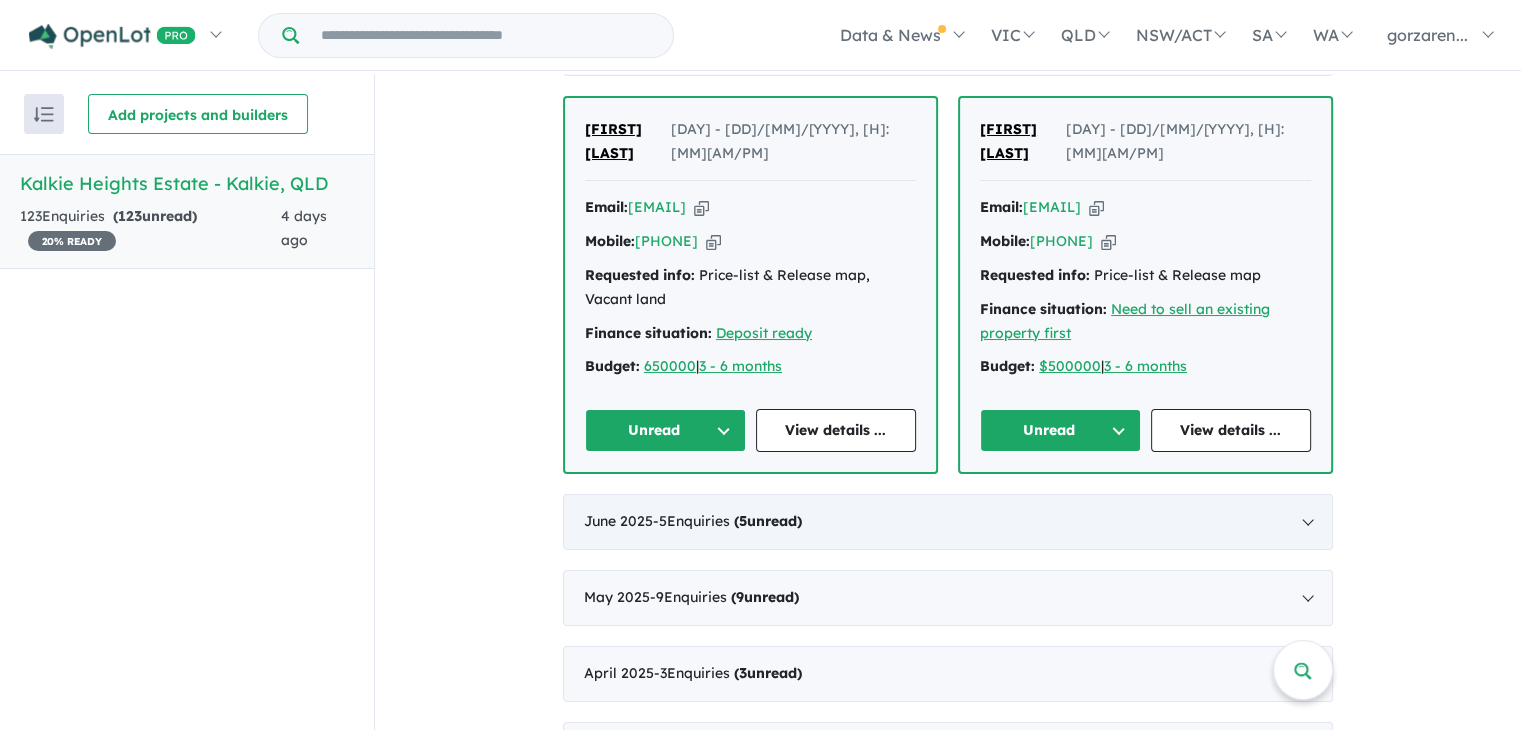 click on "[MONTH] [YEAR]  -  5  Enquir ies   ( 5  unread)" at bounding box center (948, 522) 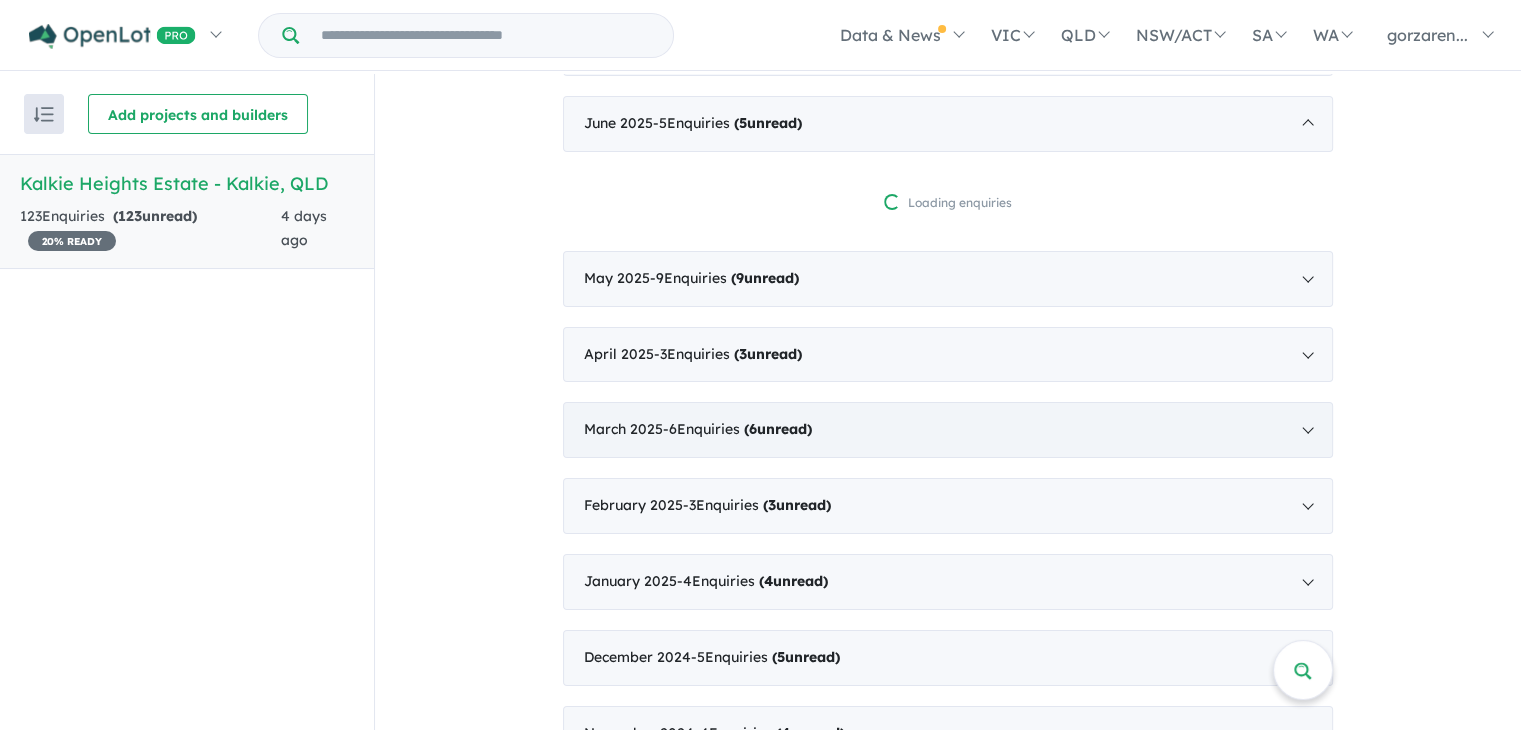 scroll, scrollTop: 3, scrollLeft: 0, axis: vertical 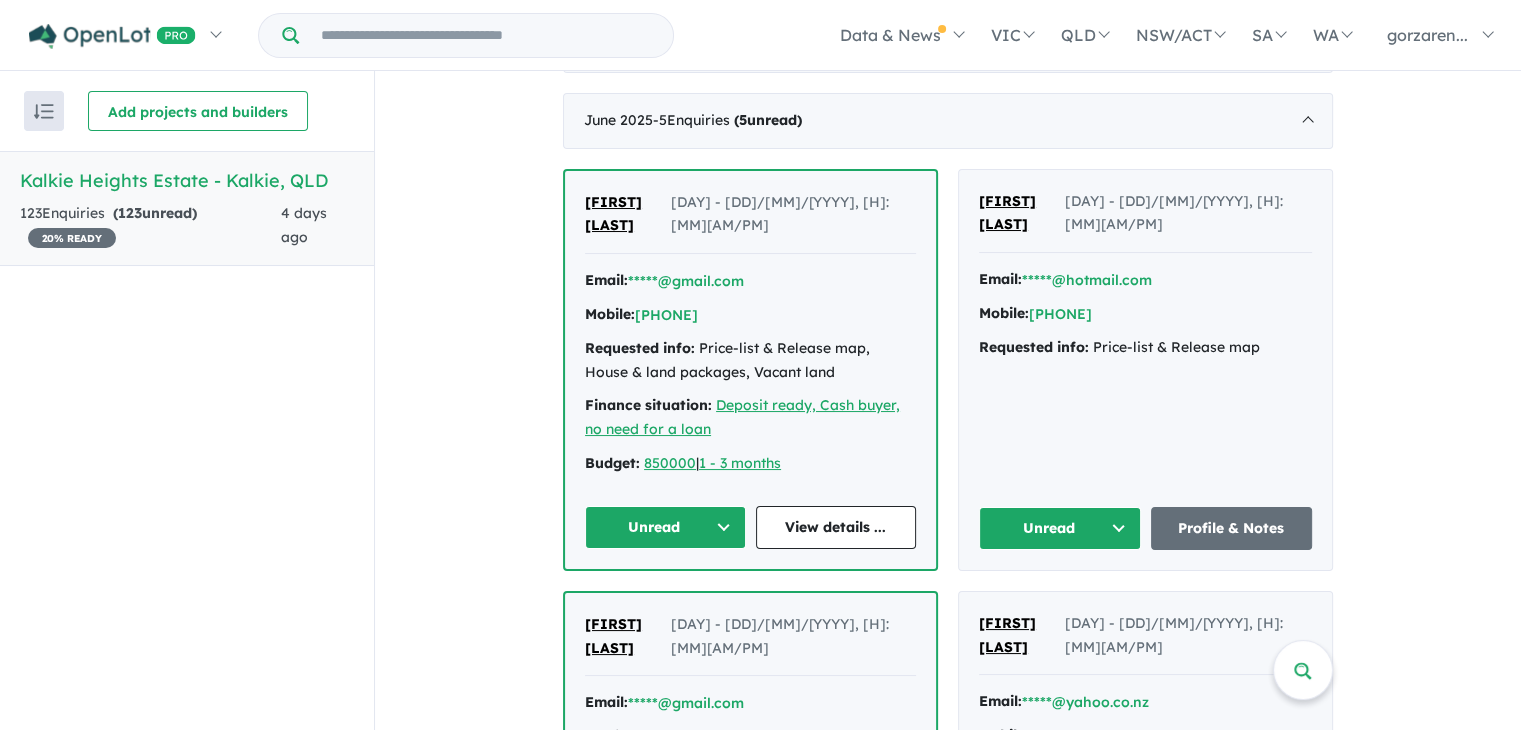 click on "Unread" at bounding box center [665, 527] 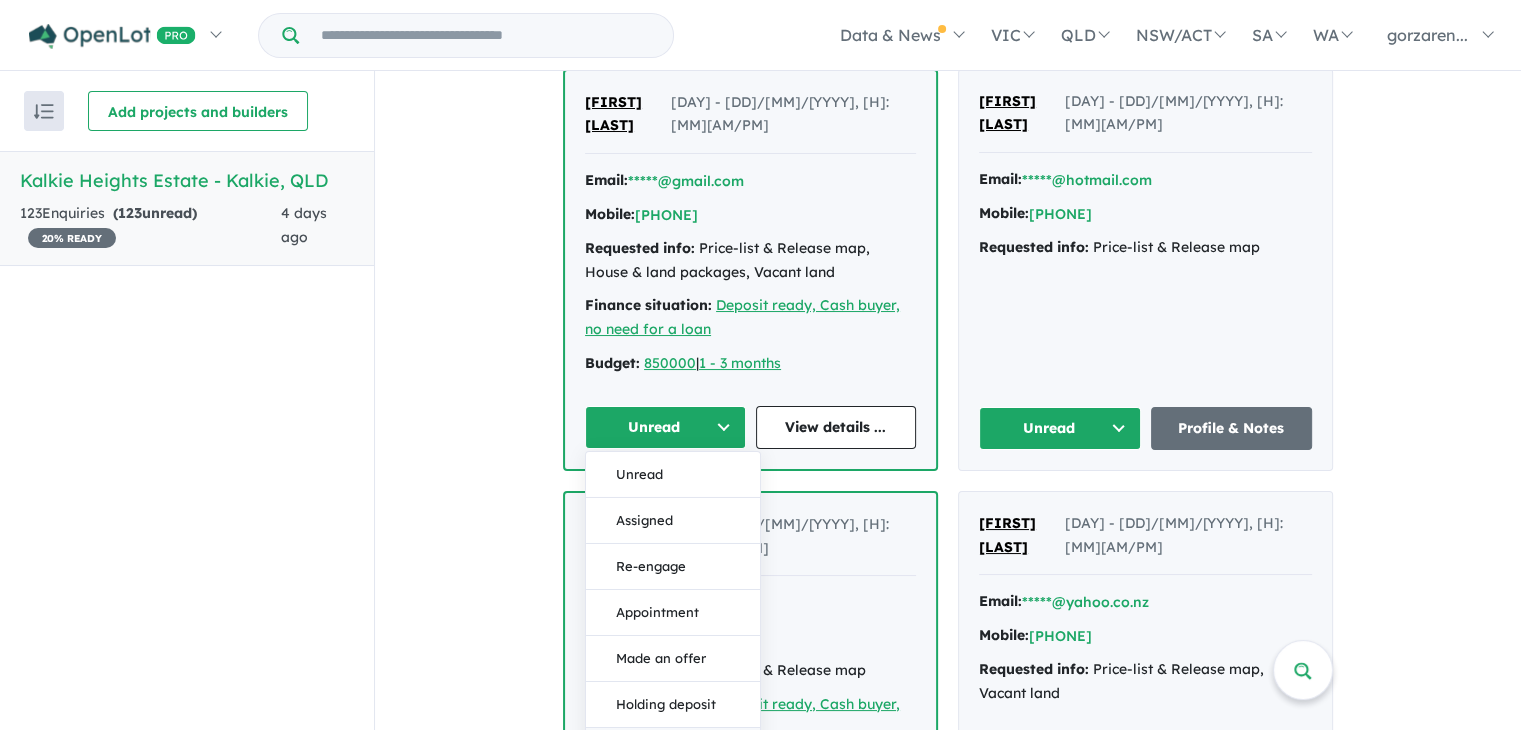 scroll, scrollTop: 900, scrollLeft: 0, axis: vertical 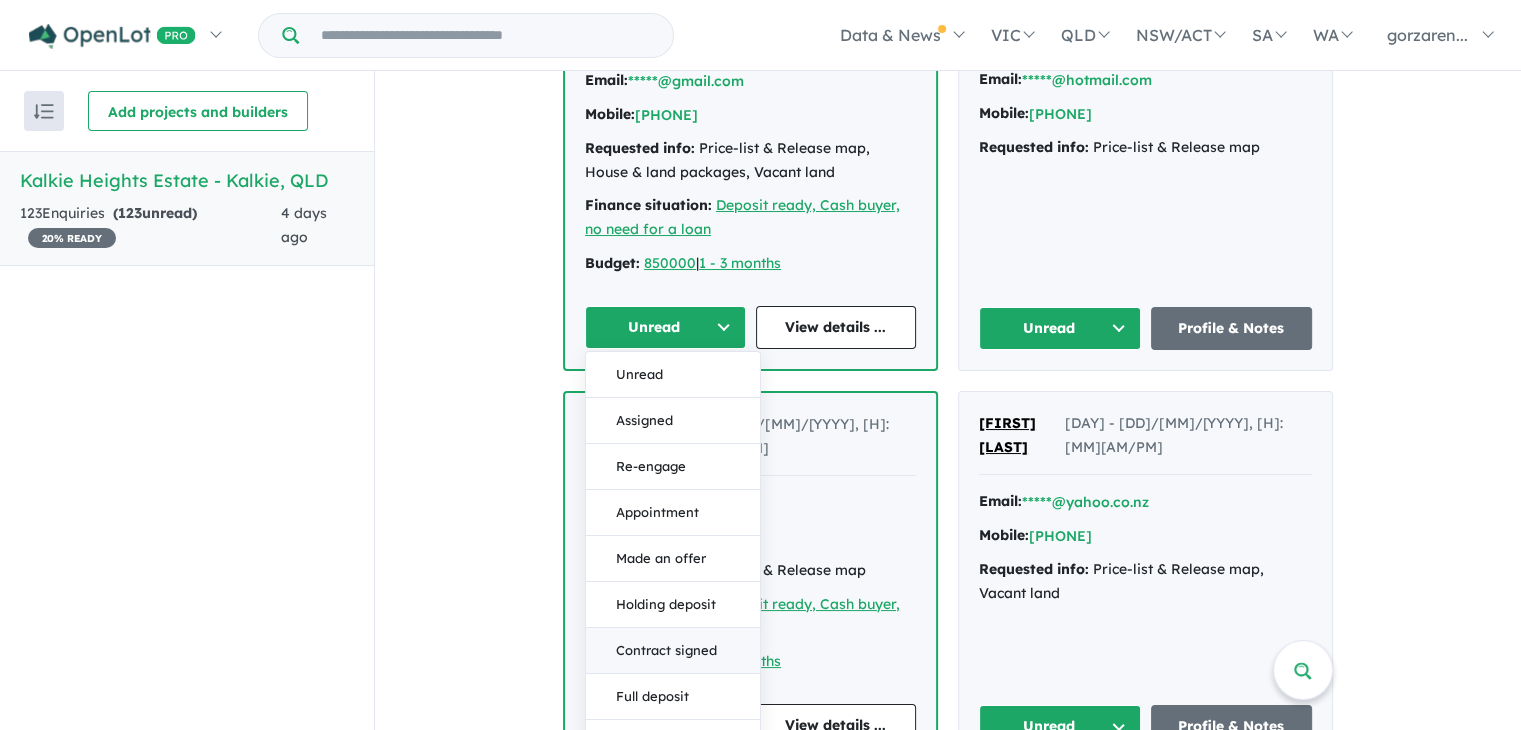 click on "Contract signed" at bounding box center (673, 651) 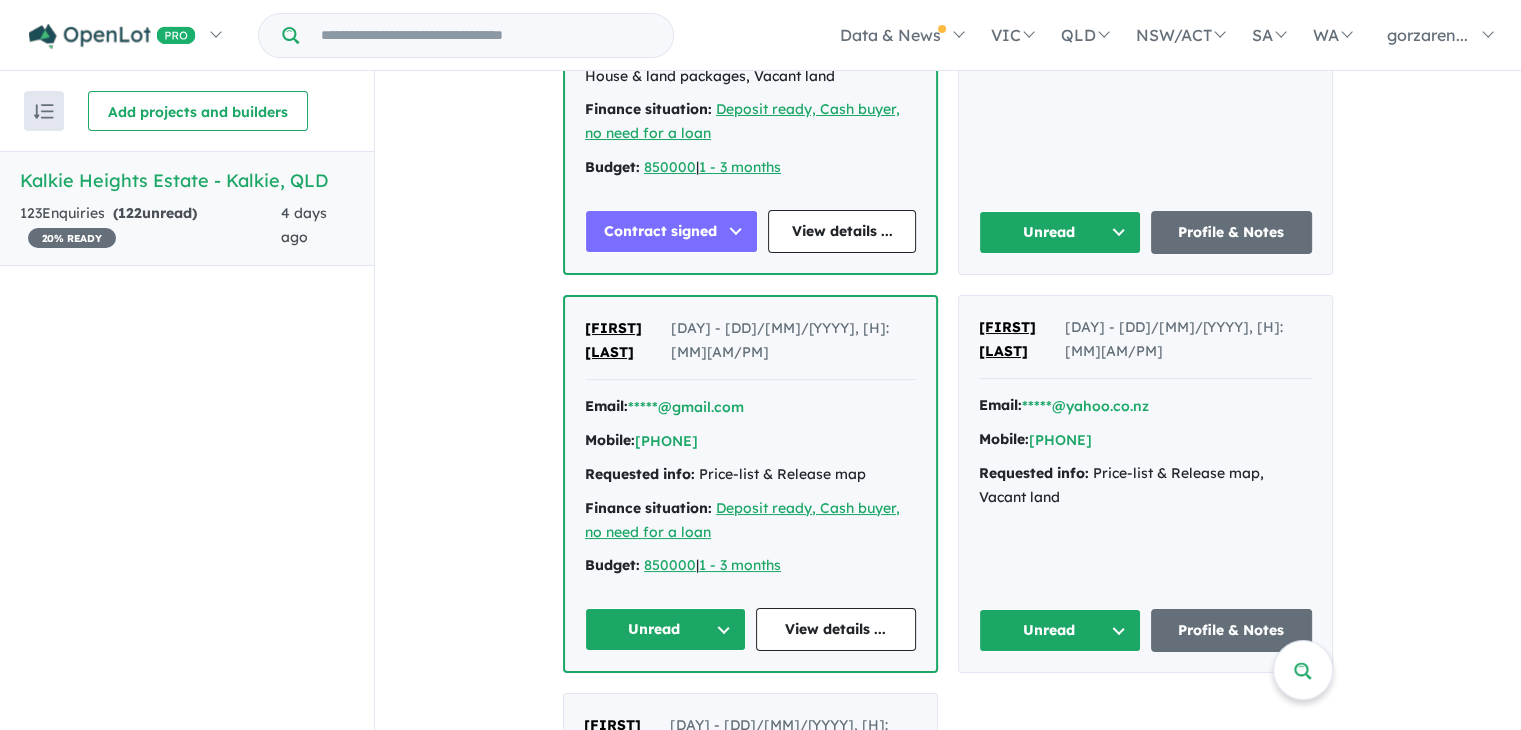scroll, scrollTop: 1000, scrollLeft: 0, axis: vertical 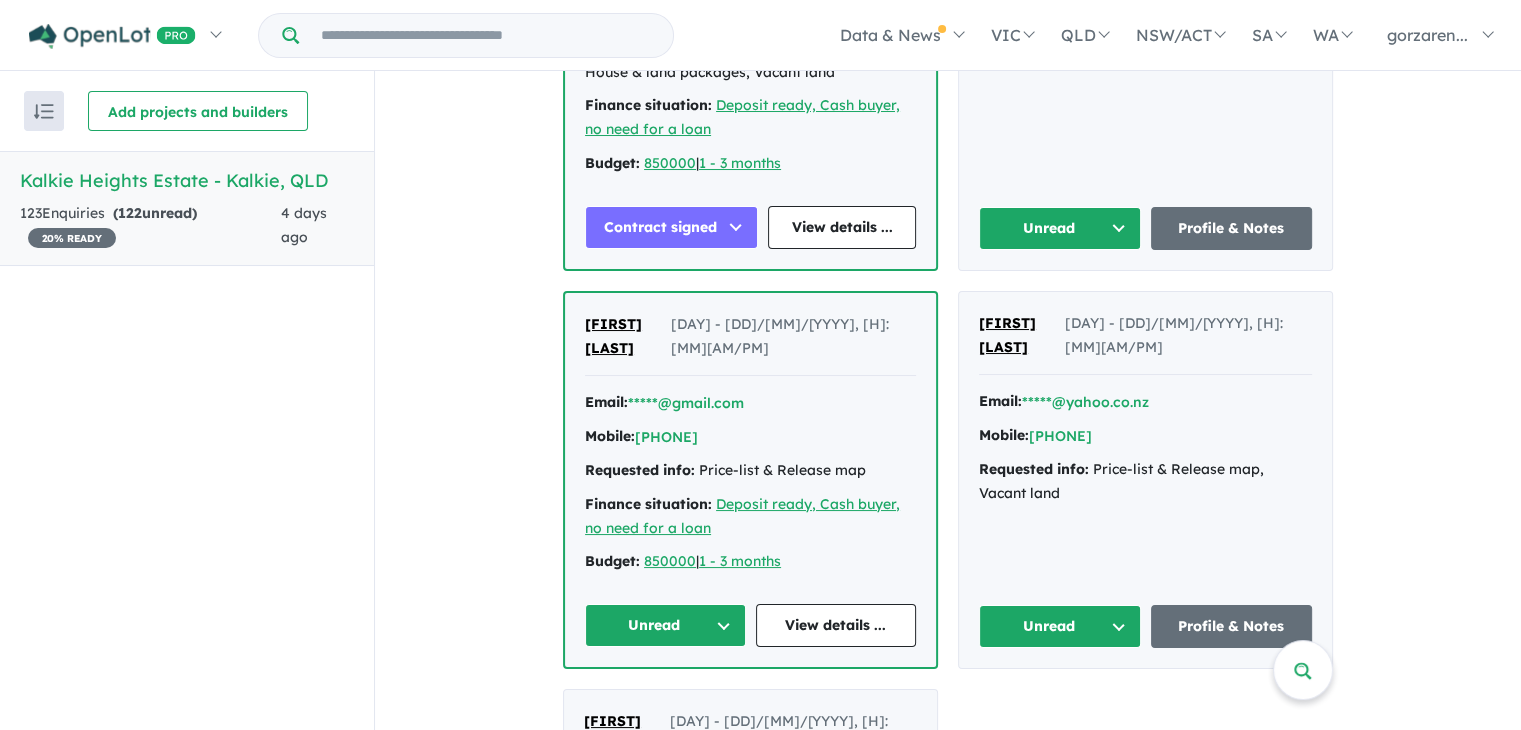 click on "Unread" at bounding box center (665, 625) 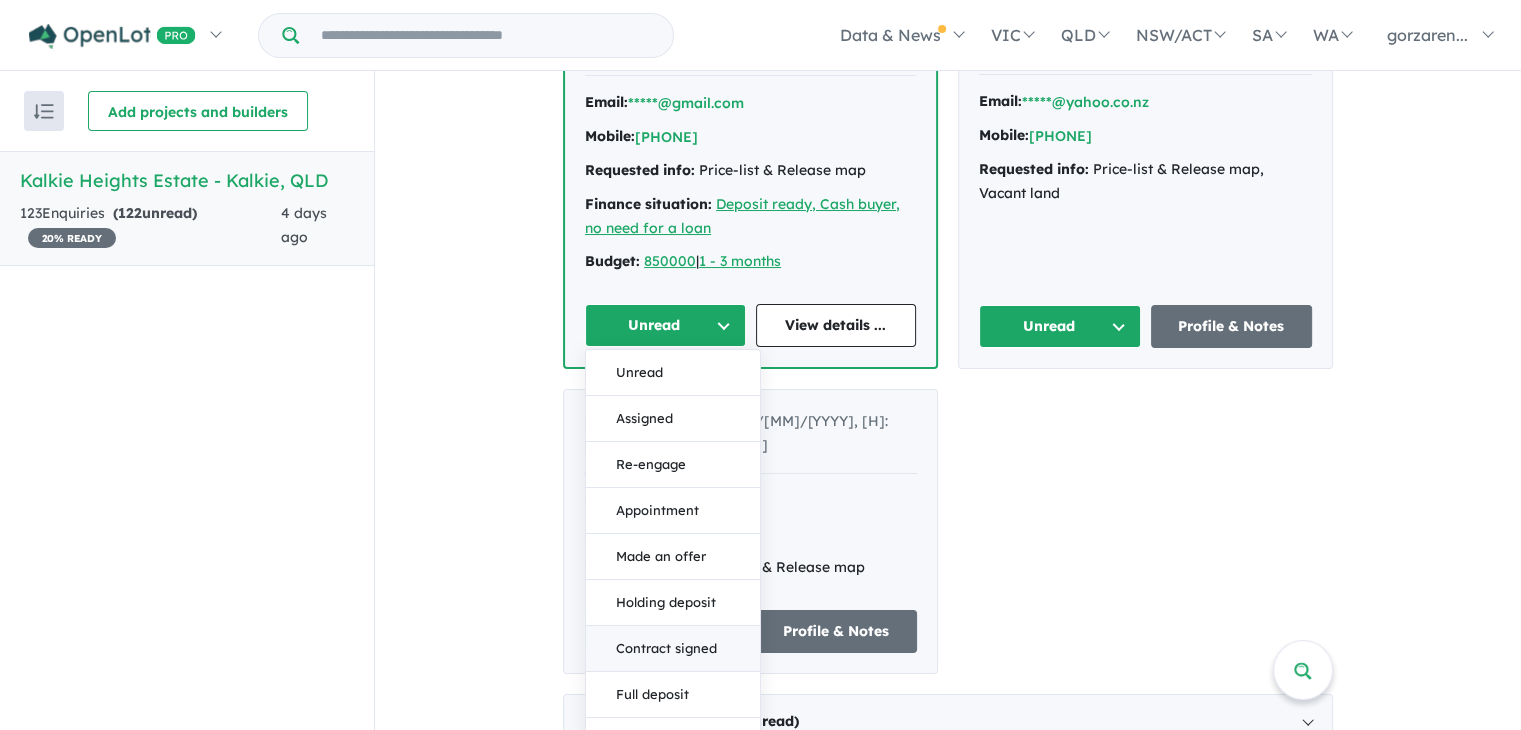 scroll, scrollTop: 1500, scrollLeft: 0, axis: vertical 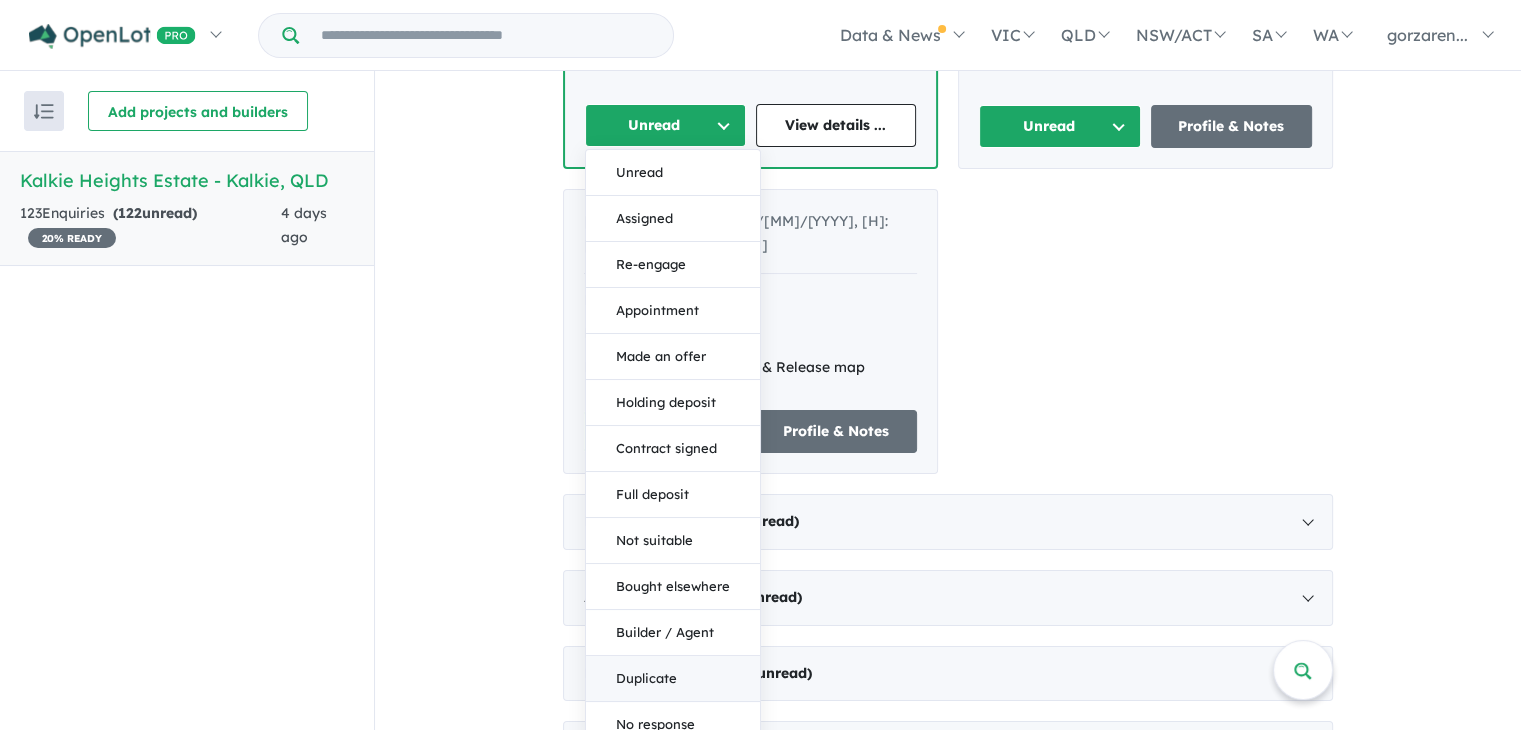 click on "Duplicate" at bounding box center [673, 679] 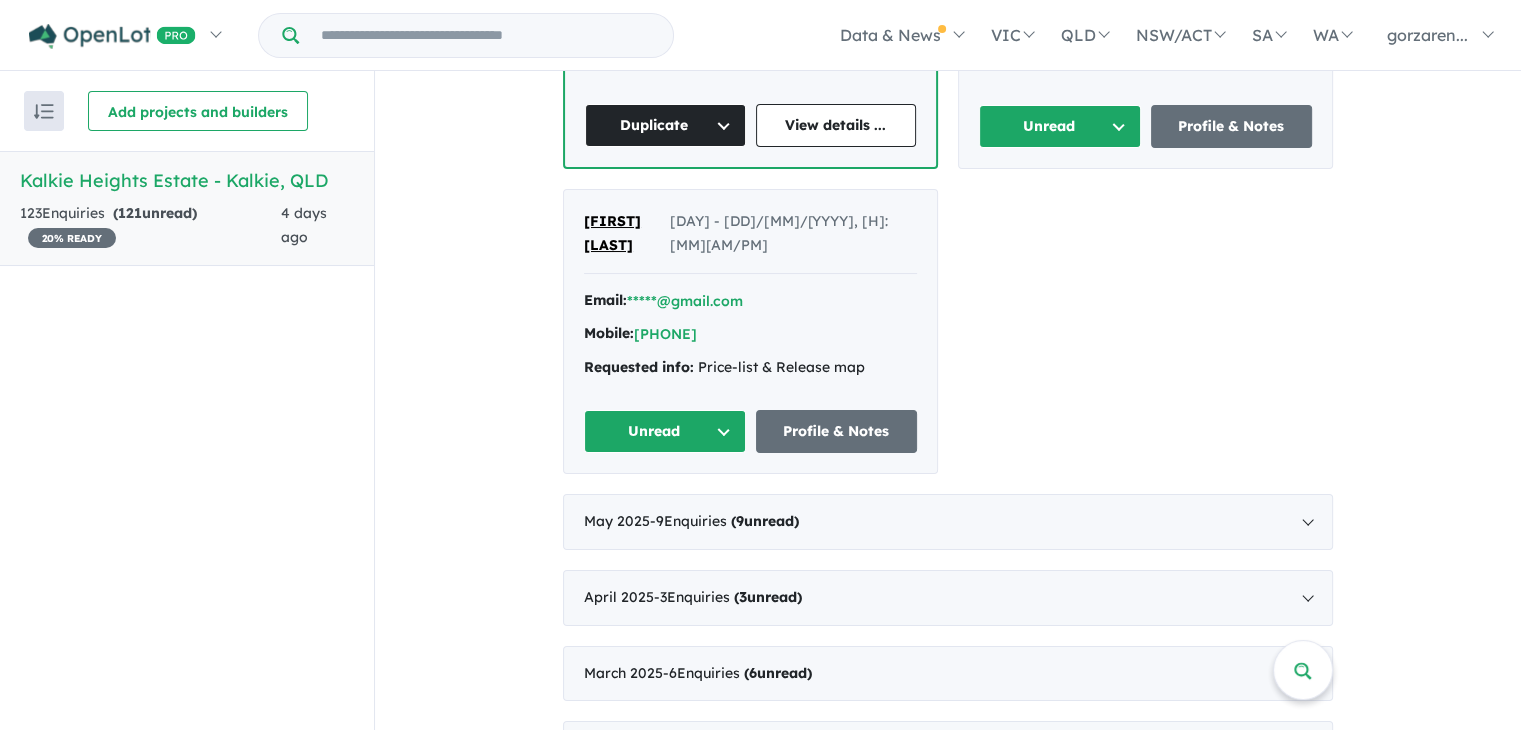 click on "Unread" at bounding box center (665, 431) 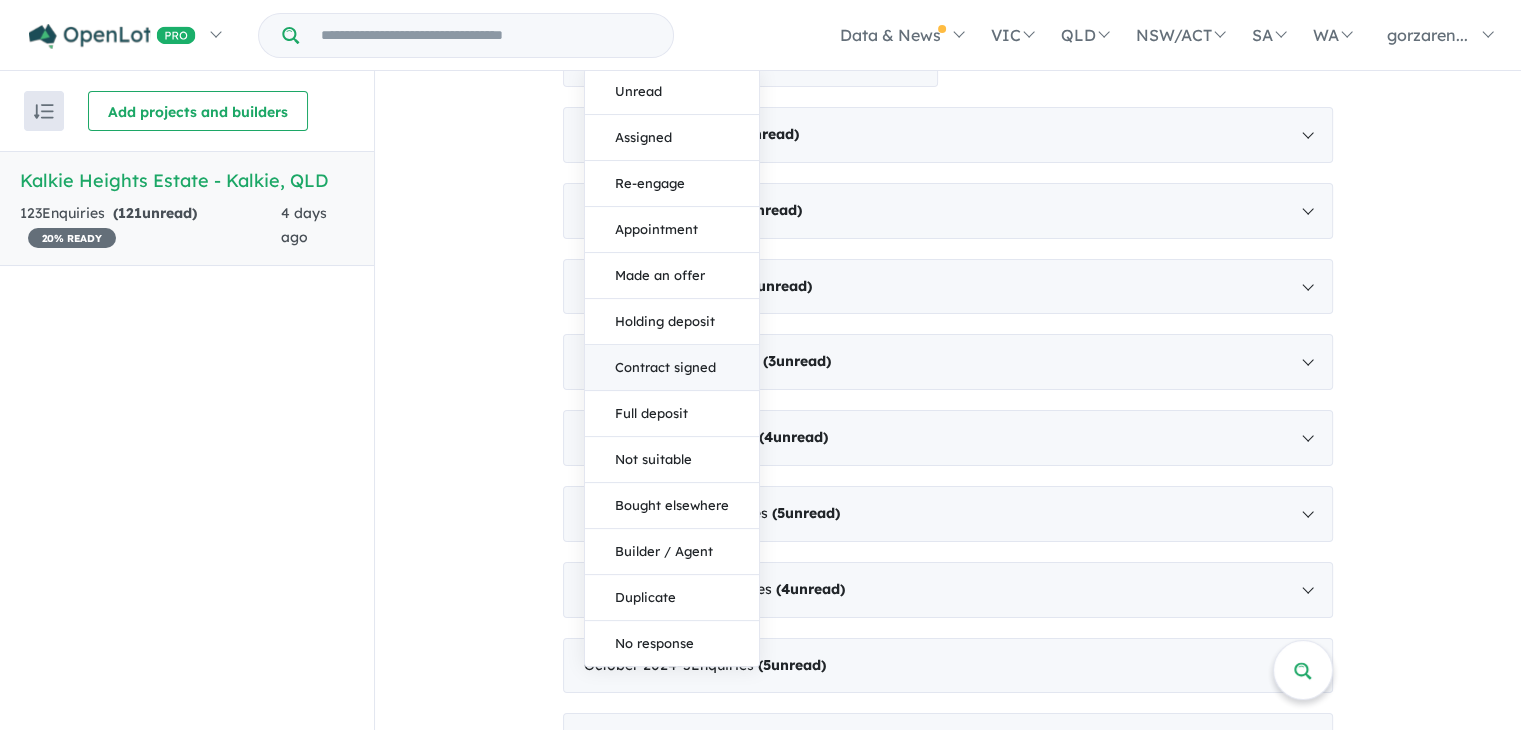 scroll, scrollTop: 1900, scrollLeft: 0, axis: vertical 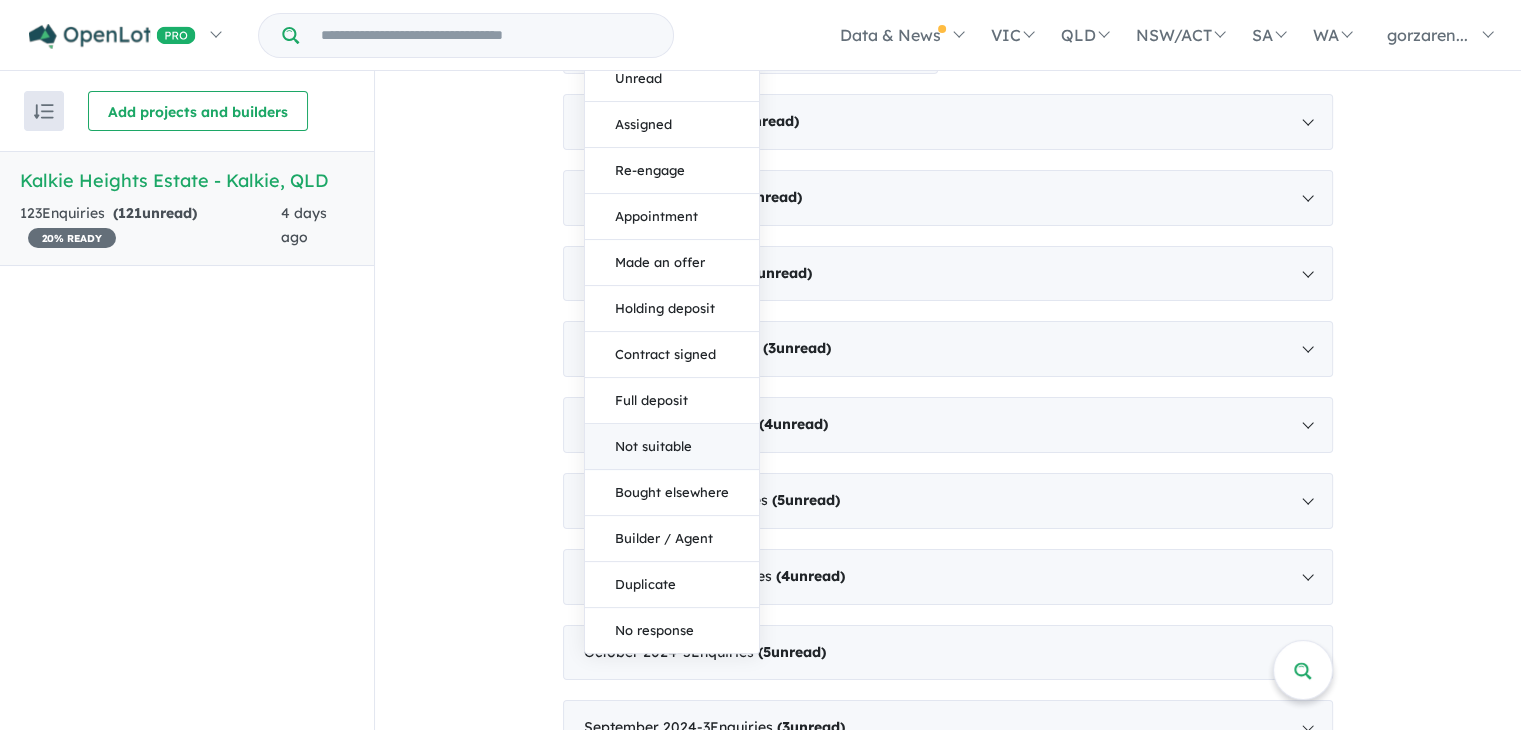 click on "Not suitable" at bounding box center [672, 447] 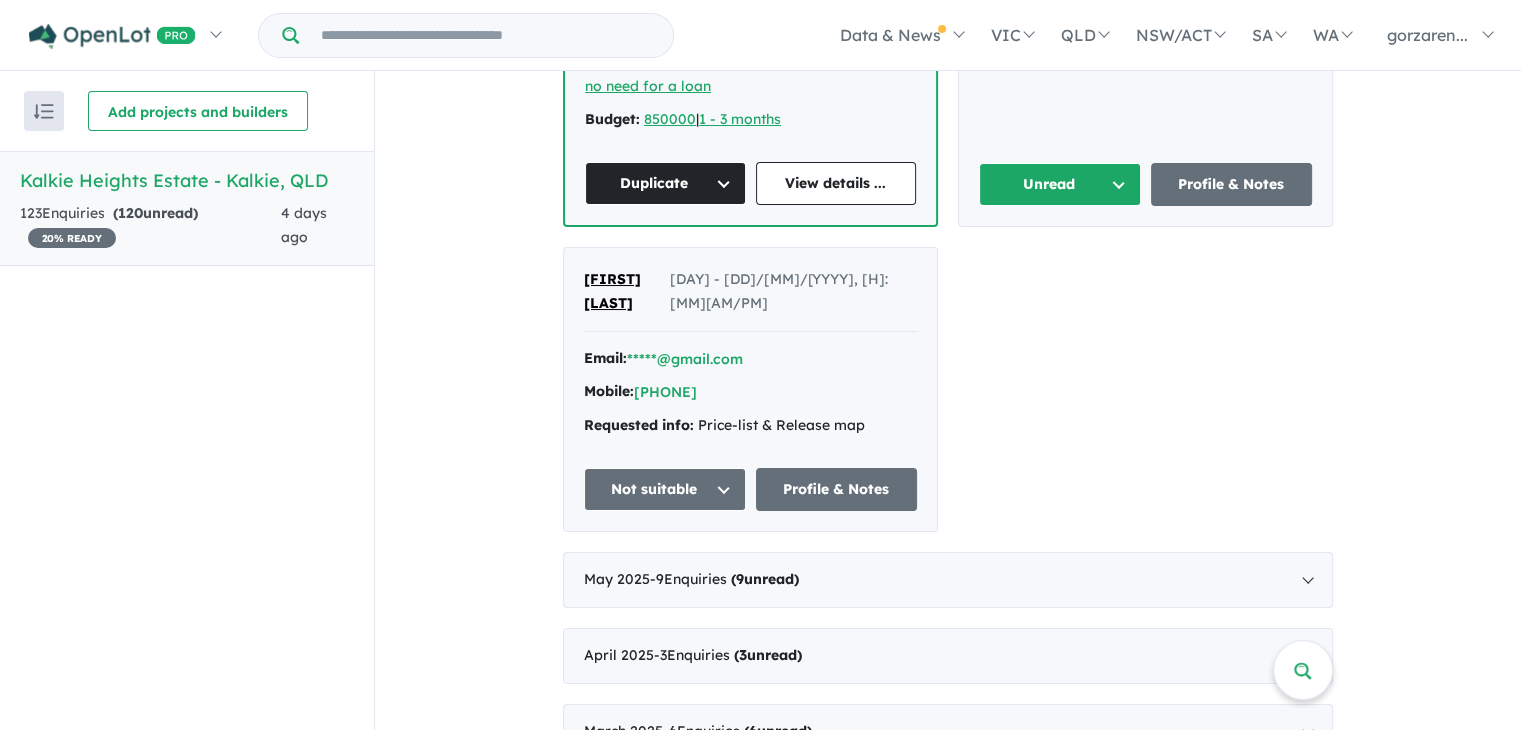 scroll, scrollTop: 1600, scrollLeft: 0, axis: vertical 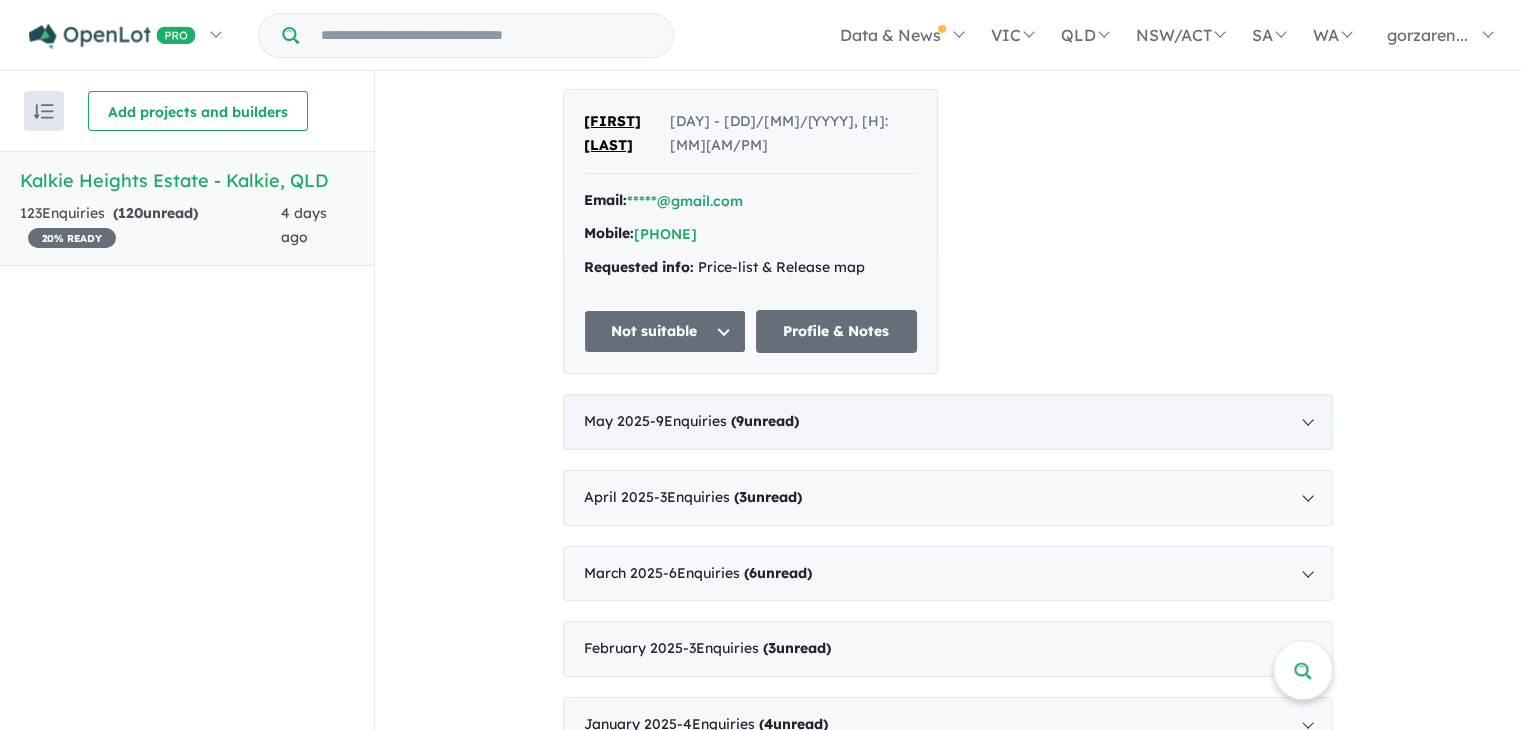 click on "May 2025  -  9  Enquir ies   ( 9  unread)" at bounding box center (948, 422) 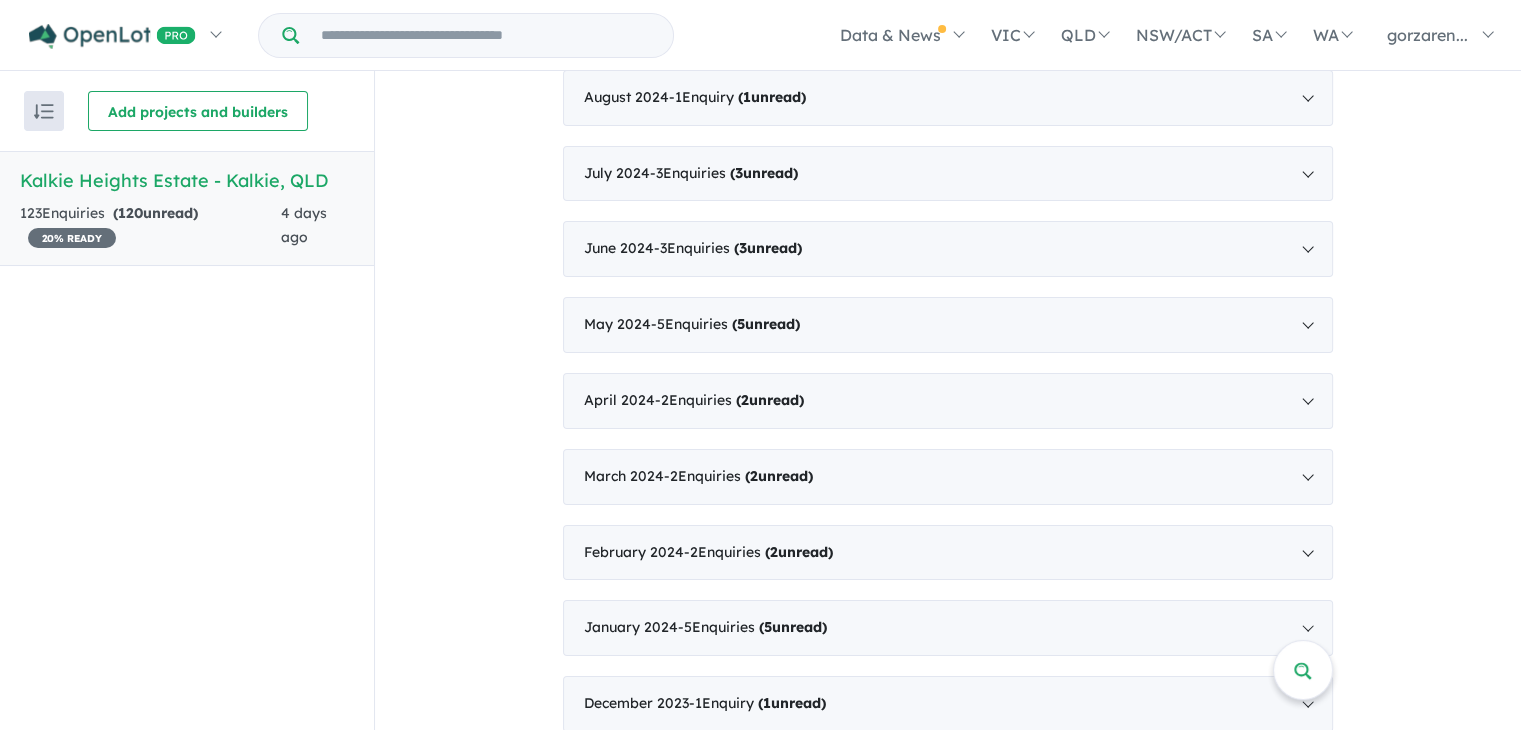 scroll, scrollTop: 0, scrollLeft: 0, axis: both 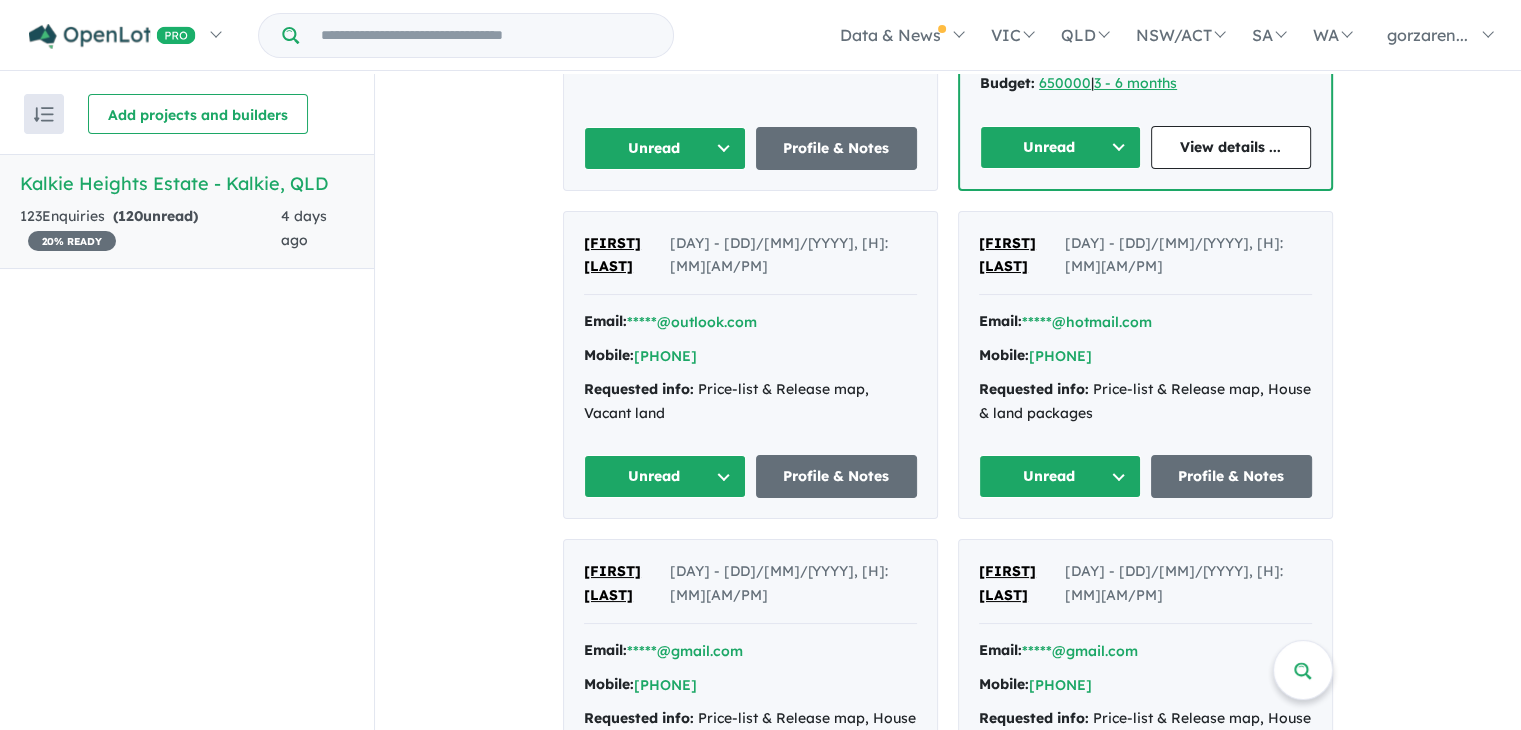 click on "Unread" at bounding box center (665, 476) 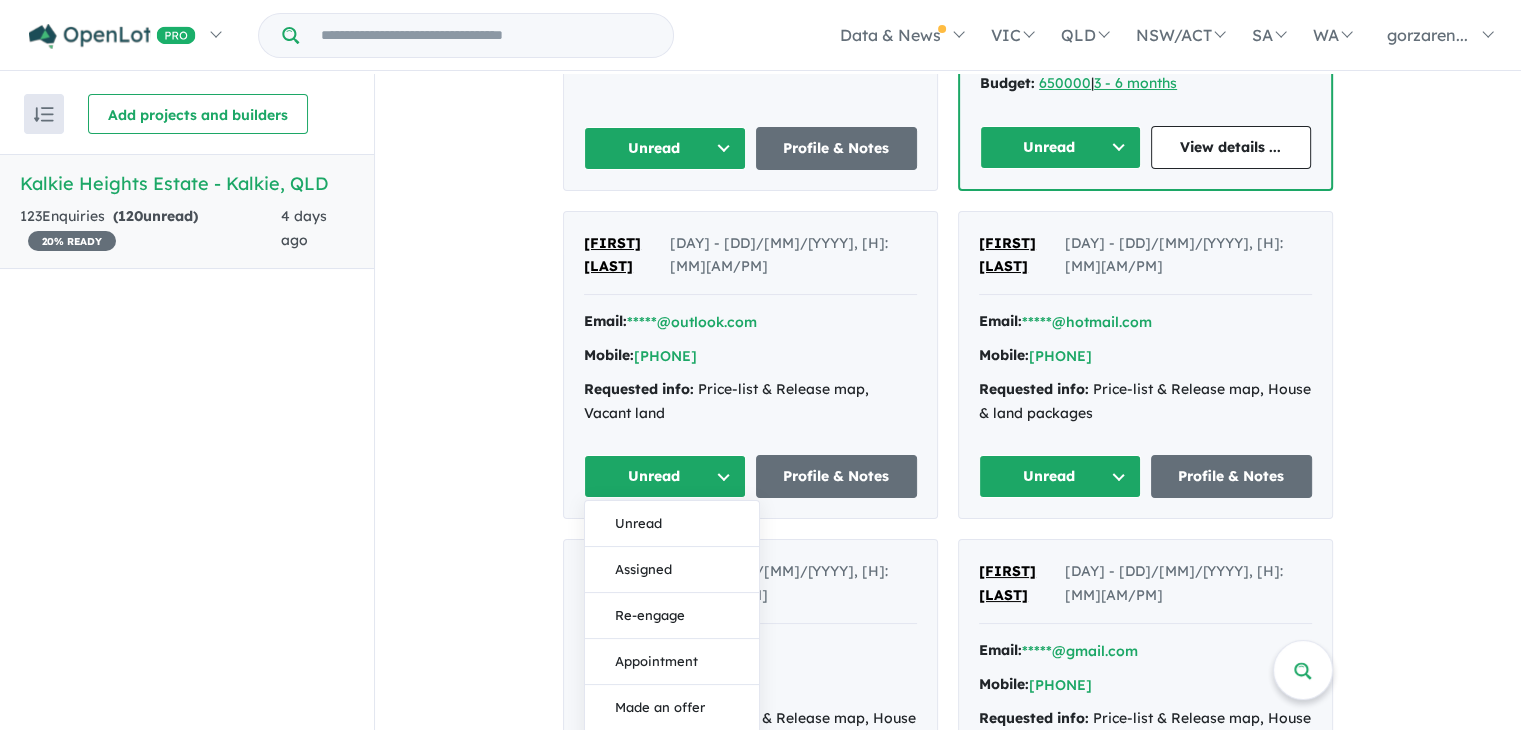 scroll, scrollTop: 1781, scrollLeft: 0, axis: vertical 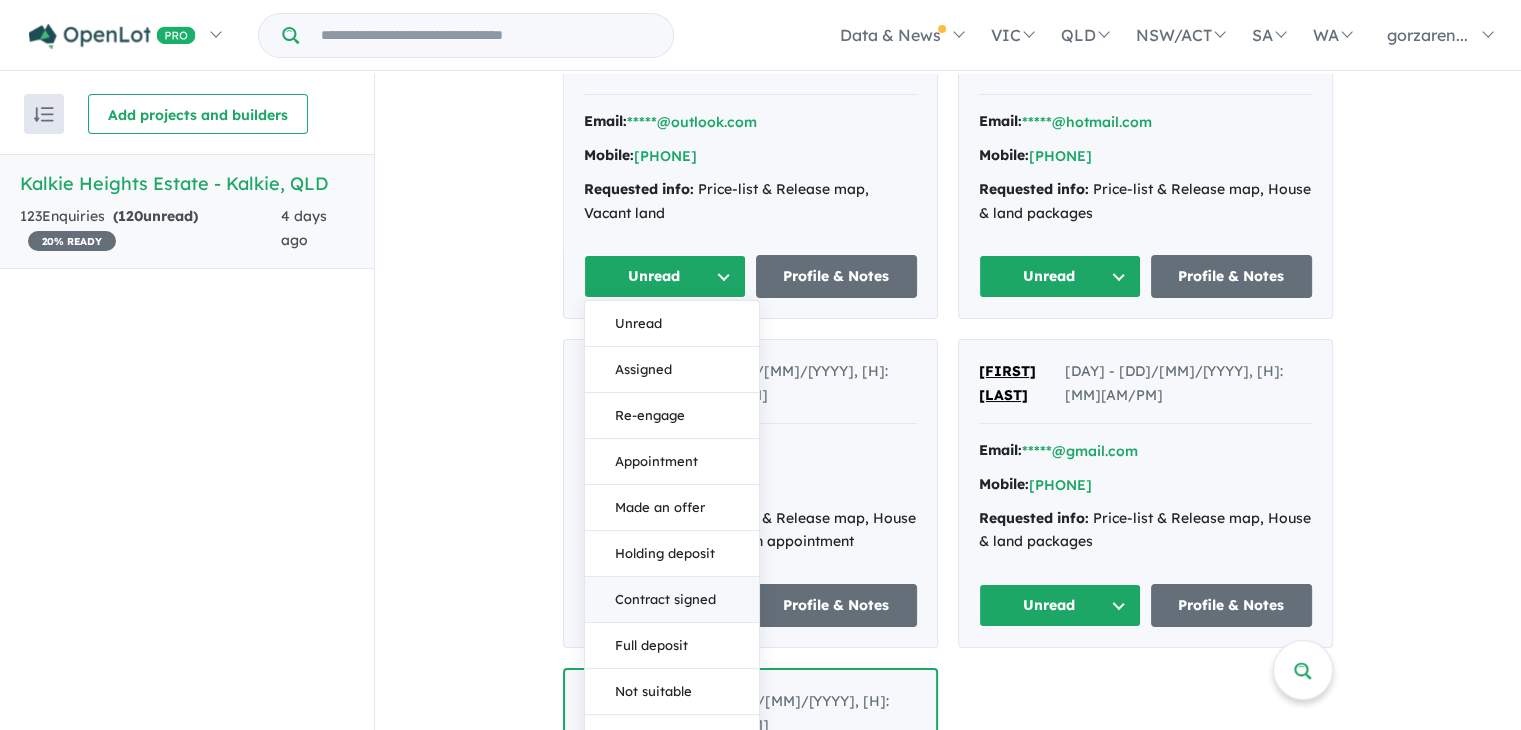 click on "Contract signed" at bounding box center (672, 600) 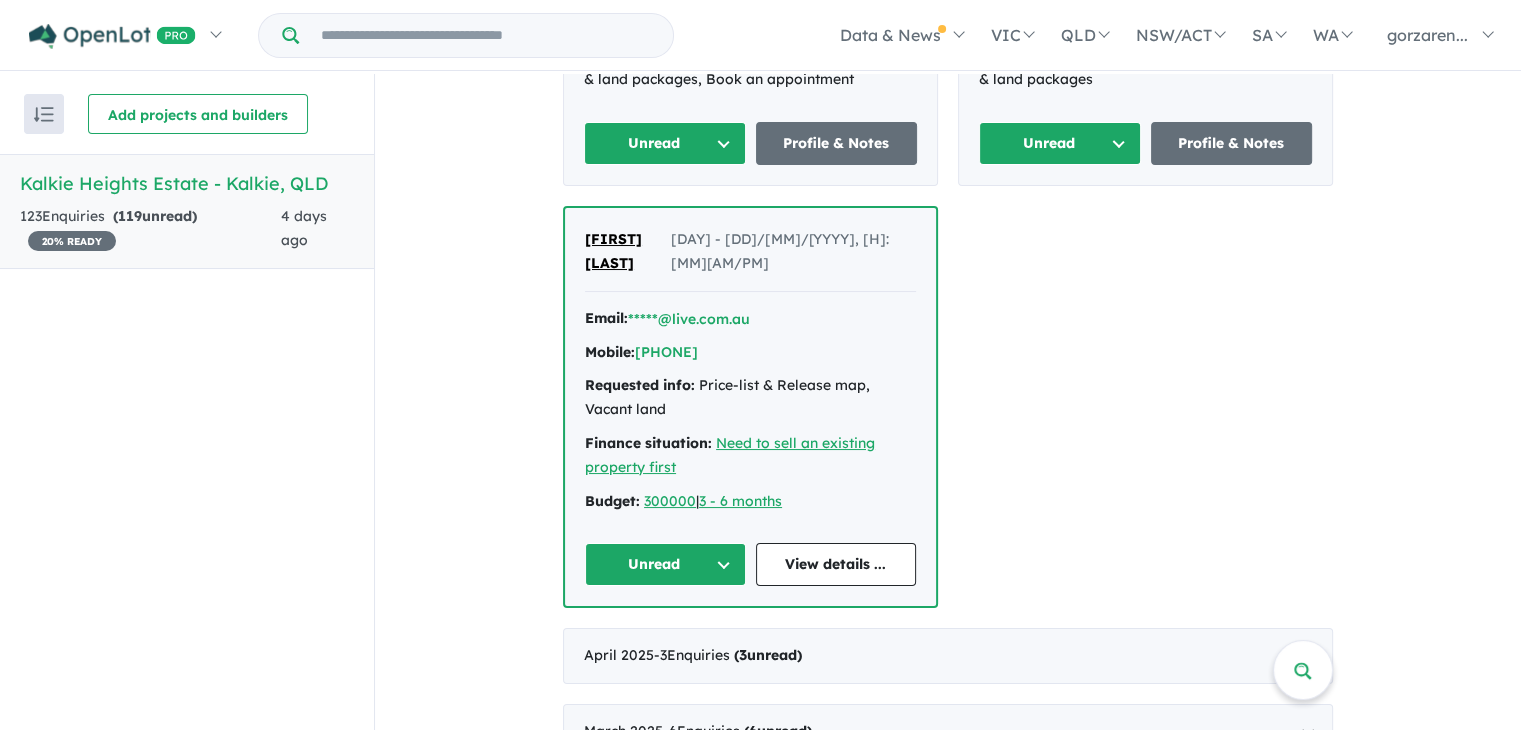 scroll, scrollTop: 2381, scrollLeft: 0, axis: vertical 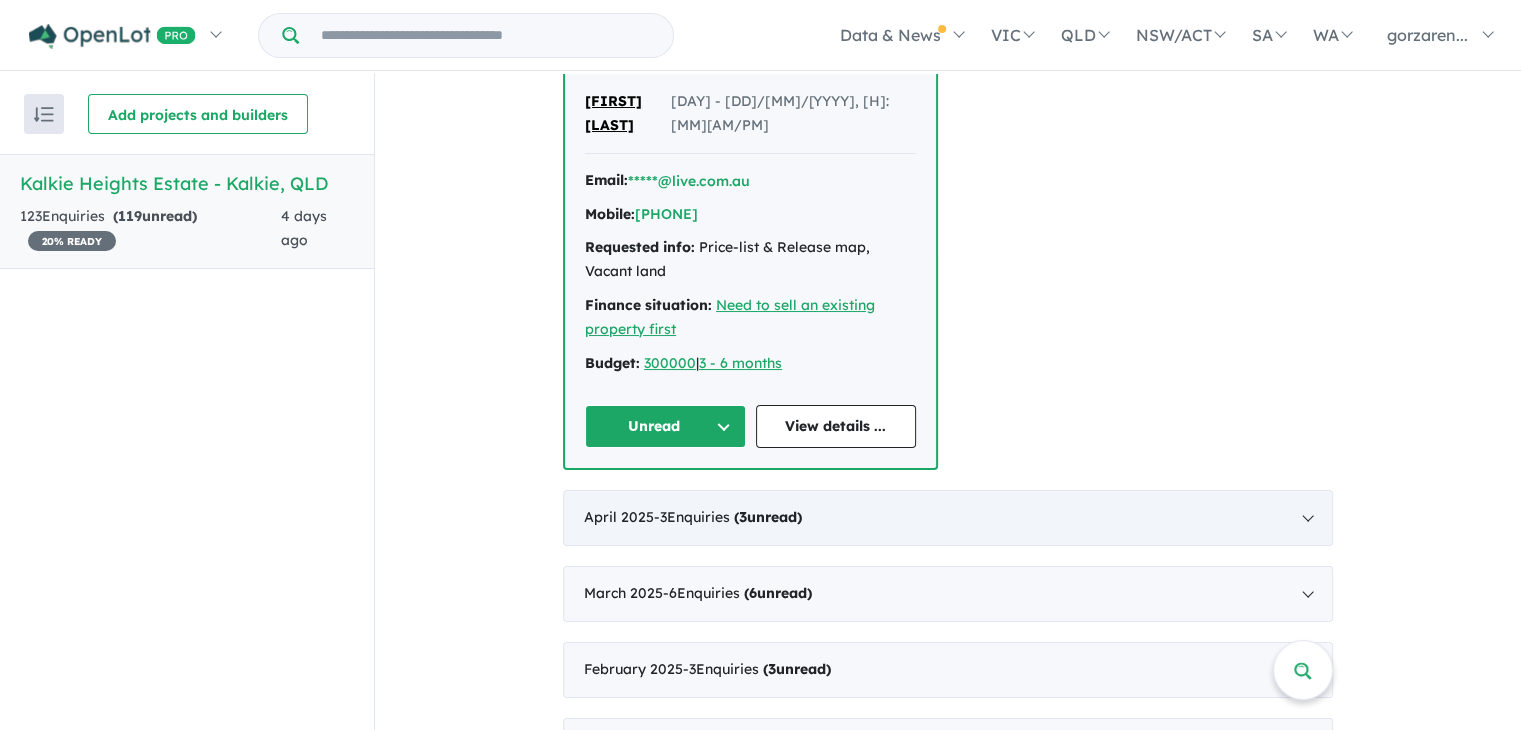 click on "April 2025  -  3  Enquir ies   ( 3  unread)" at bounding box center [948, 518] 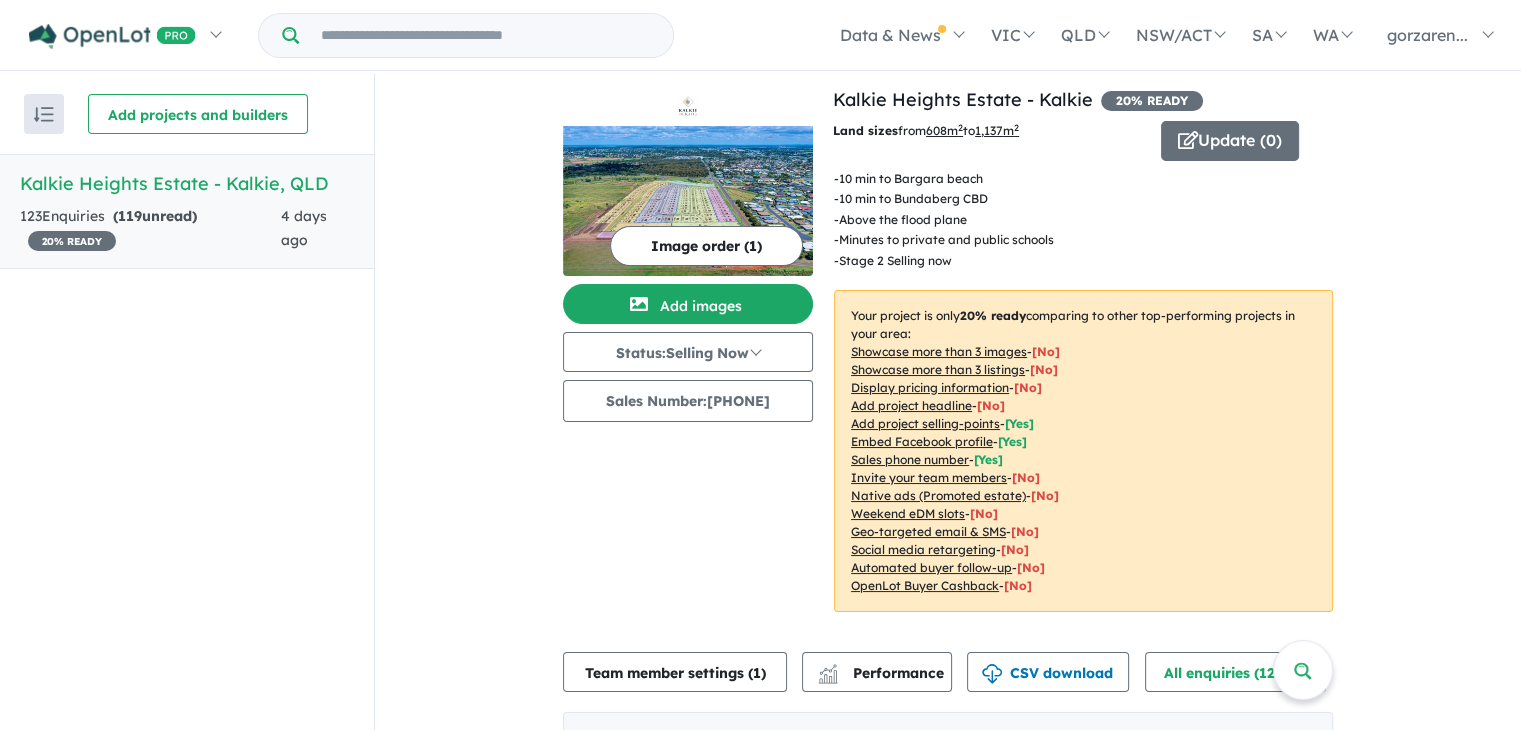 scroll, scrollTop: 0, scrollLeft: 0, axis: both 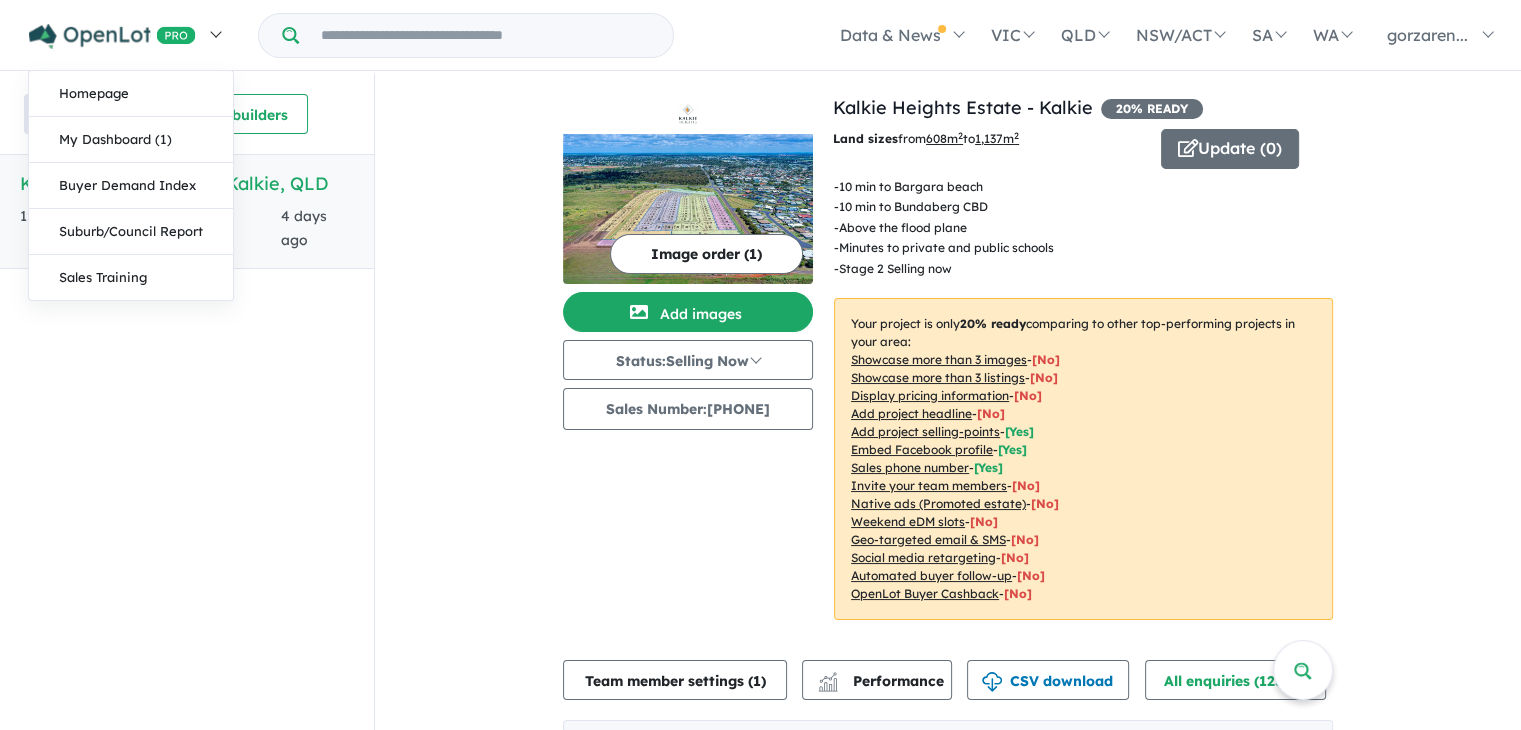 click at bounding box center [112, 36] 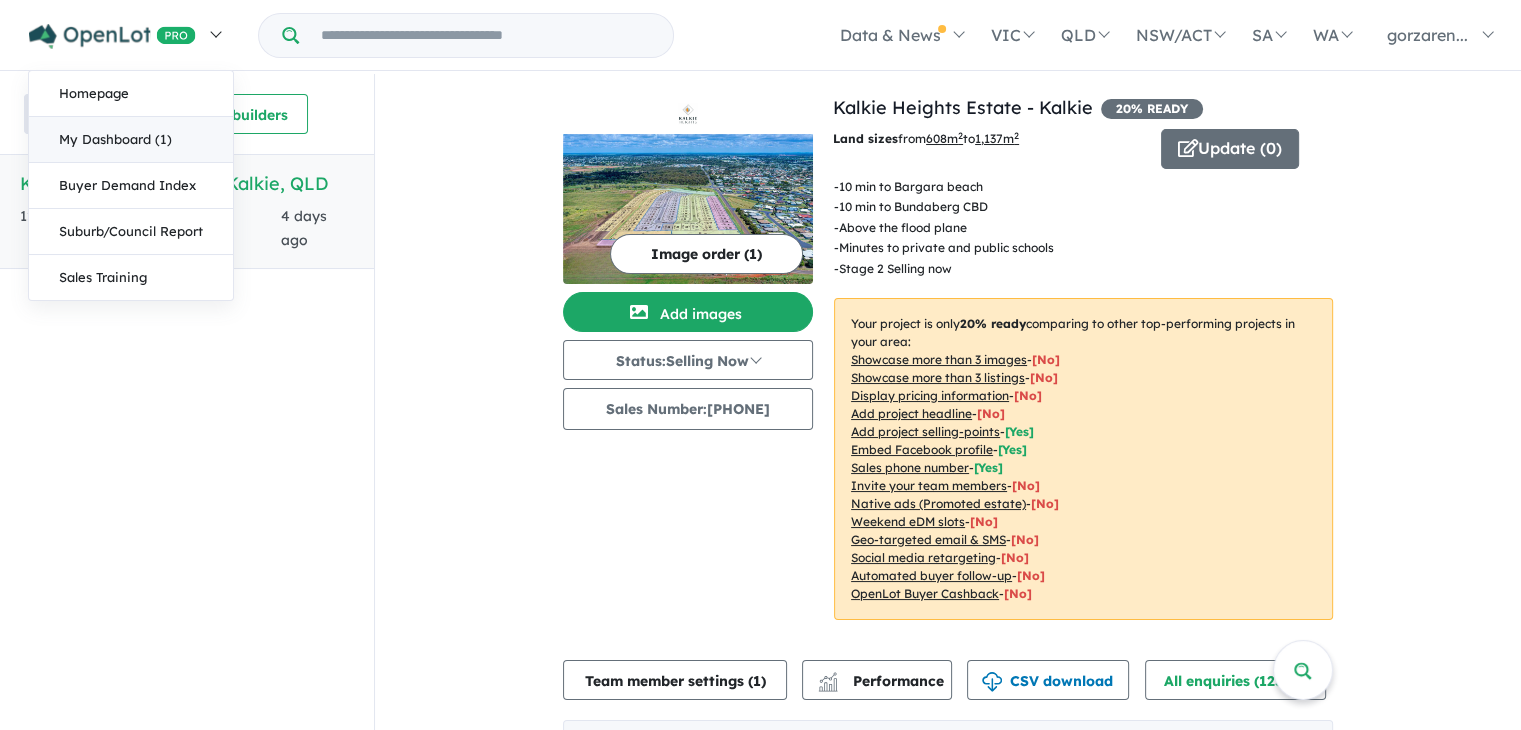 click on "My Dashboard (1)" at bounding box center (131, 140) 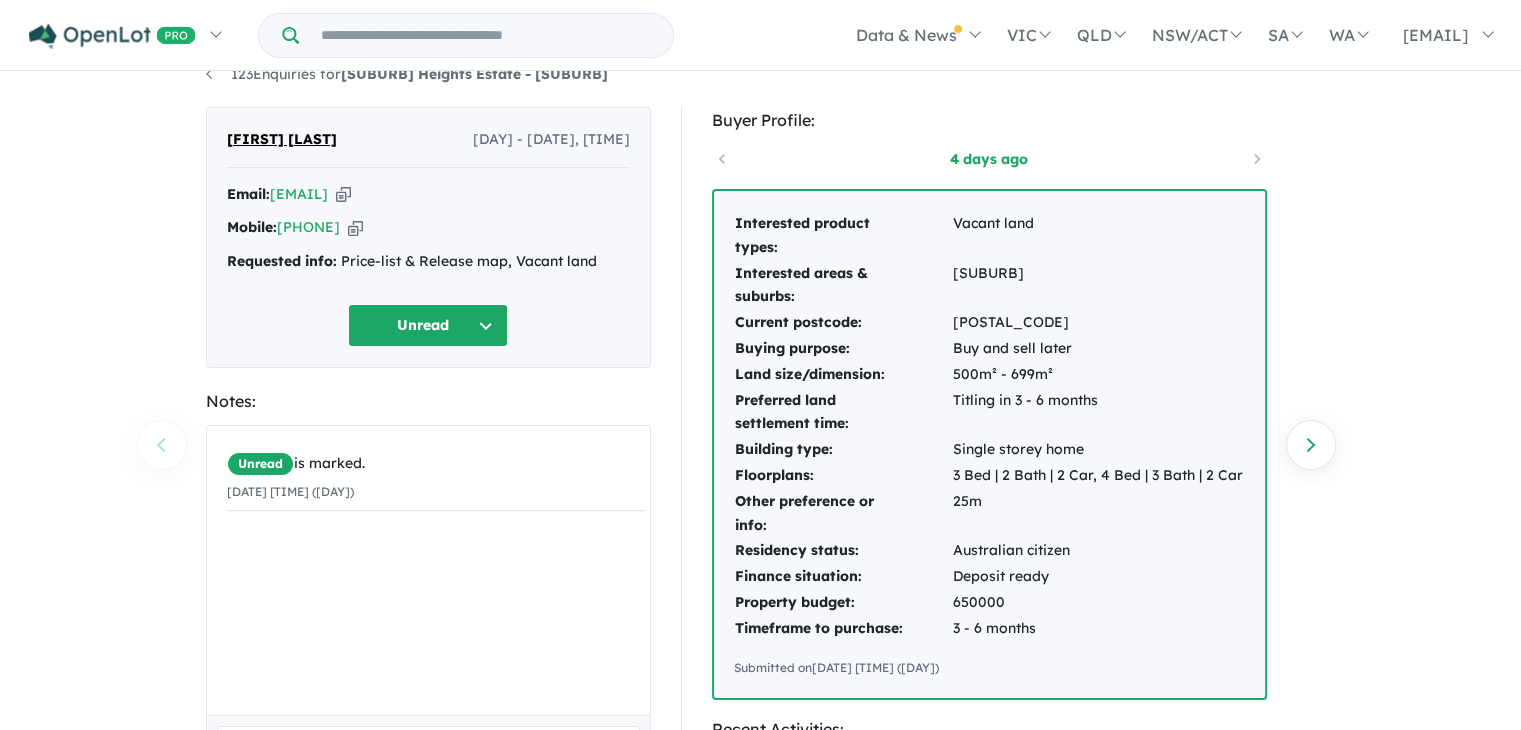 scroll, scrollTop: 0, scrollLeft: 0, axis: both 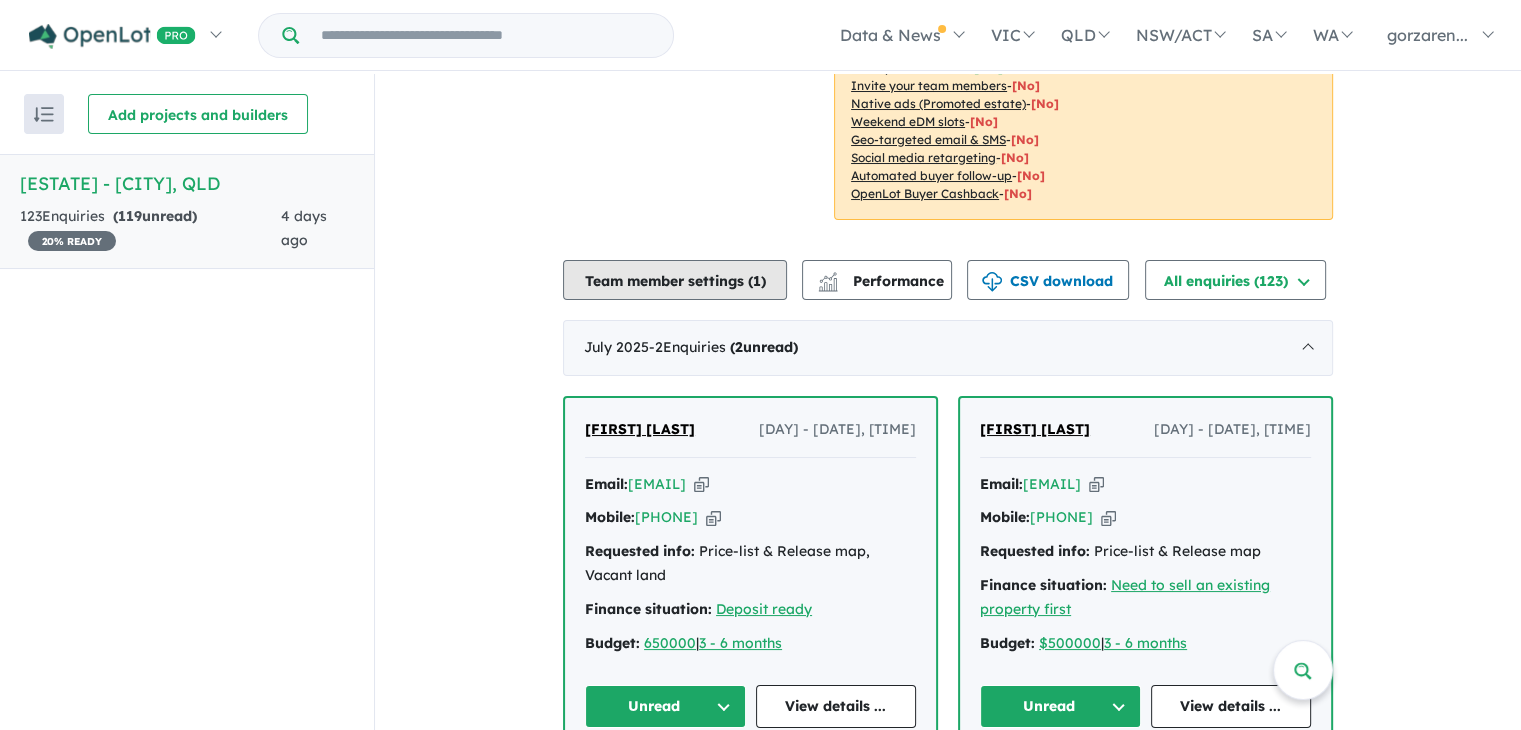click on "Team member settings ( 1 )" at bounding box center (675, 280) 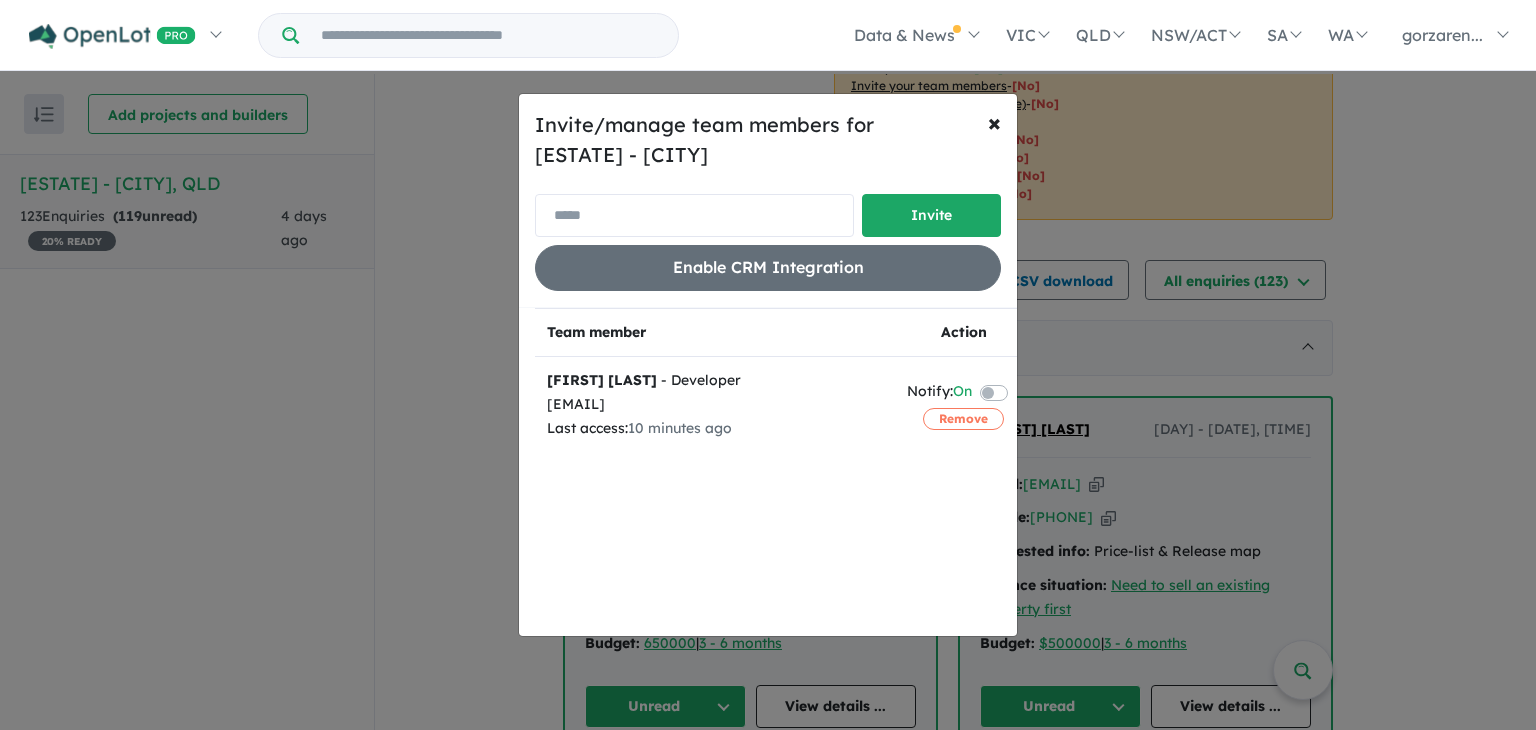 click at bounding box center (694, 215) 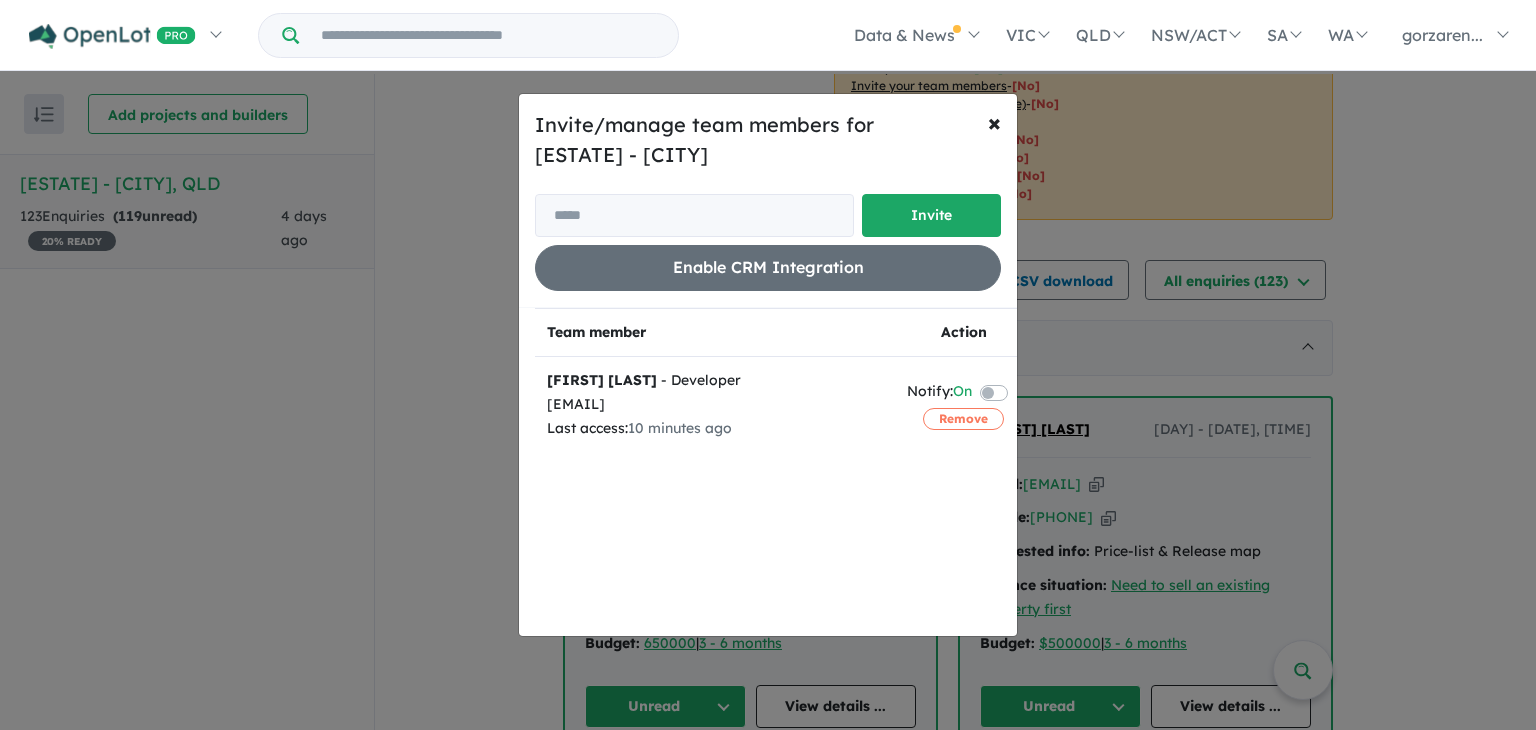 click on "Invite/manage team members for [ESTATE] - [CITY]" at bounding box center (768, 140) 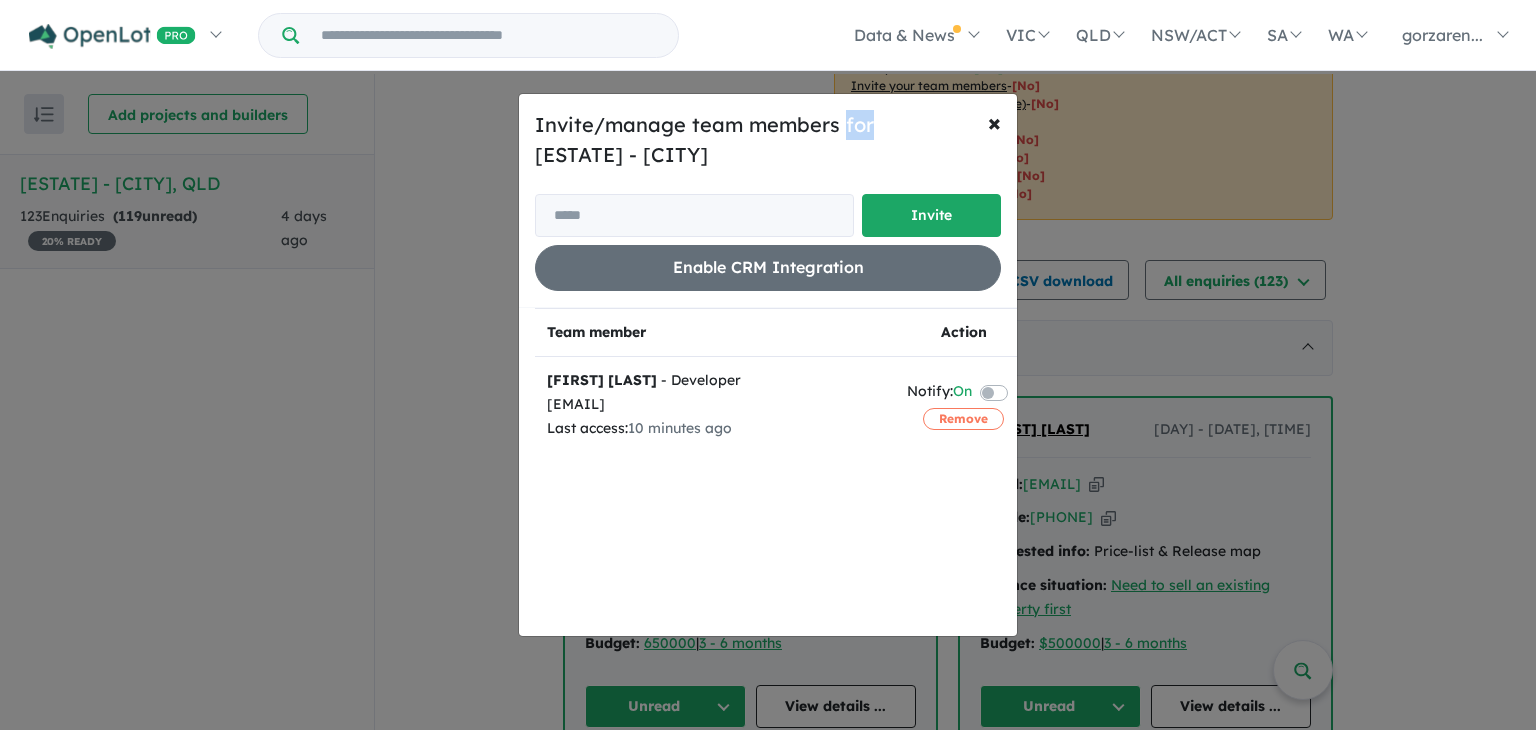 click on "Invite/manage team members for [ESTATE] - [CITY]" at bounding box center (768, 140) 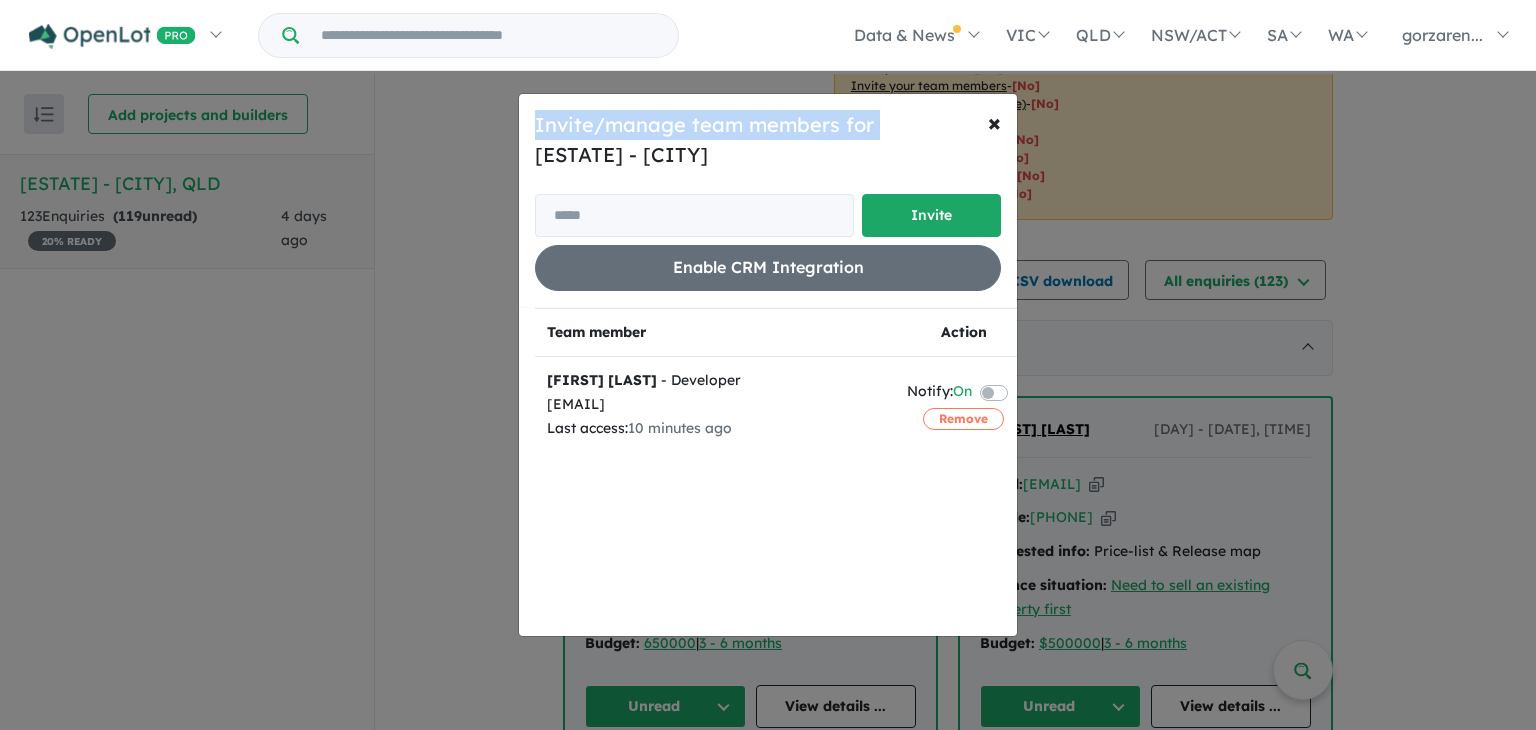 click on "Invite/manage team members for [ESTATE] - [CITY]" at bounding box center (768, 140) 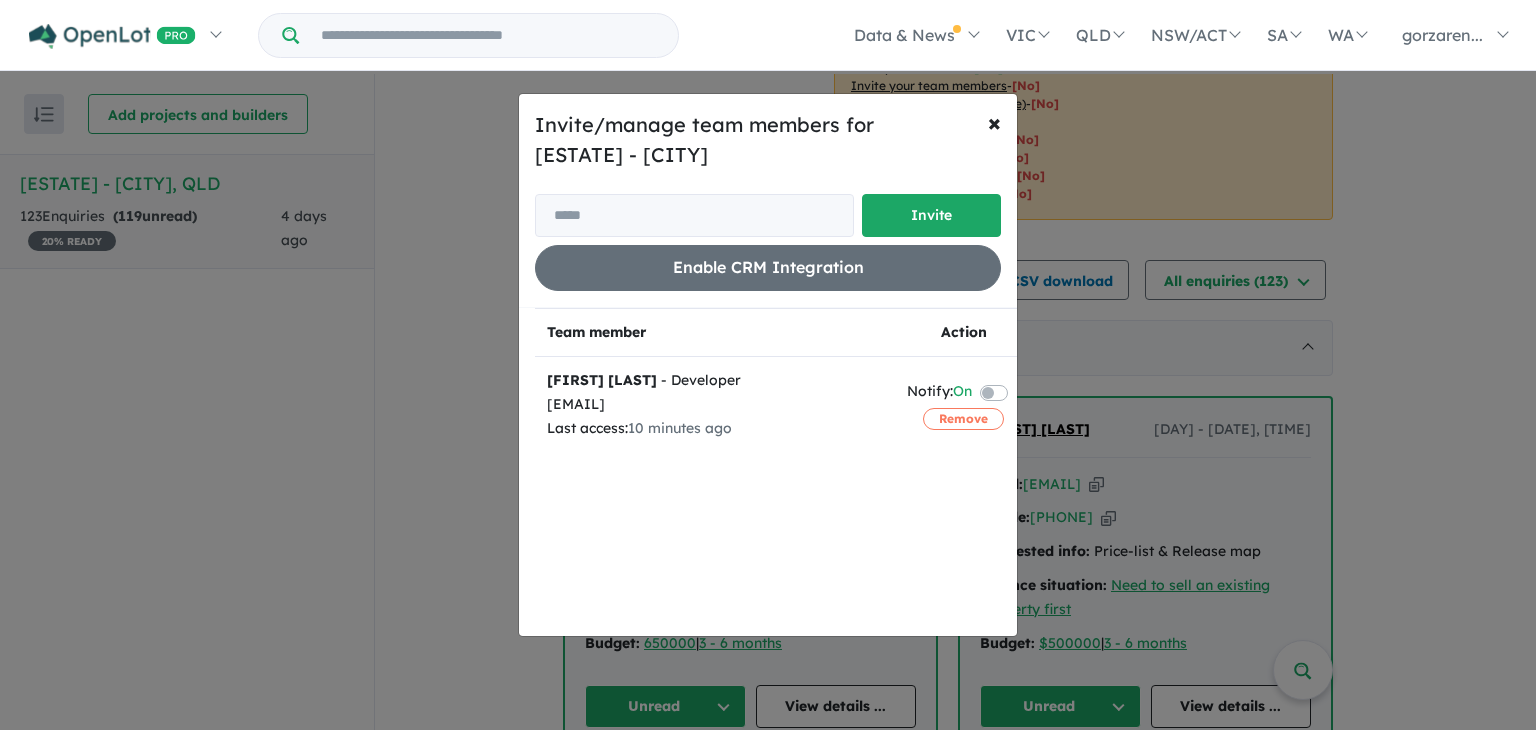 click on "Invite/manage team members for Kalkie Heights Estate - Kalkie" at bounding box center (768, 140) 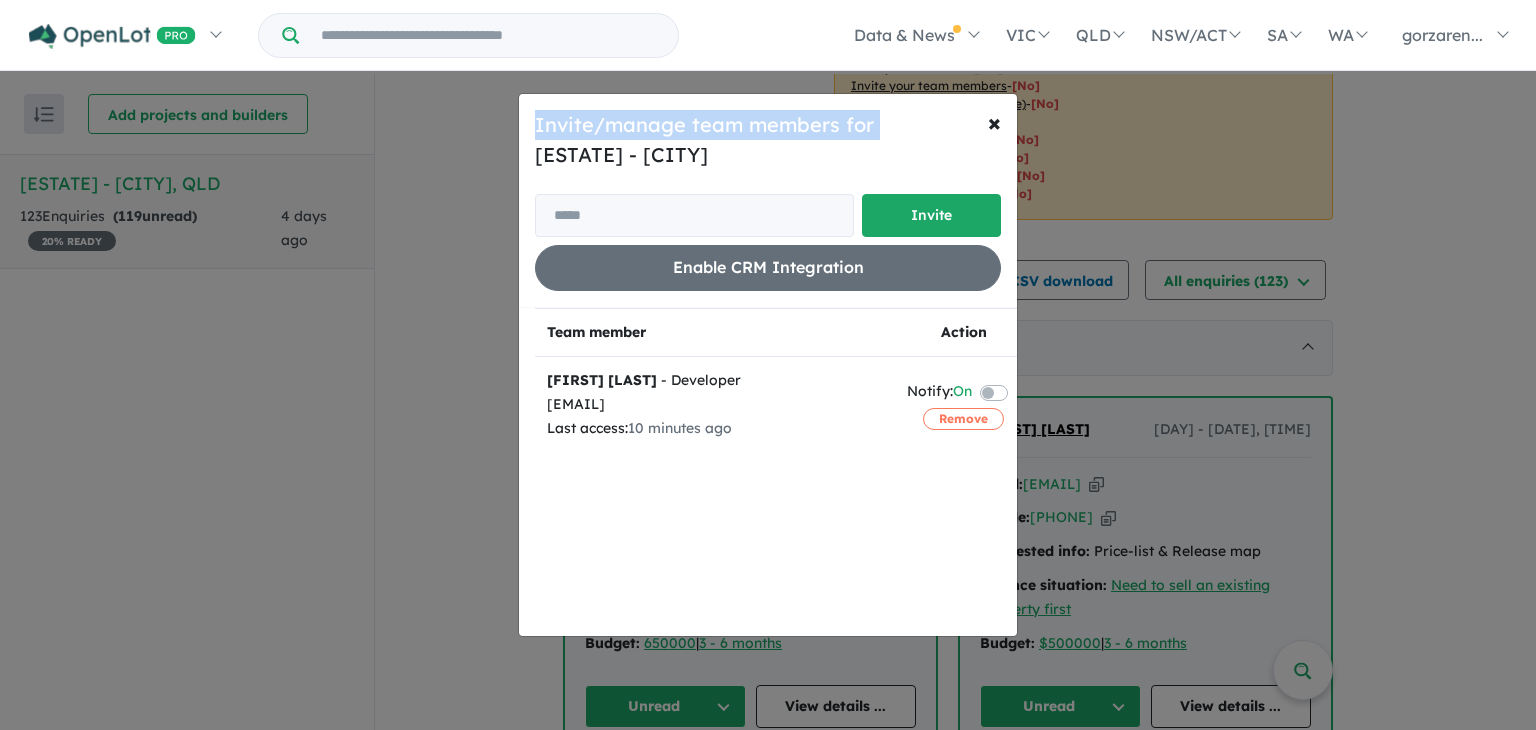 click on "Invite/manage team members for Kalkie Heights Estate - Kalkie" at bounding box center (768, 140) 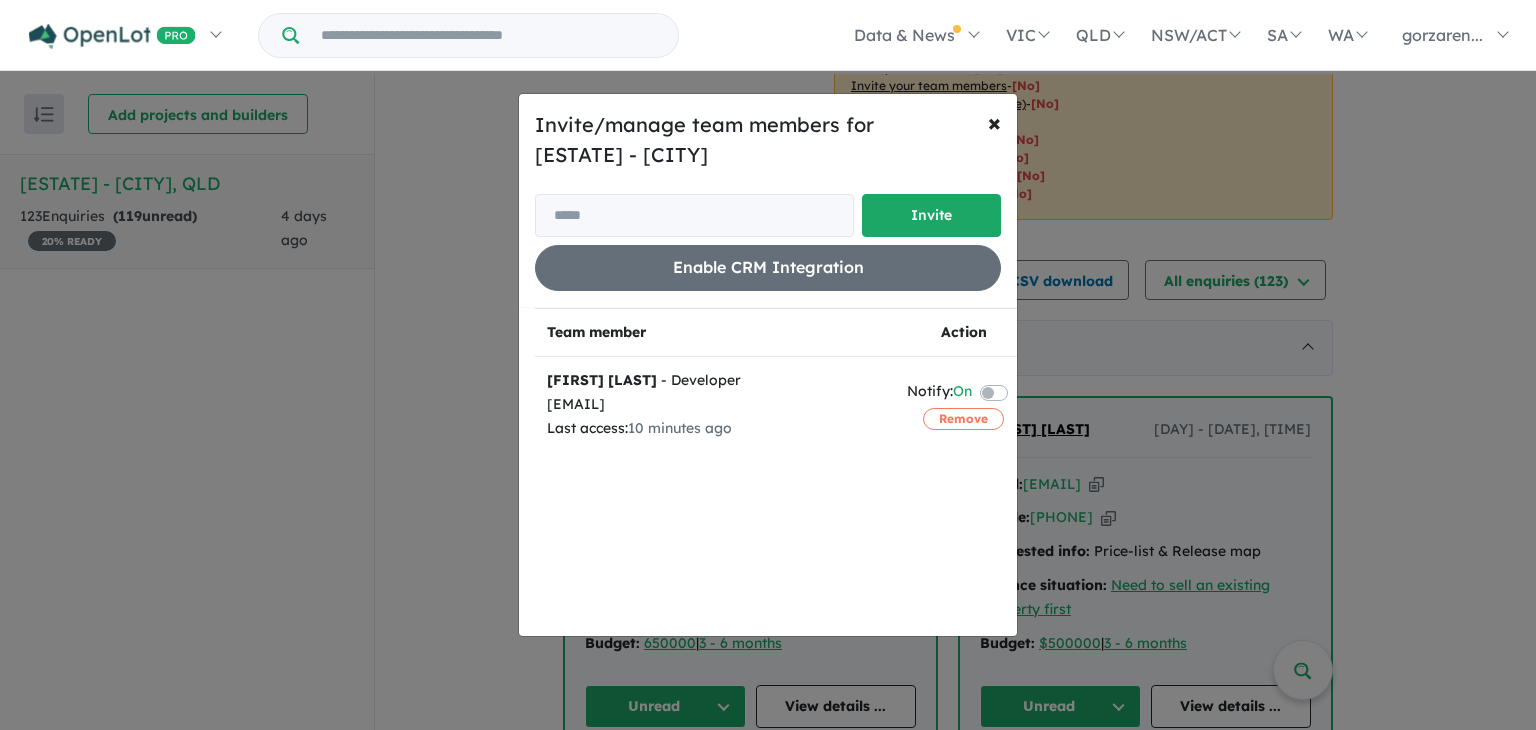 click on "Invite/manage team members for Kalkie Heights Estate - Kalkie" at bounding box center [768, 140] 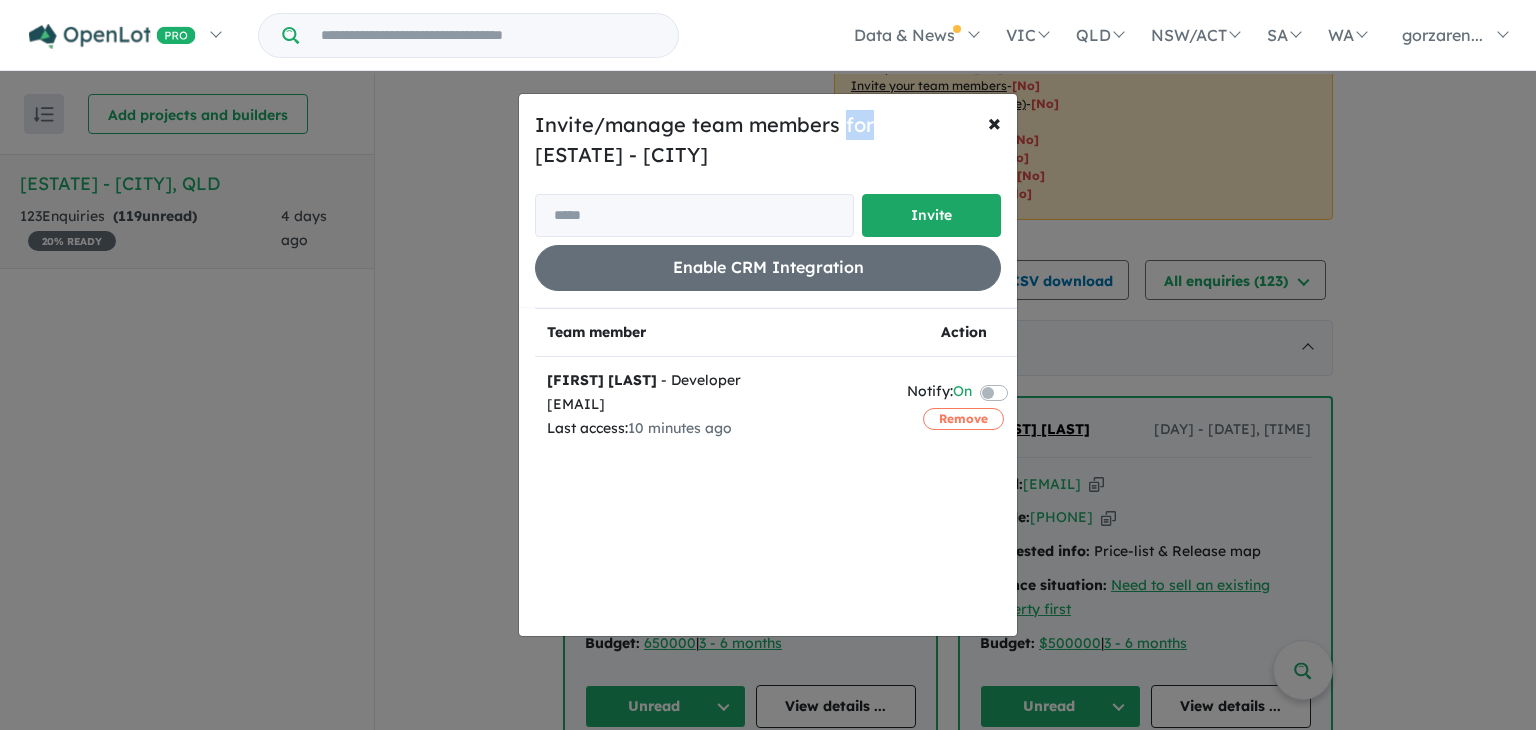 click on "Invite/manage team members for Kalkie Heights Estate - Kalkie" at bounding box center [768, 140] 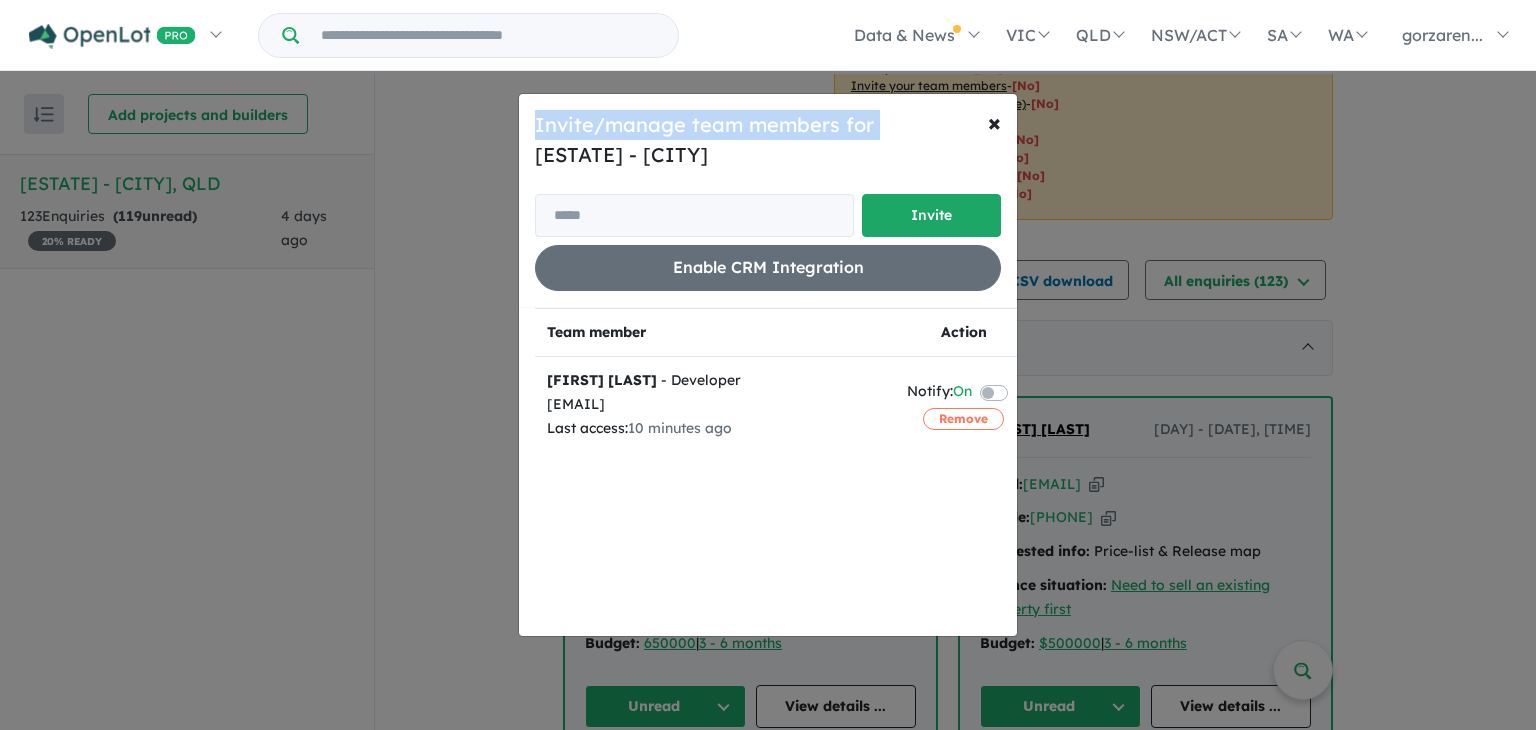 click on "Invite/manage team members for Kalkie Heights Estate - Kalkie" at bounding box center [768, 140] 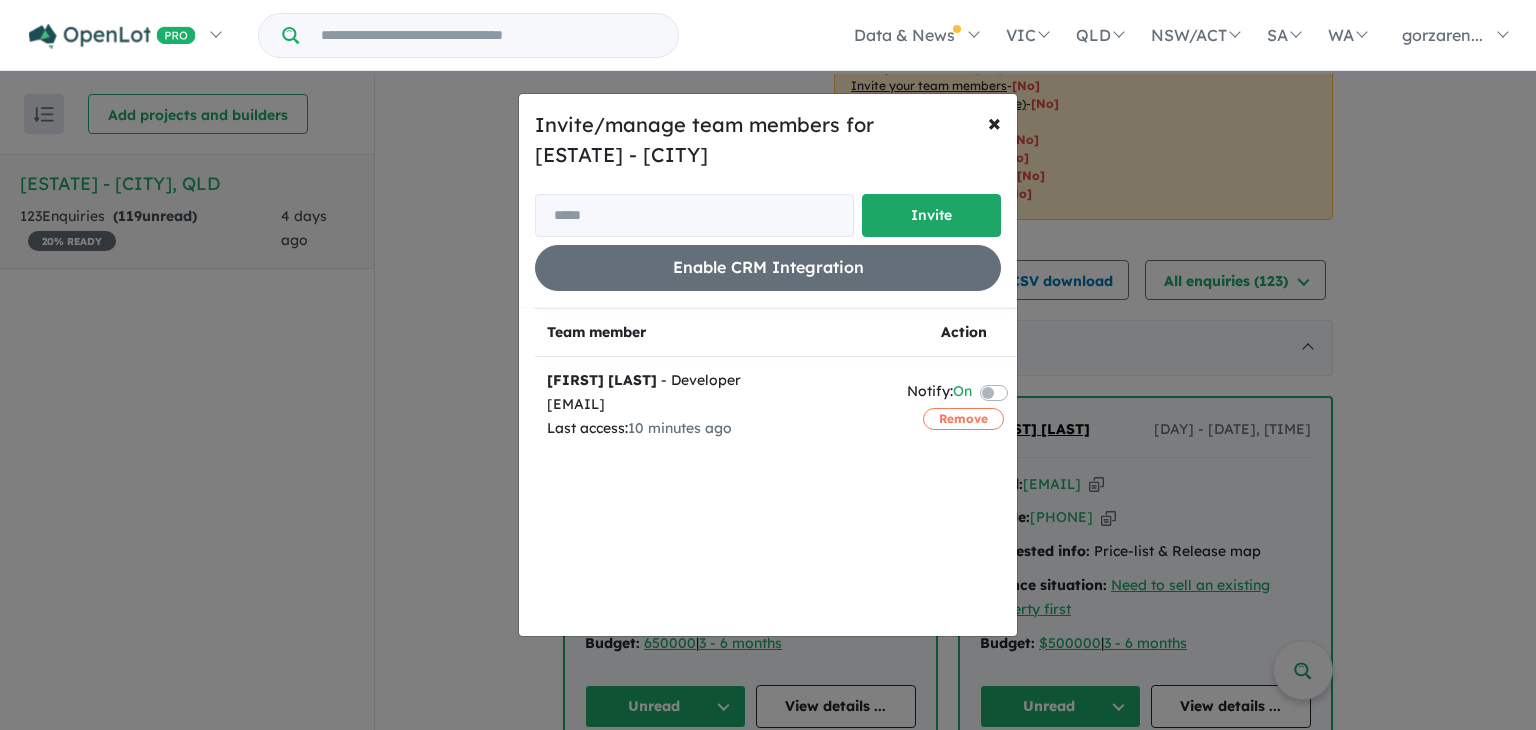 click on "Invite/manage team members for Kalkie Heights Estate - Kalkie" at bounding box center (768, 140) 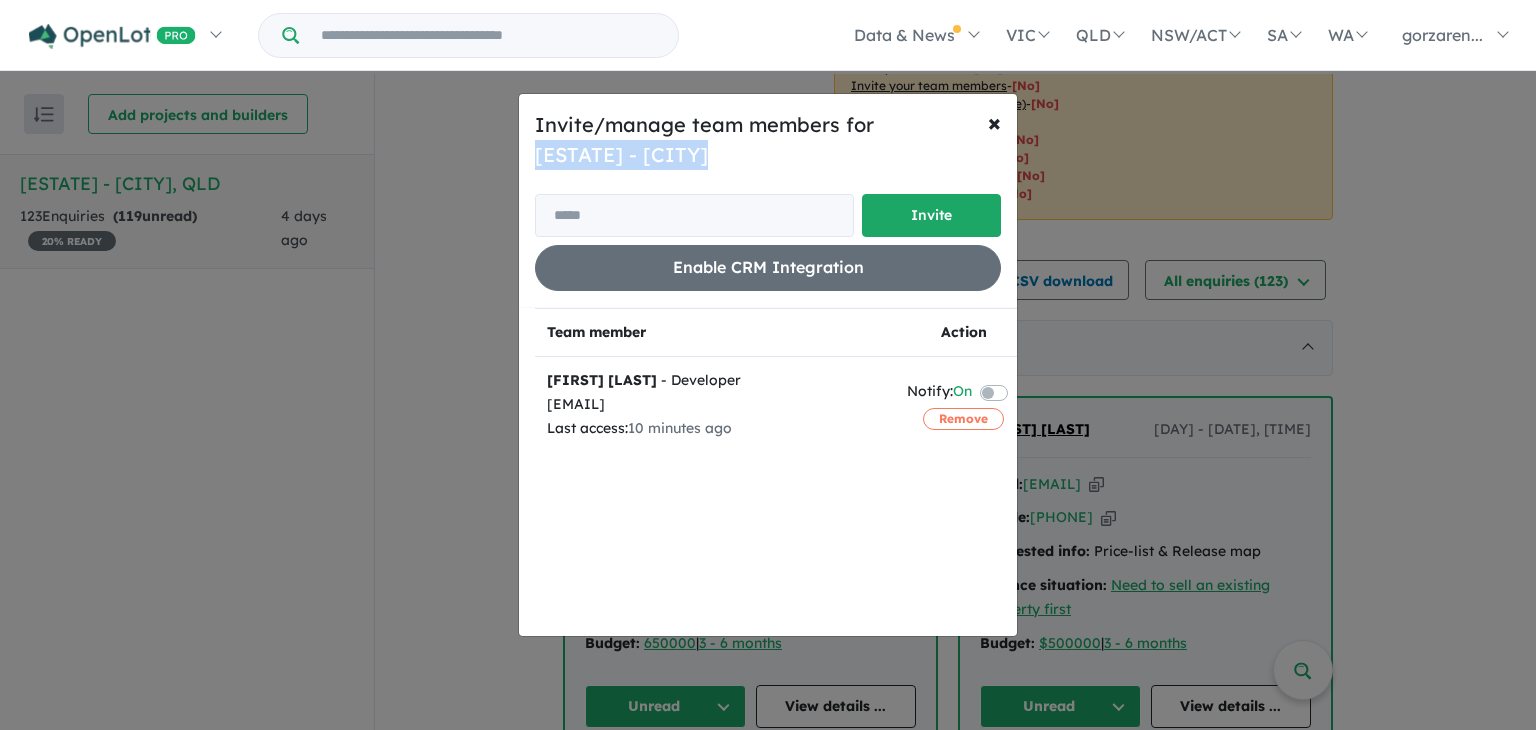 click on "Invite/manage team members for Kalkie Heights Estate - Kalkie" at bounding box center (768, 140) 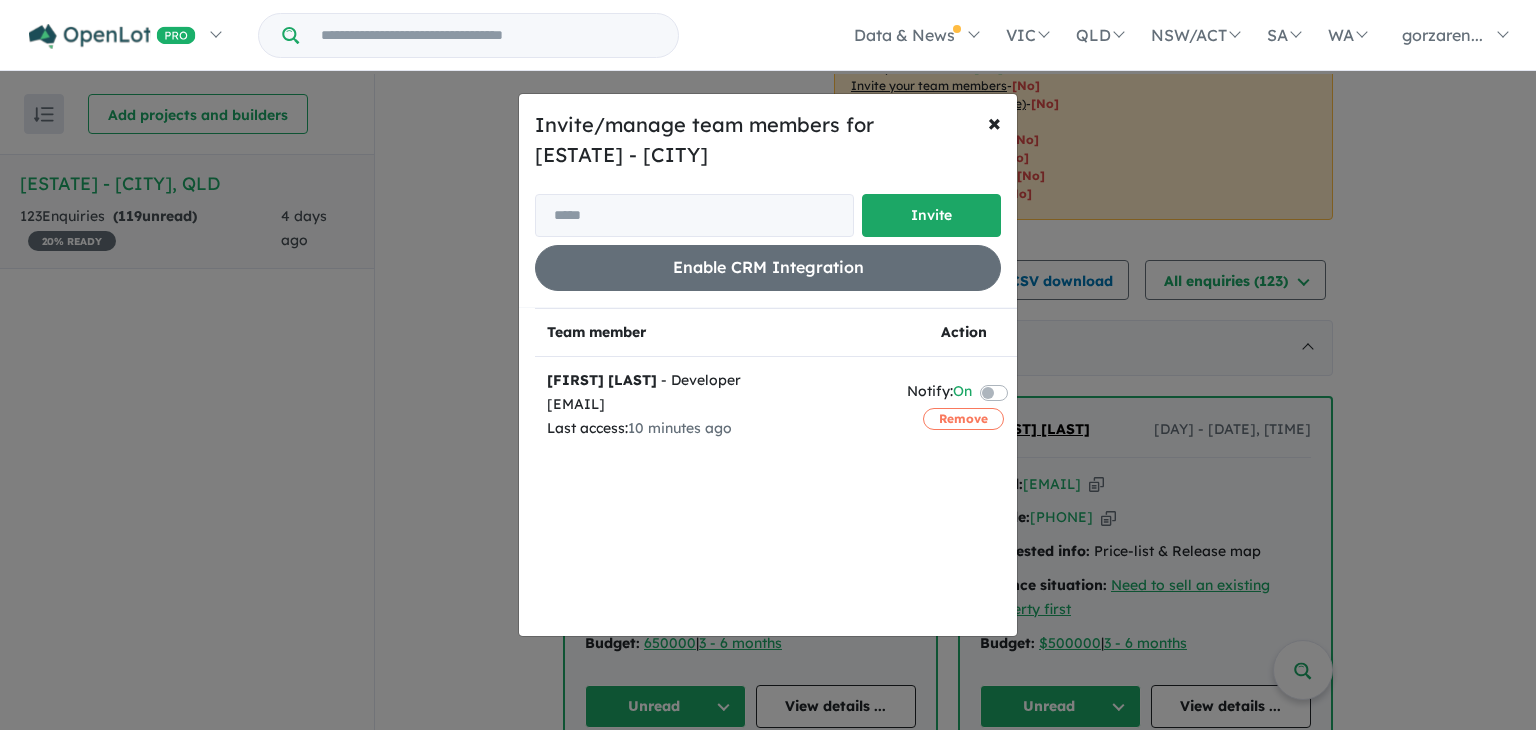 click on "Invite/manage team members for Kalkie Heights Estate - Kalkie" at bounding box center [768, 140] 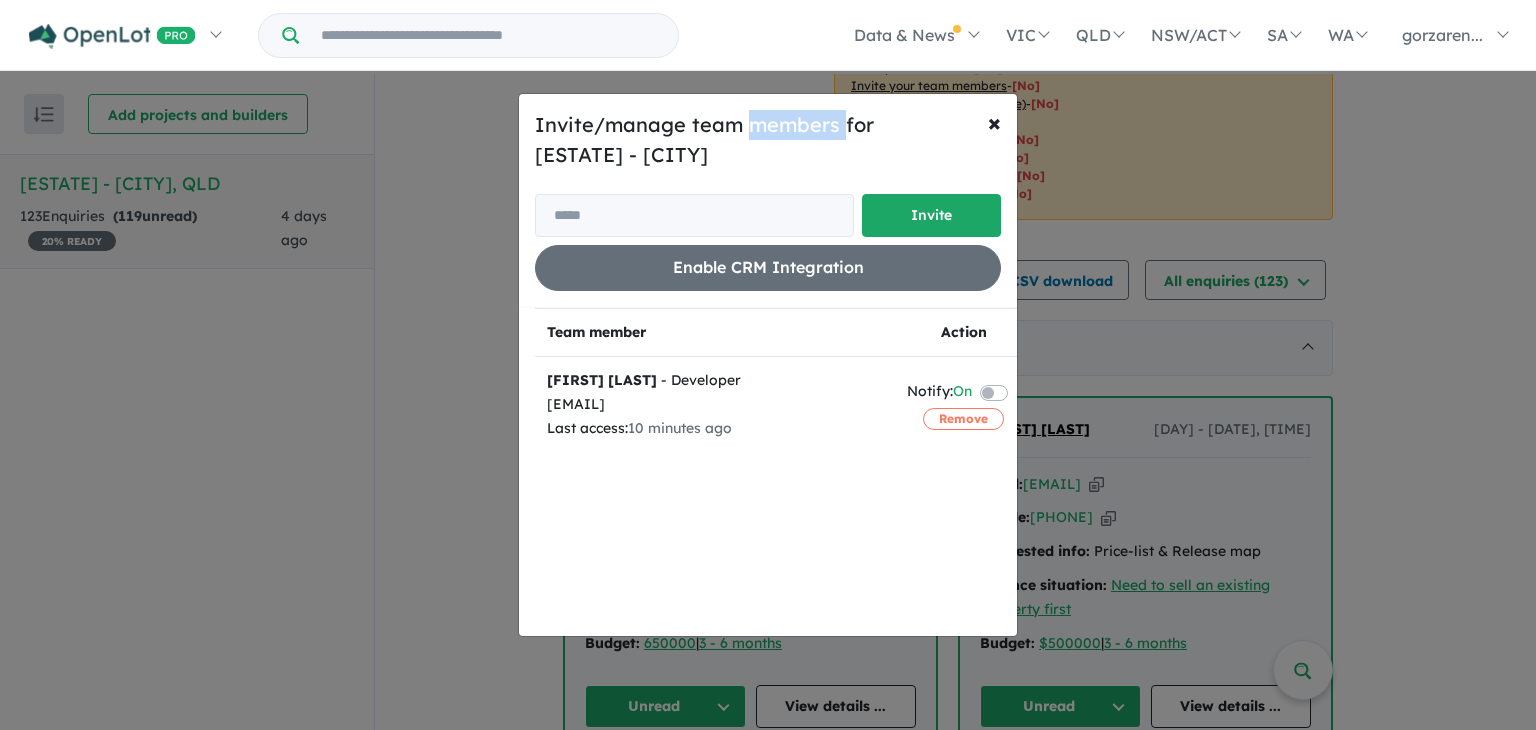 click on "Invite/manage team members for Kalkie Heights Estate - Kalkie" at bounding box center (768, 140) 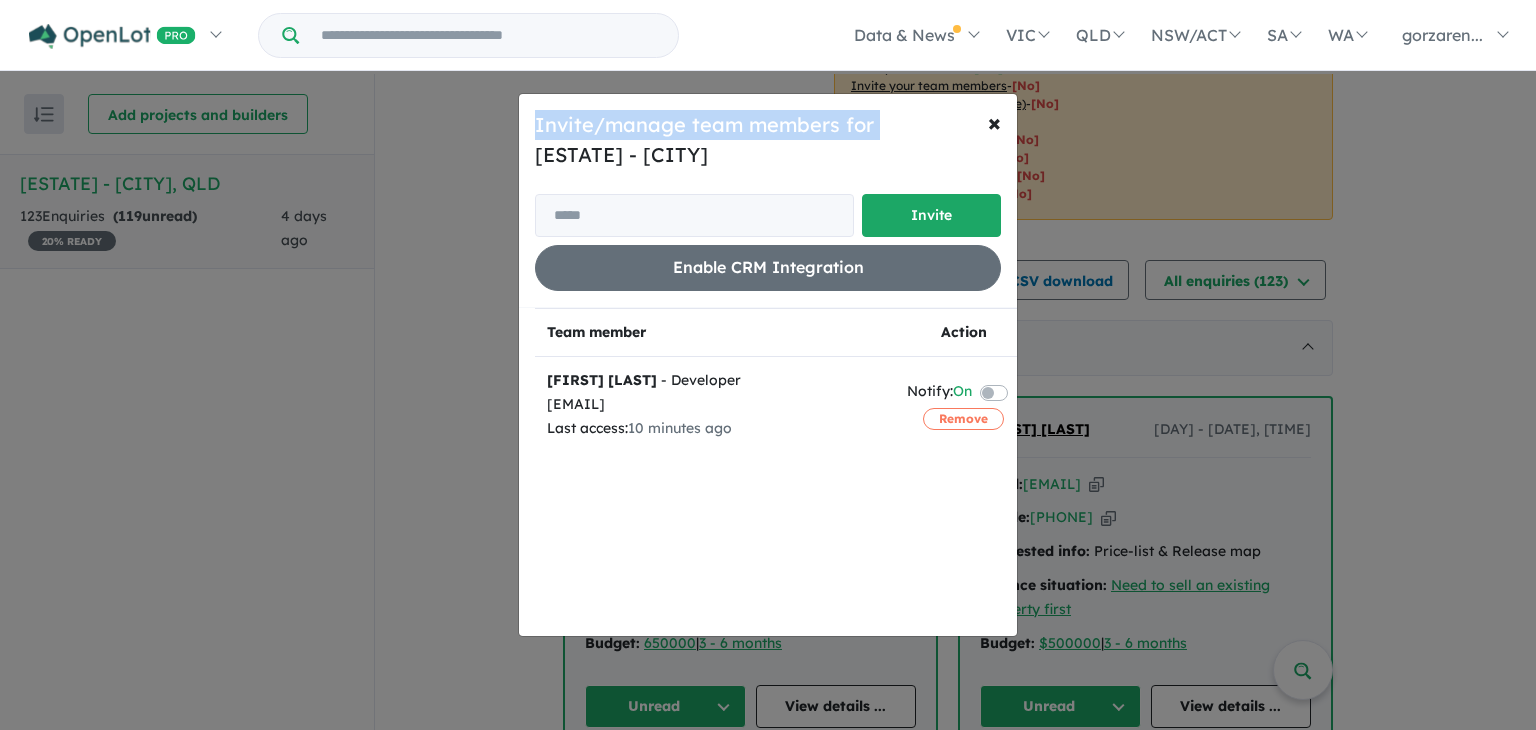 click on "Invite/manage team members for Kalkie Heights Estate - Kalkie" at bounding box center (768, 140) 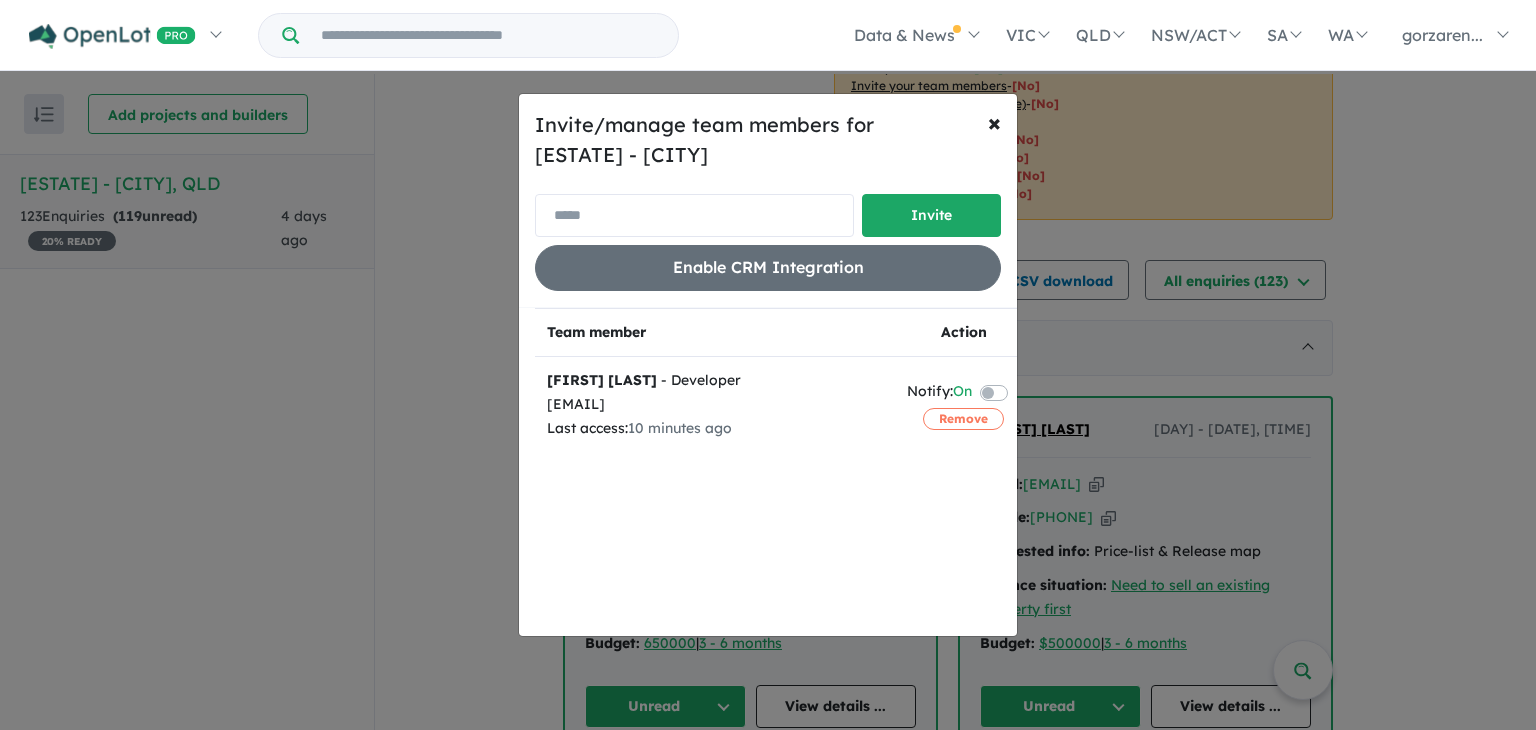 click at bounding box center (694, 215) 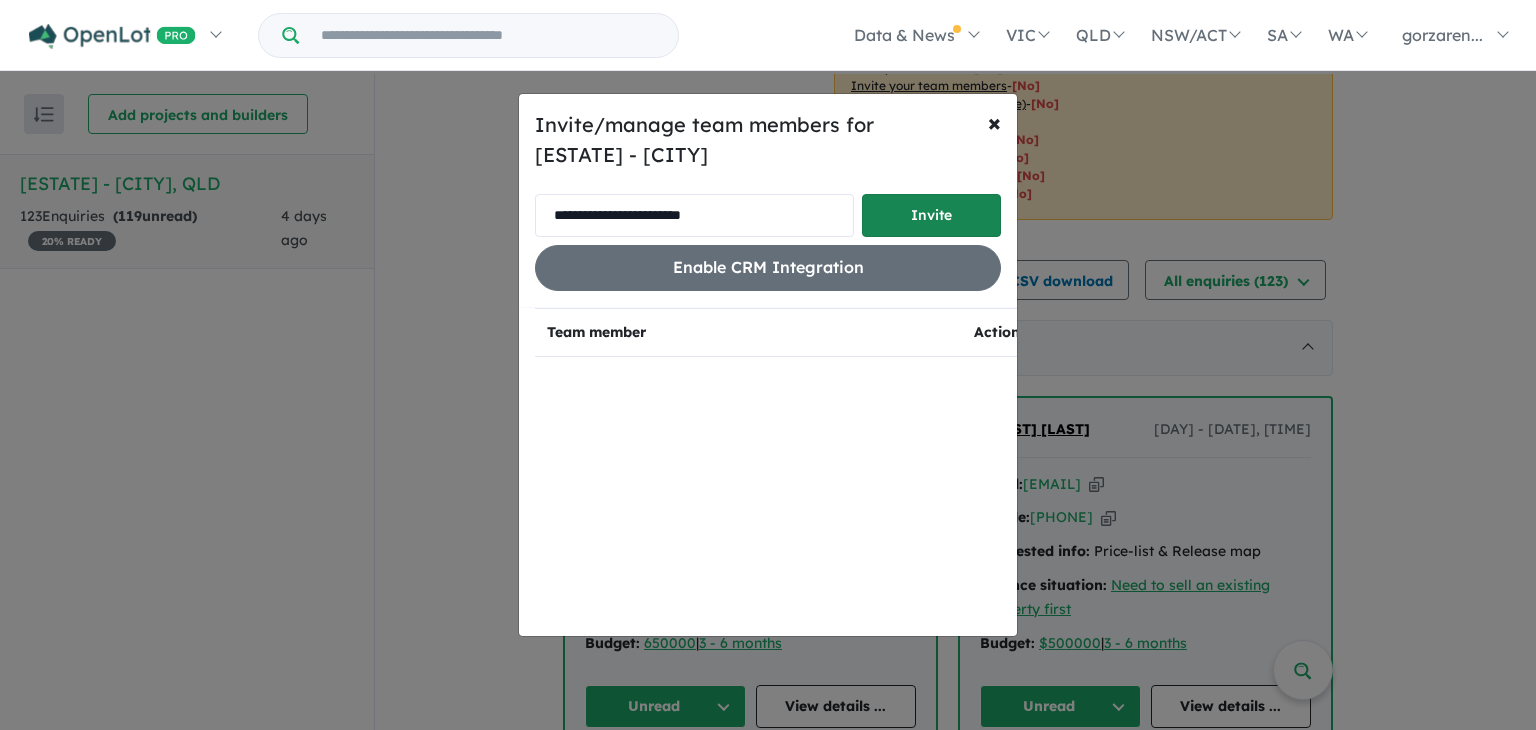 type on "**********" 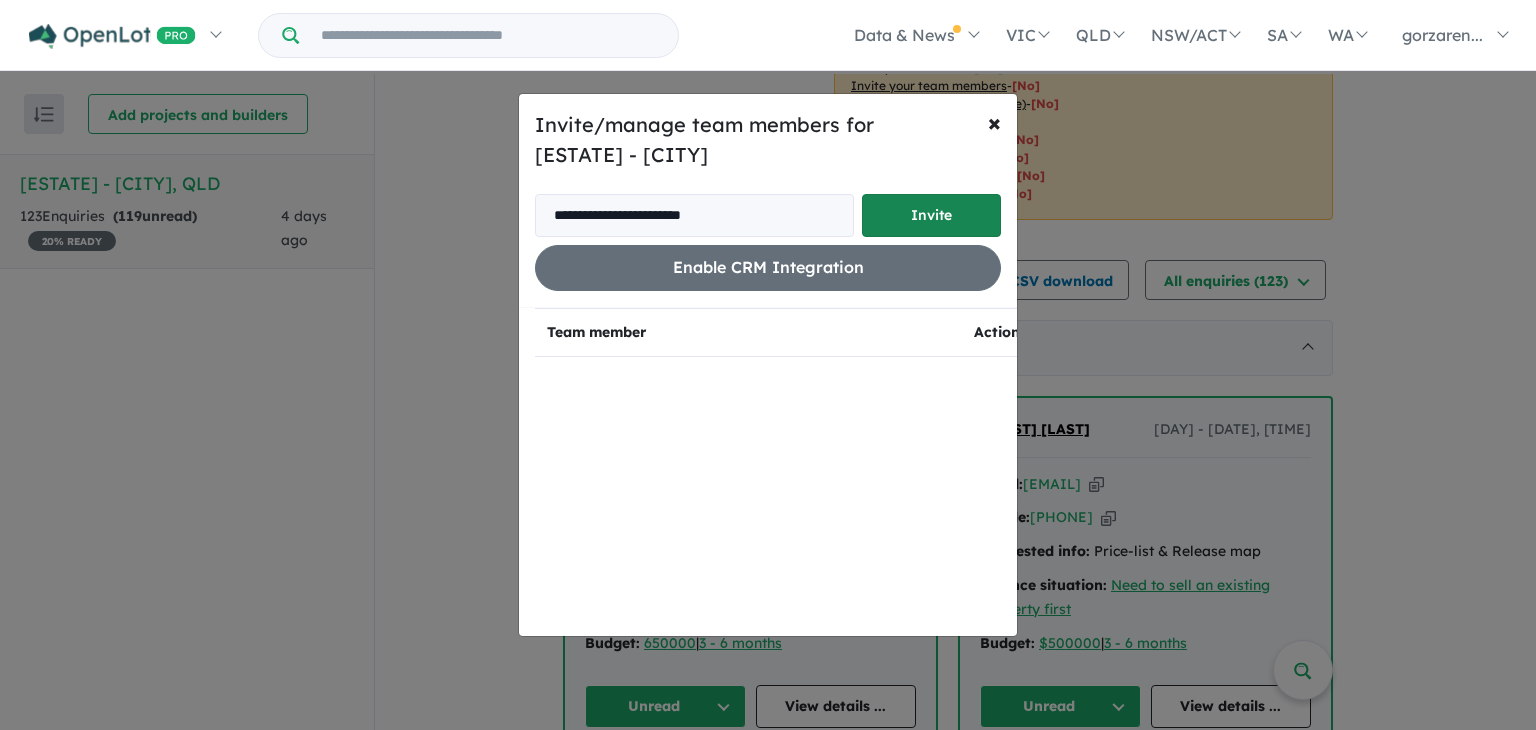 click on "Invite" at bounding box center [931, 215] 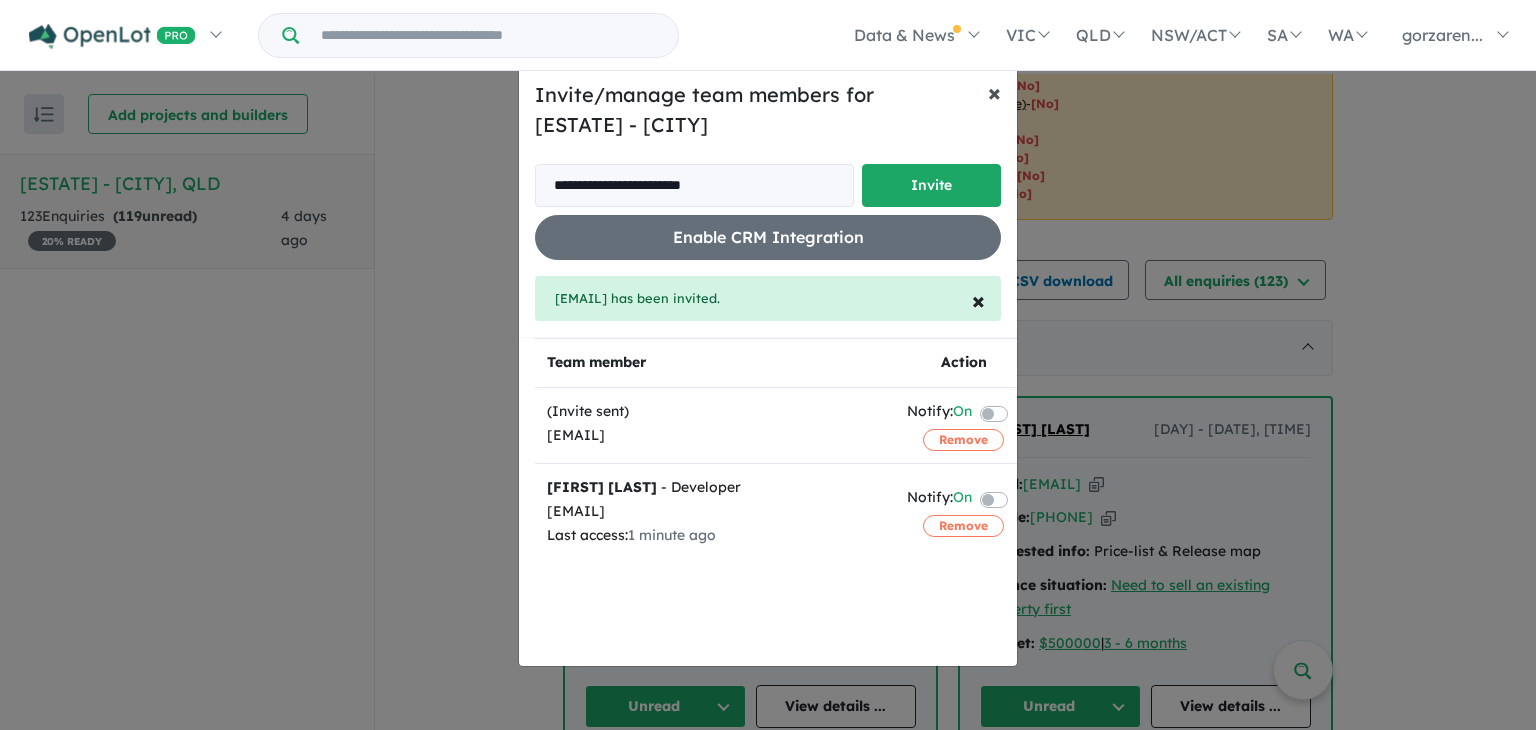 click on "×" at bounding box center [978, 300] 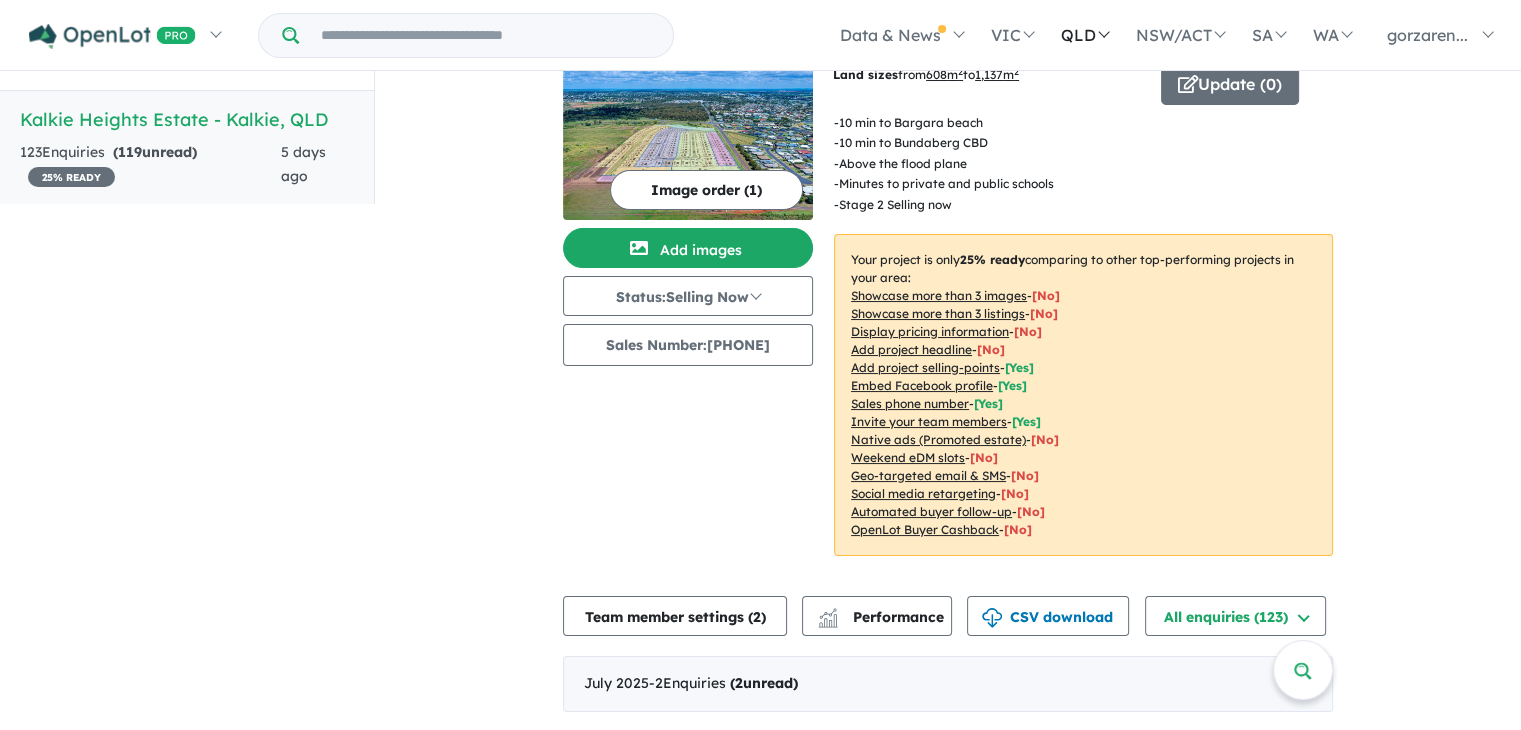 scroll, scrollTop: 100, scrollLeft: 0, axis: vertical 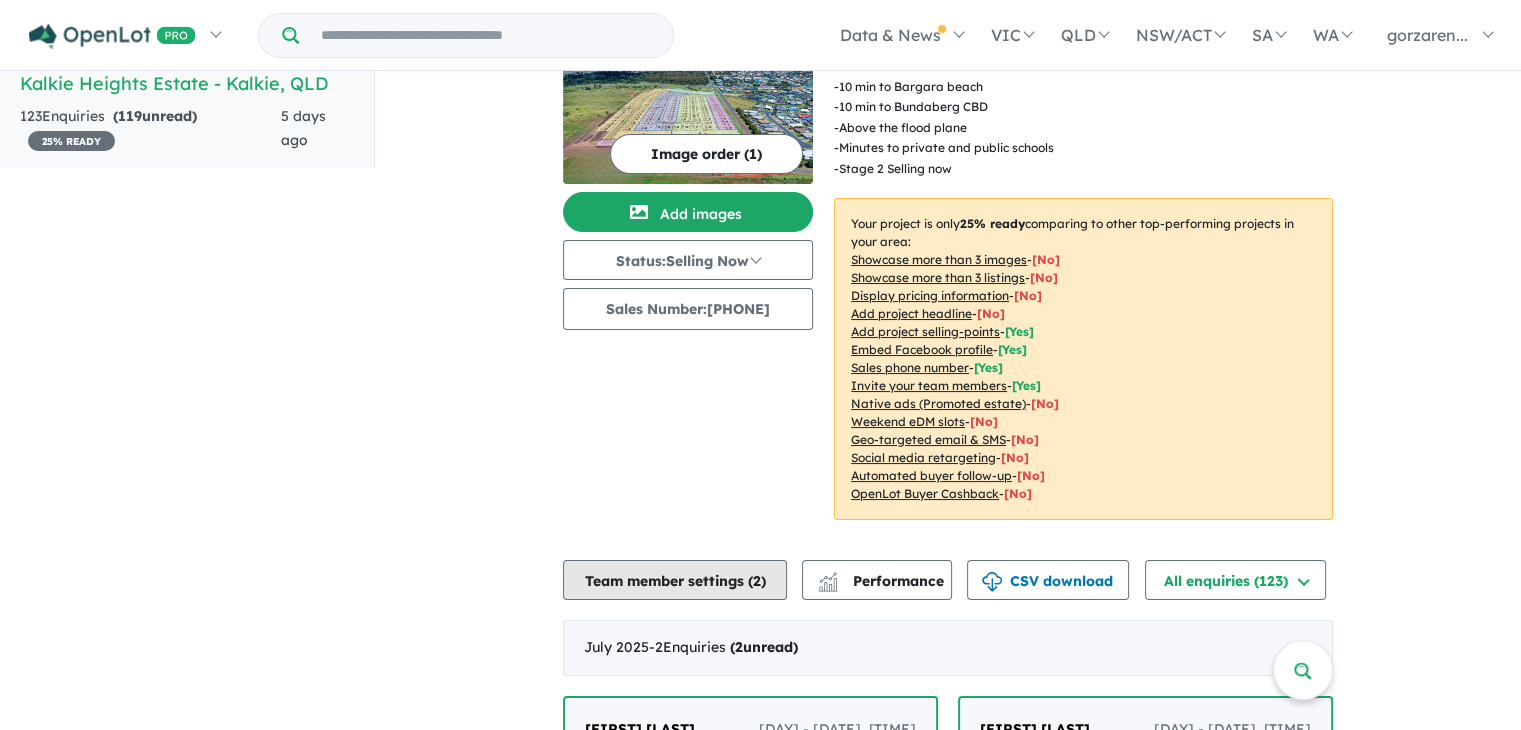 click on "Team member settings ( 2 )" at bounding box center [675, 580] 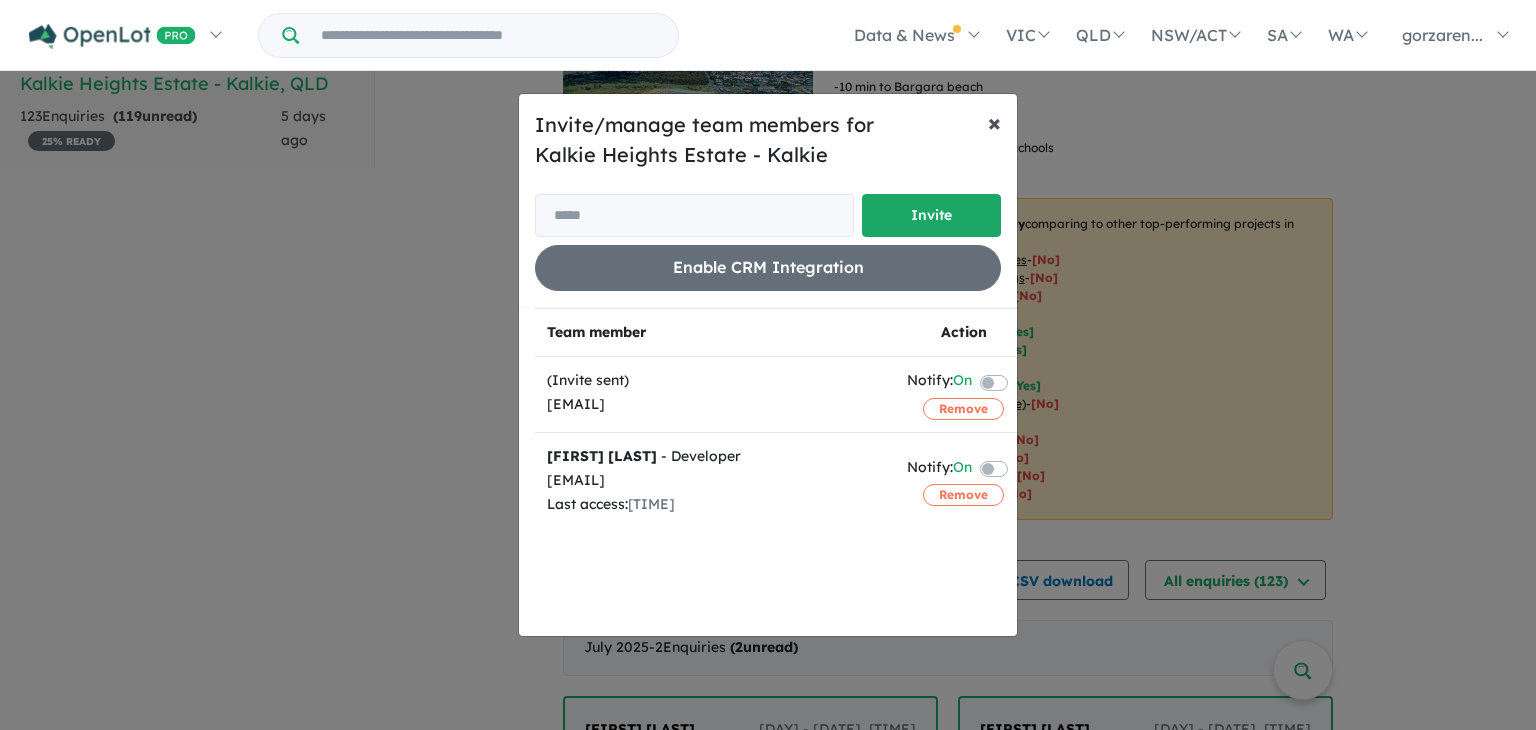 click on "× Close" at bounding box center [994, 122] 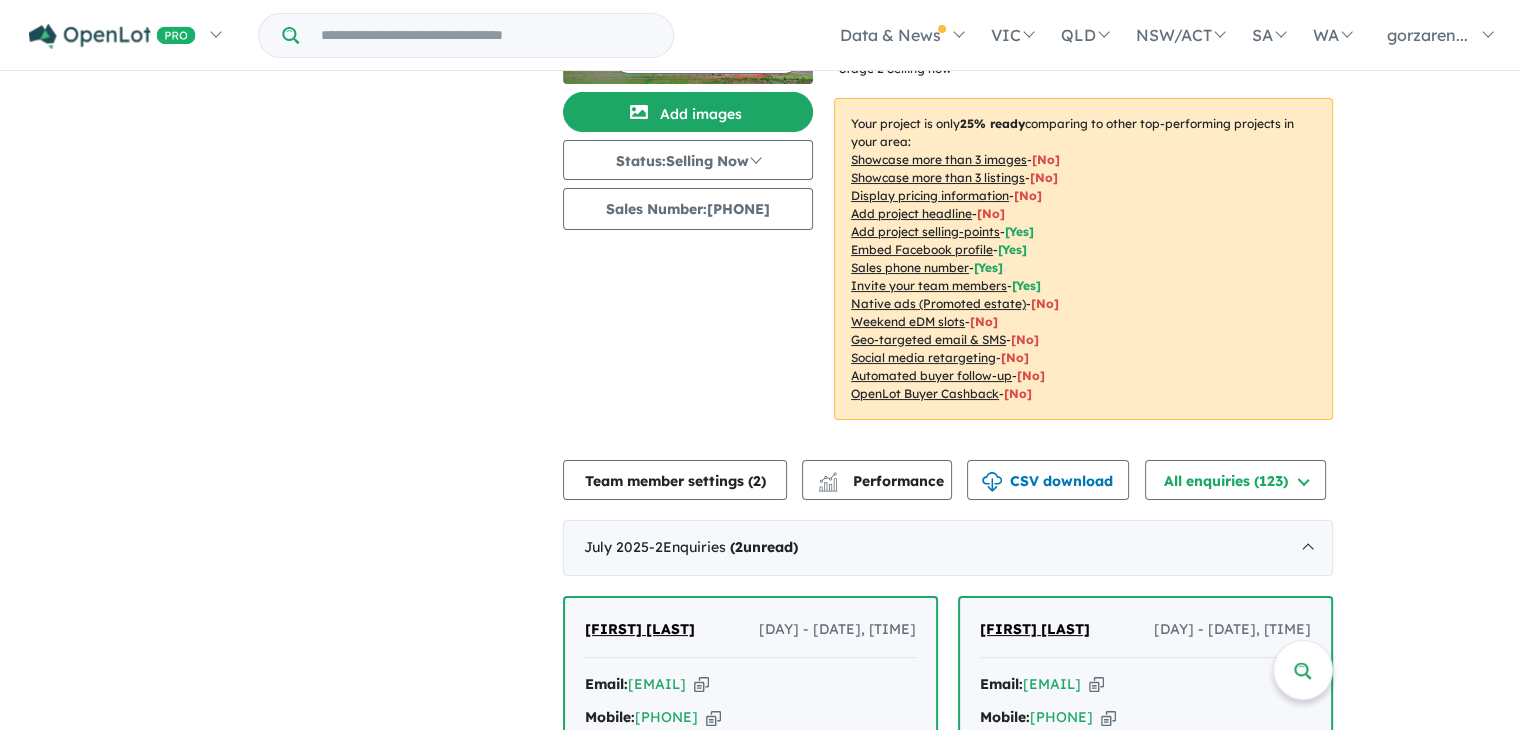scroll, scrollTop: 0, scrollLeft: 0, axis: both 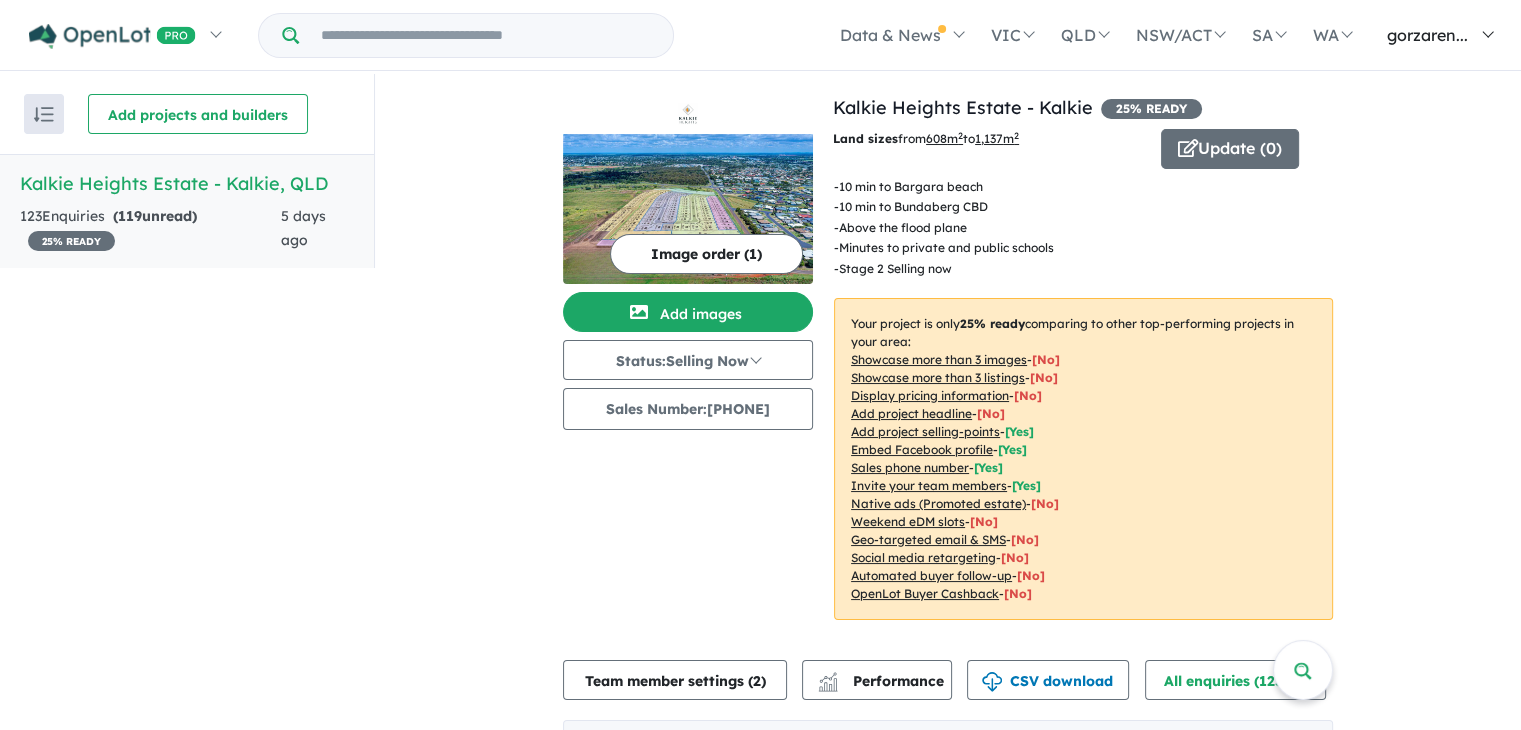 click on "gorzaren..." at bounding box center (1435, 35) 